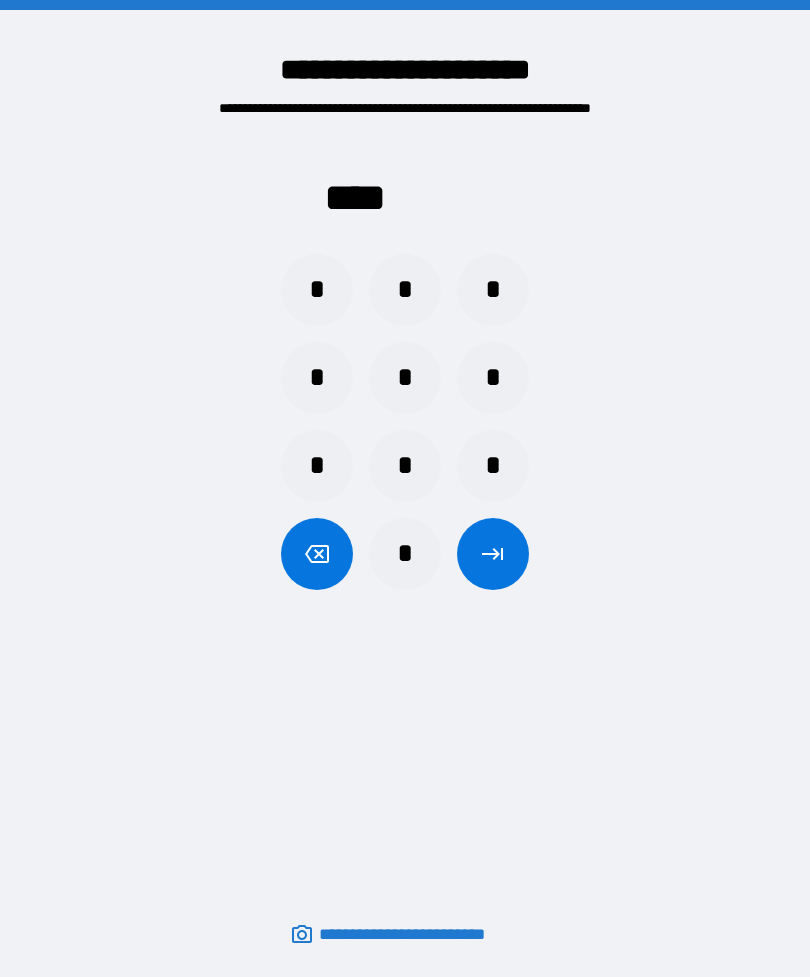 scroll, scrollTop: 64, scrollLeft: 0, axis: vertical 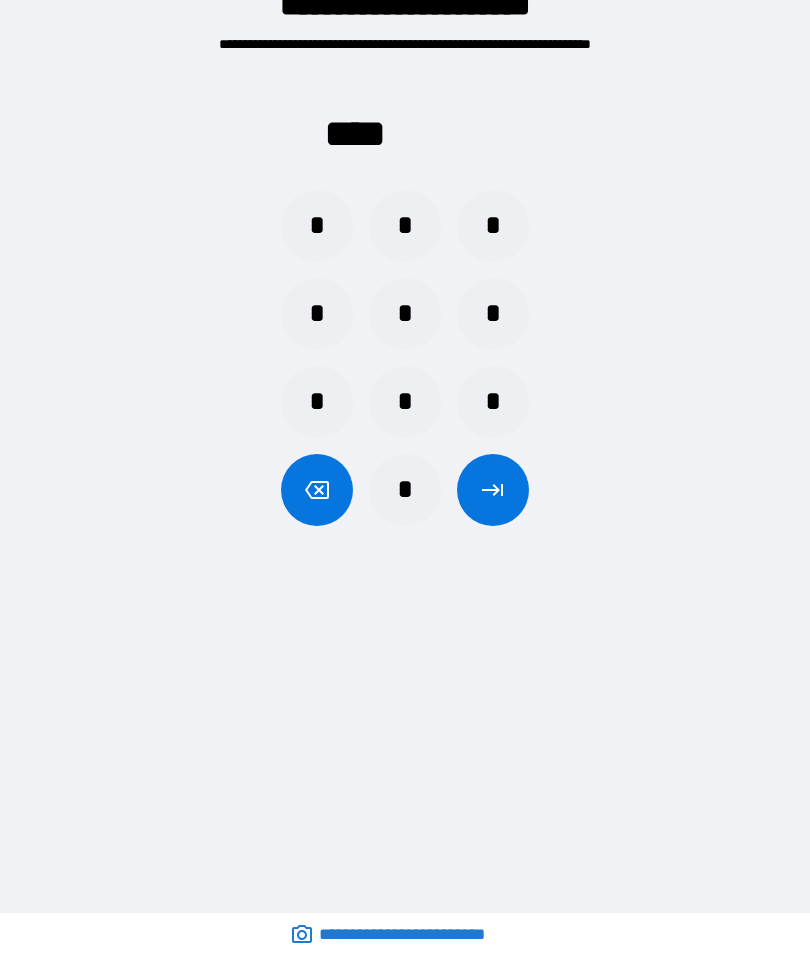 click on "*" at bounding box center [405, 226] 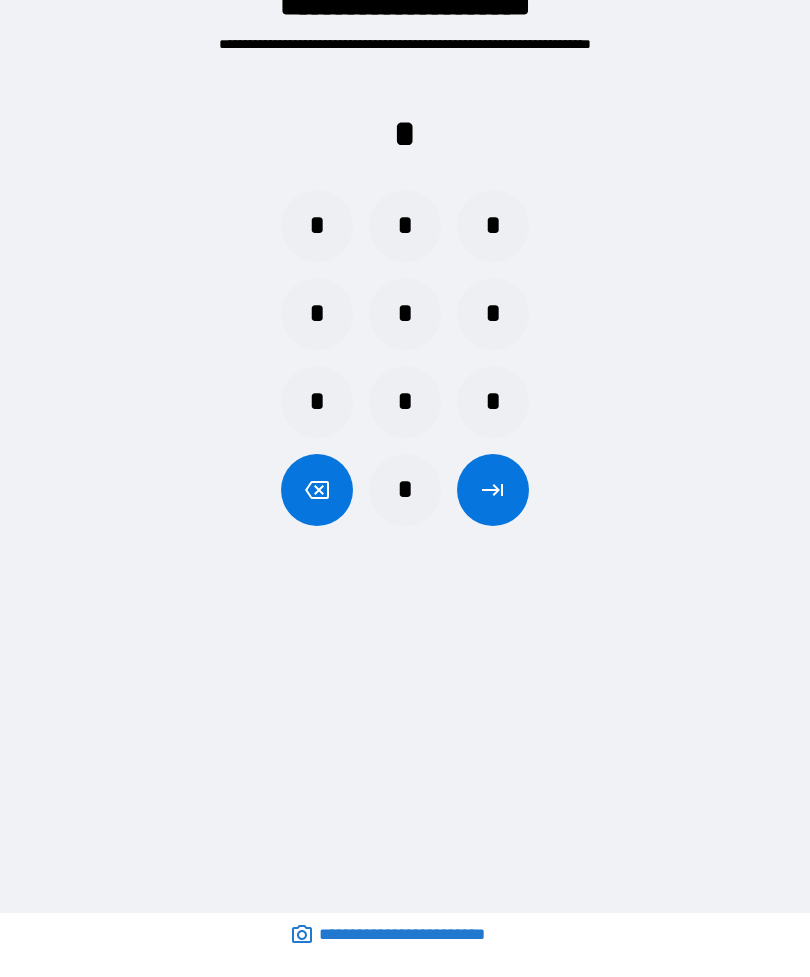 click on "*" at bounding box center (493, 314) 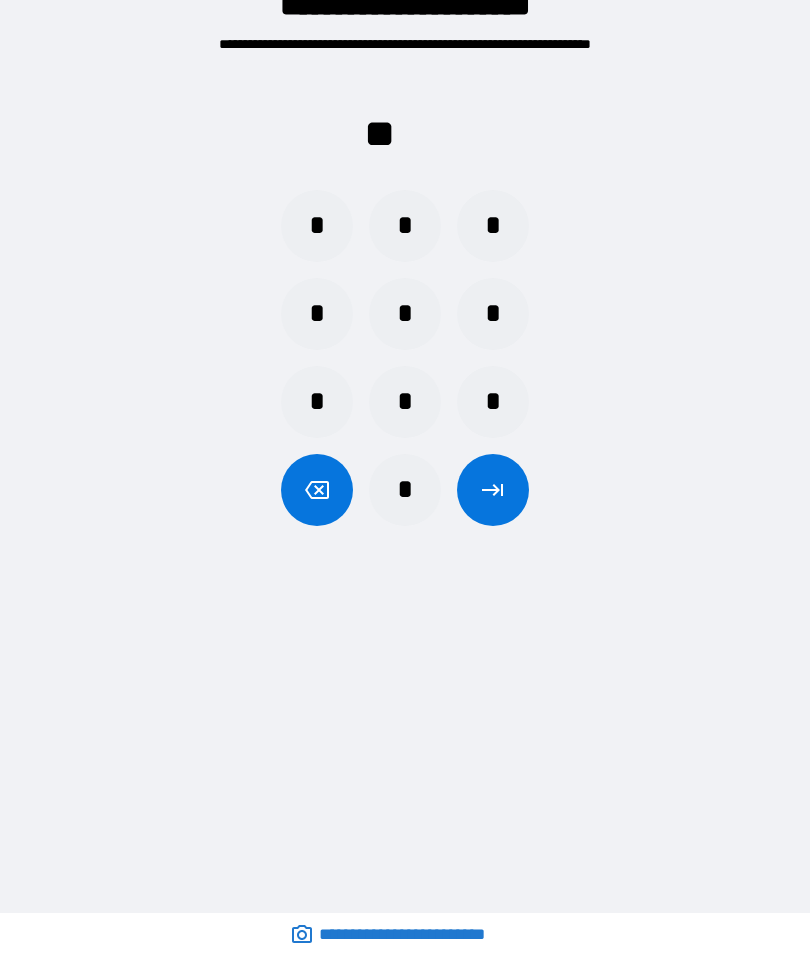 click on "*" at bounding box center (405, 490) 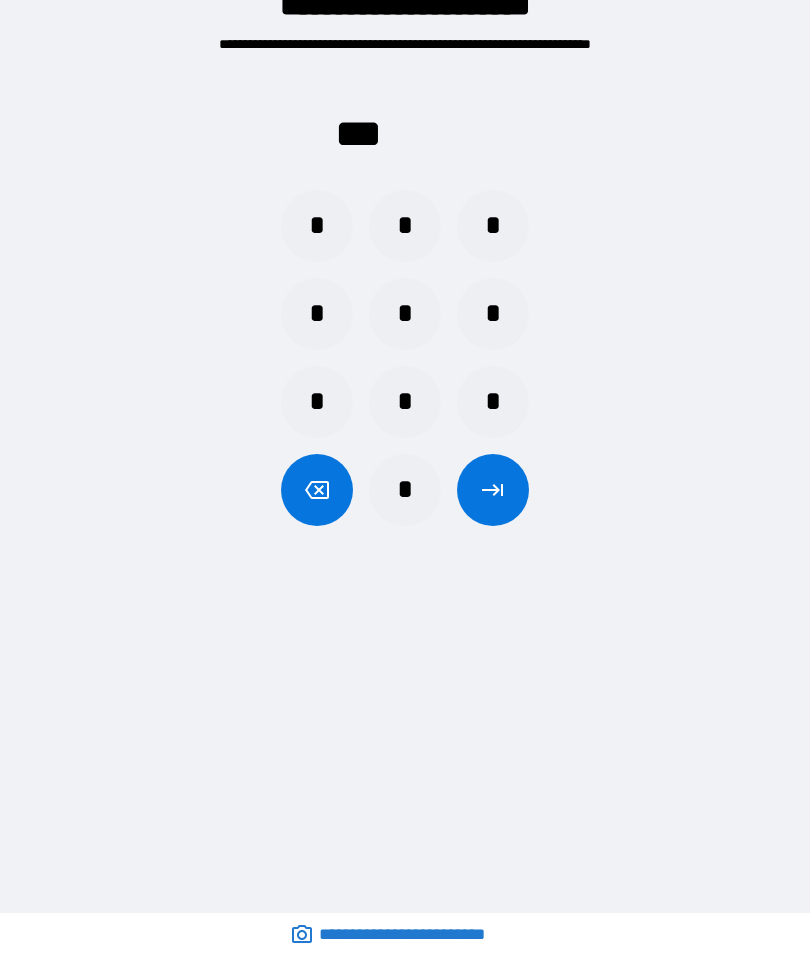 click on "*" at bounding box center [405, 314] 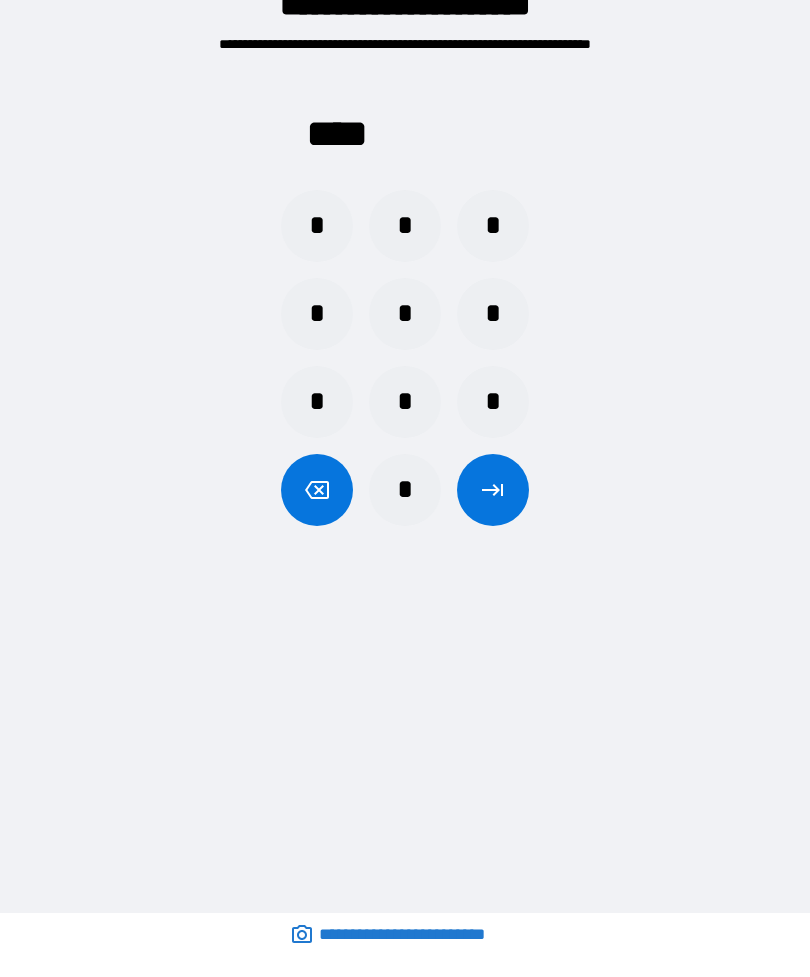 click on "**** * * * * * * * * * *" at bounding box center [405, 304] 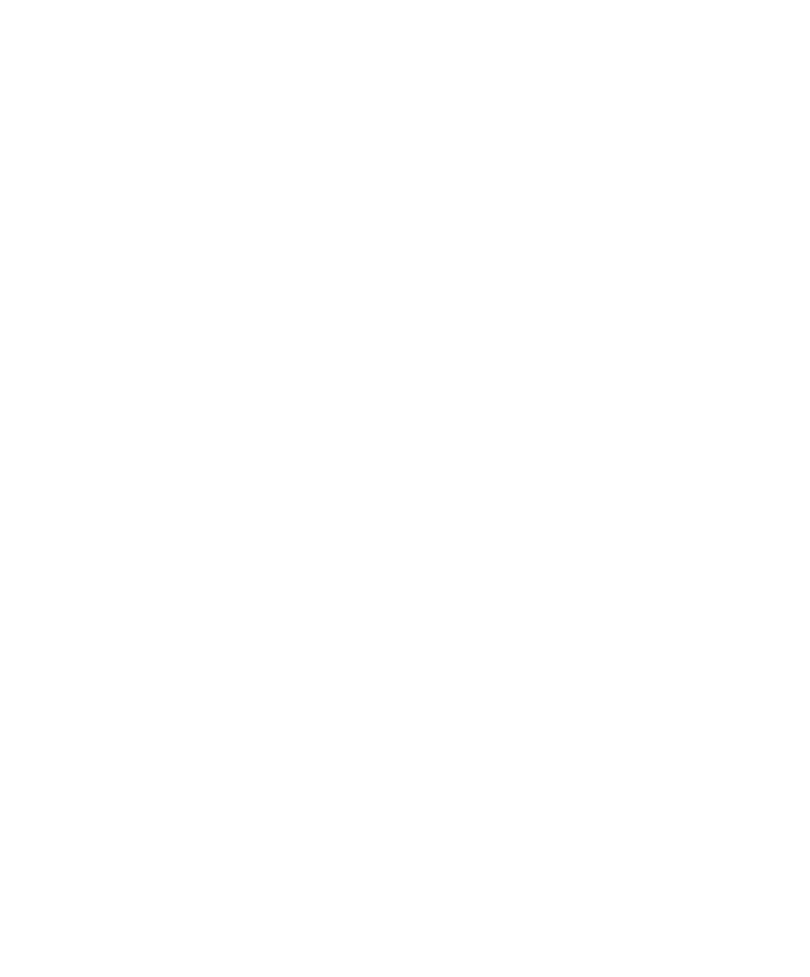 scroll, scrollTop: 0, scrollLeft: 0, axis: both 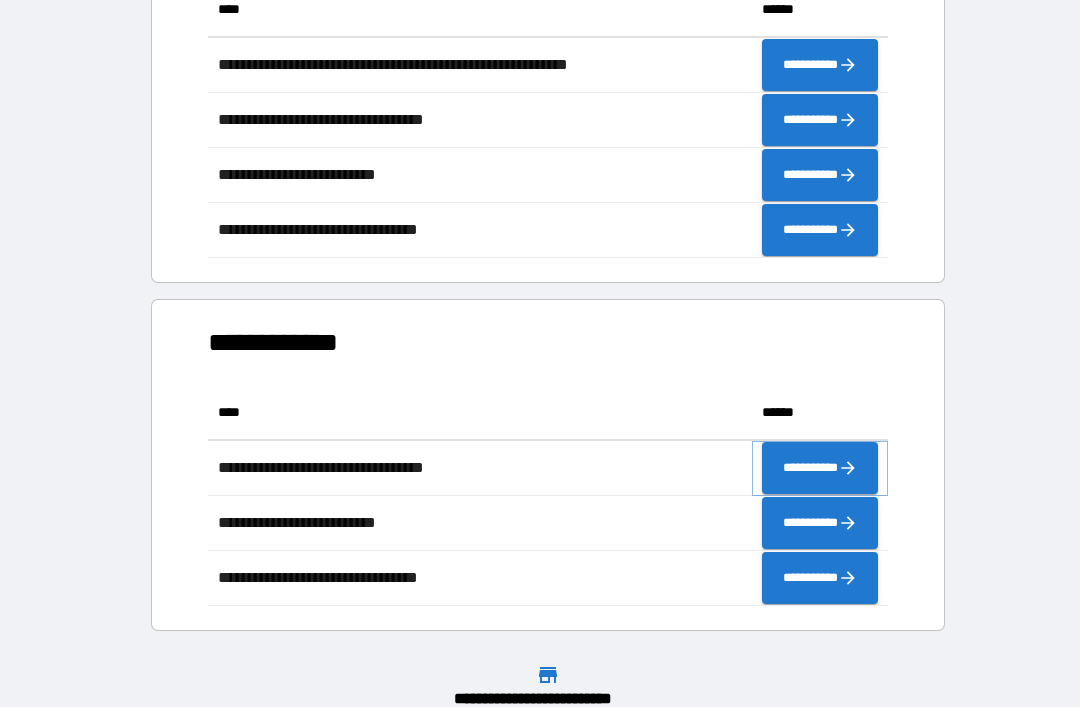 click on "**********" at bounding box center [820, 468] 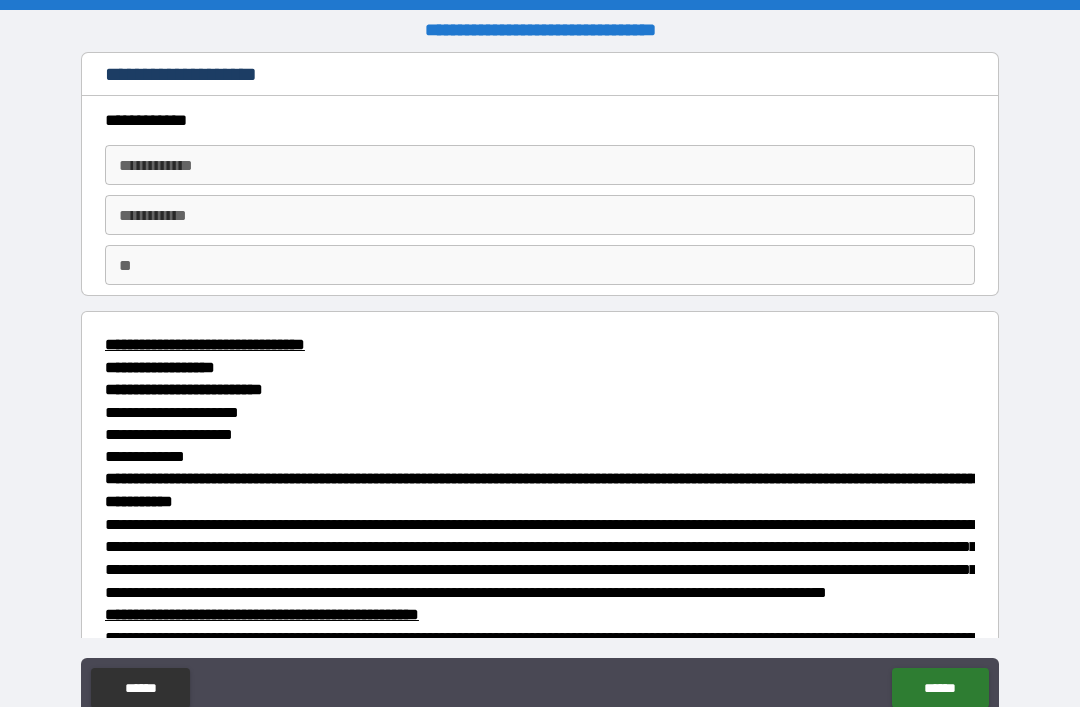 click on "**********" at bounding box center (540, 165) 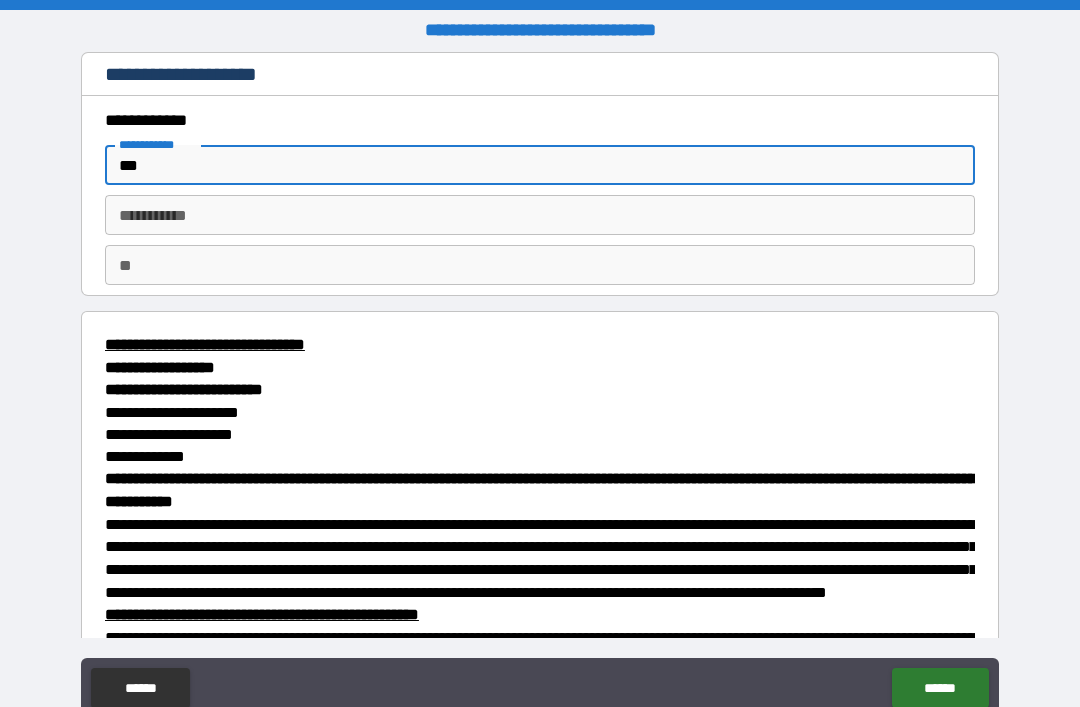 type on "***" 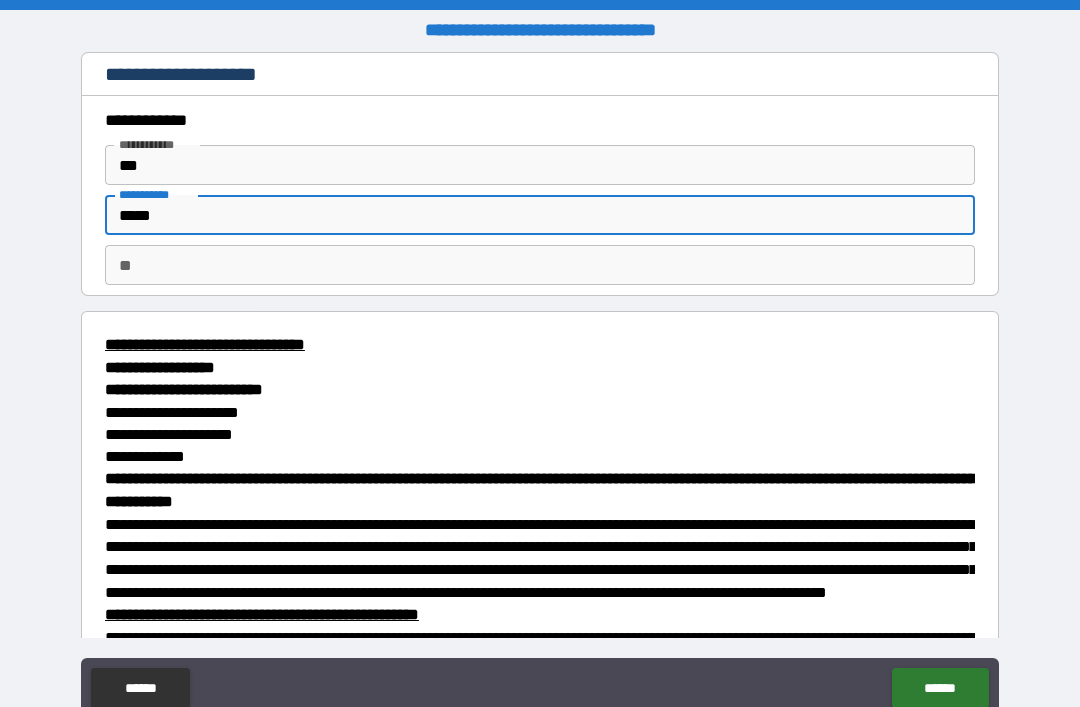 type on "*****" 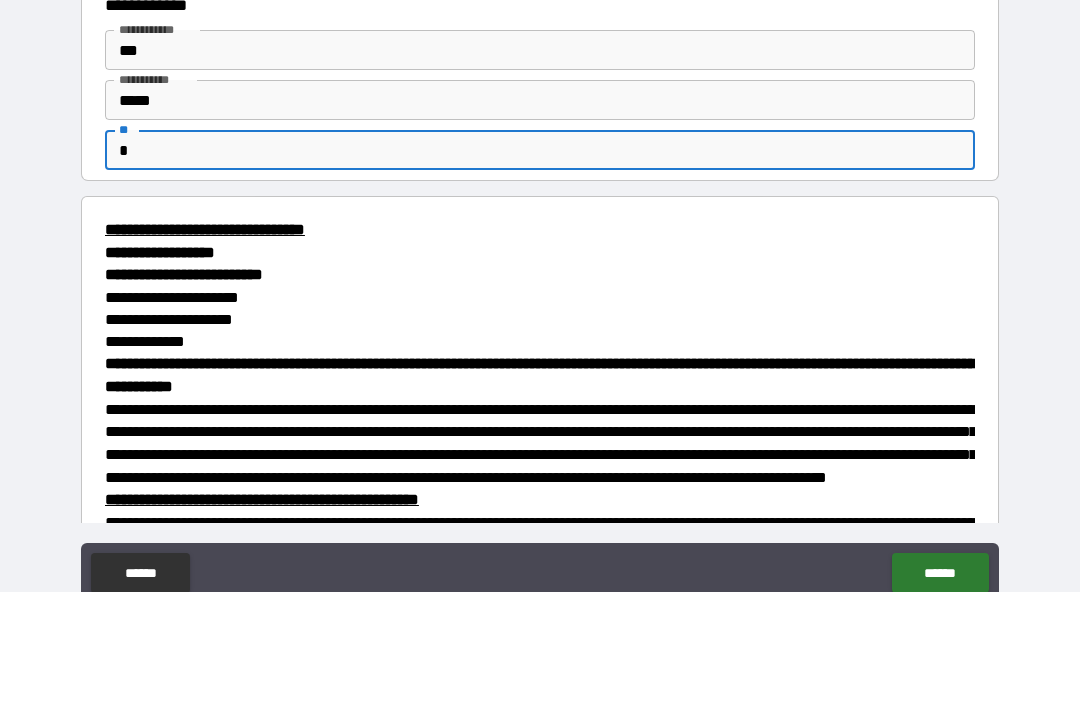 type on "*" 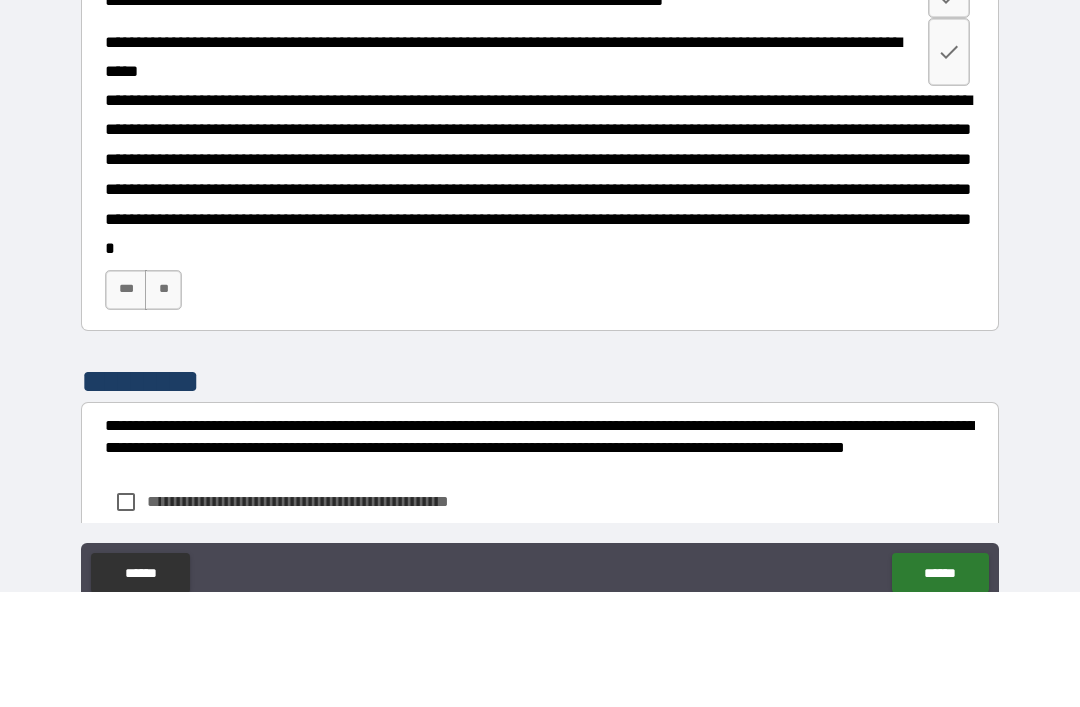 scroll, scrollTop: 1778, scrollLeft: 0, axis: vertical 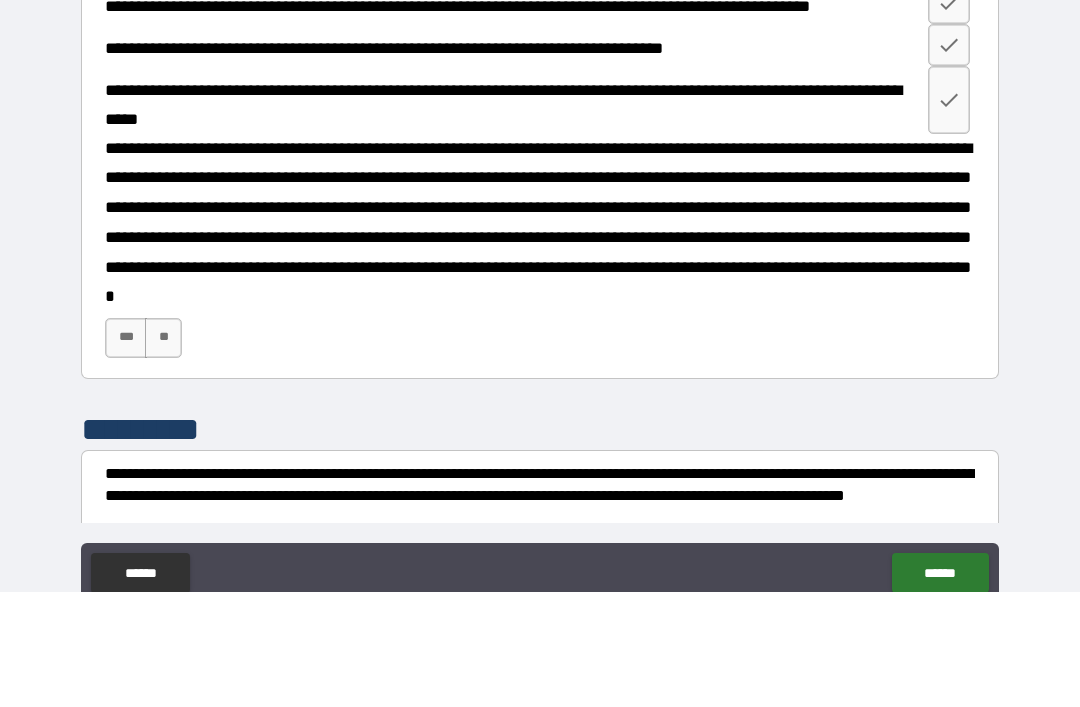 click 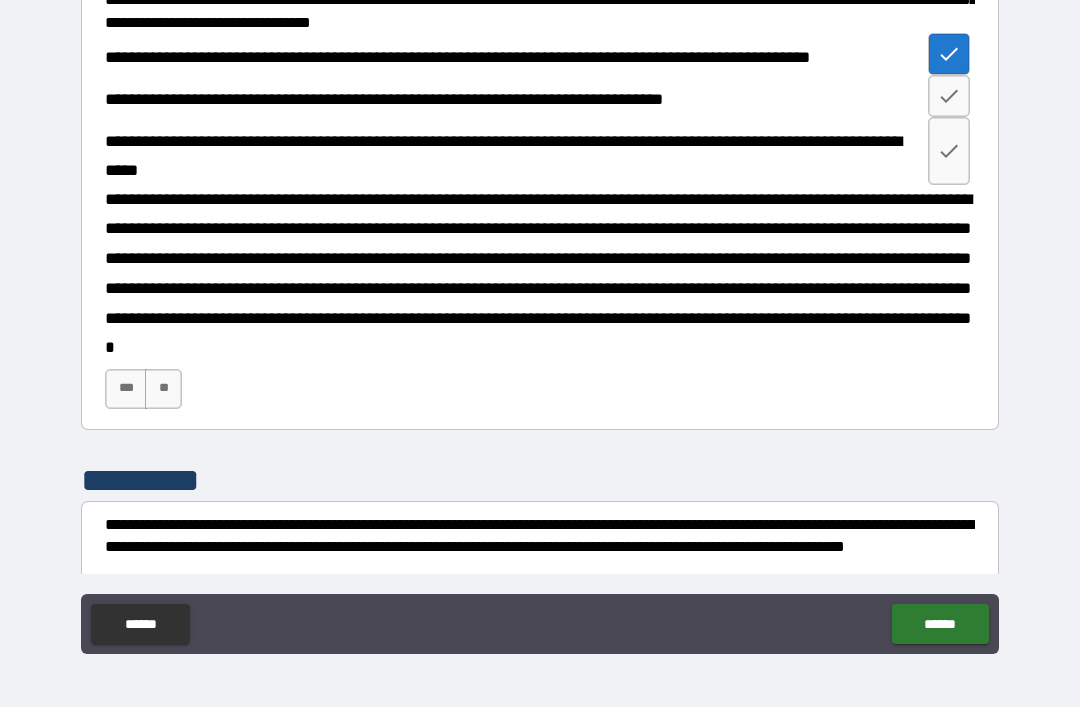 click at bounding box center (949, 96) 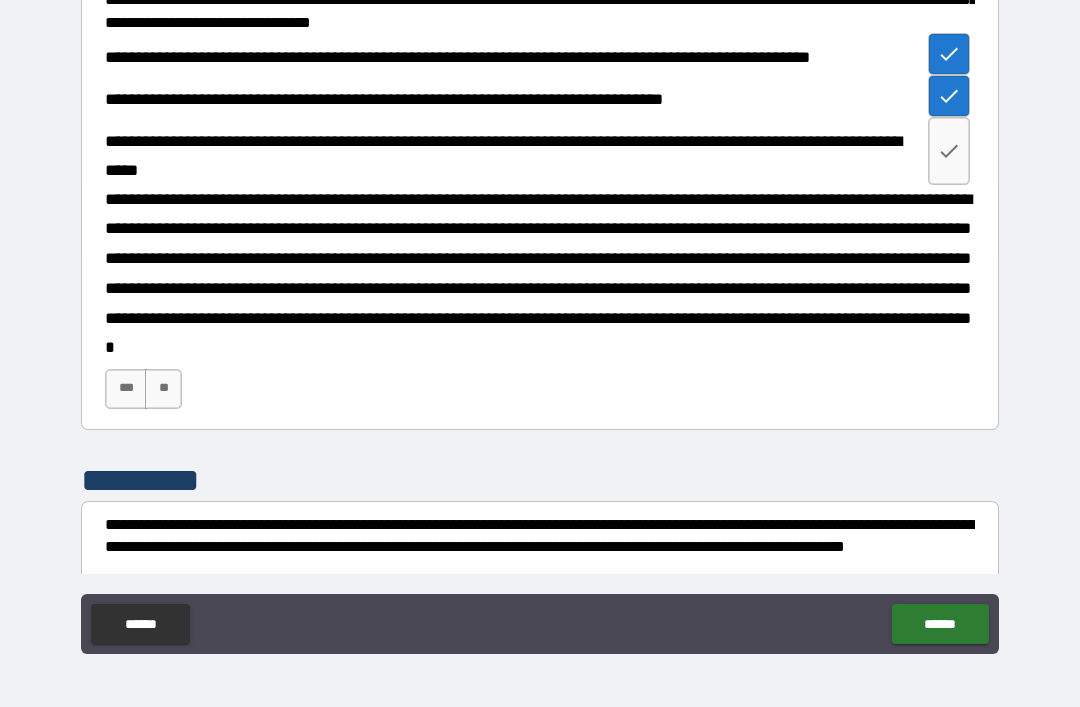 click 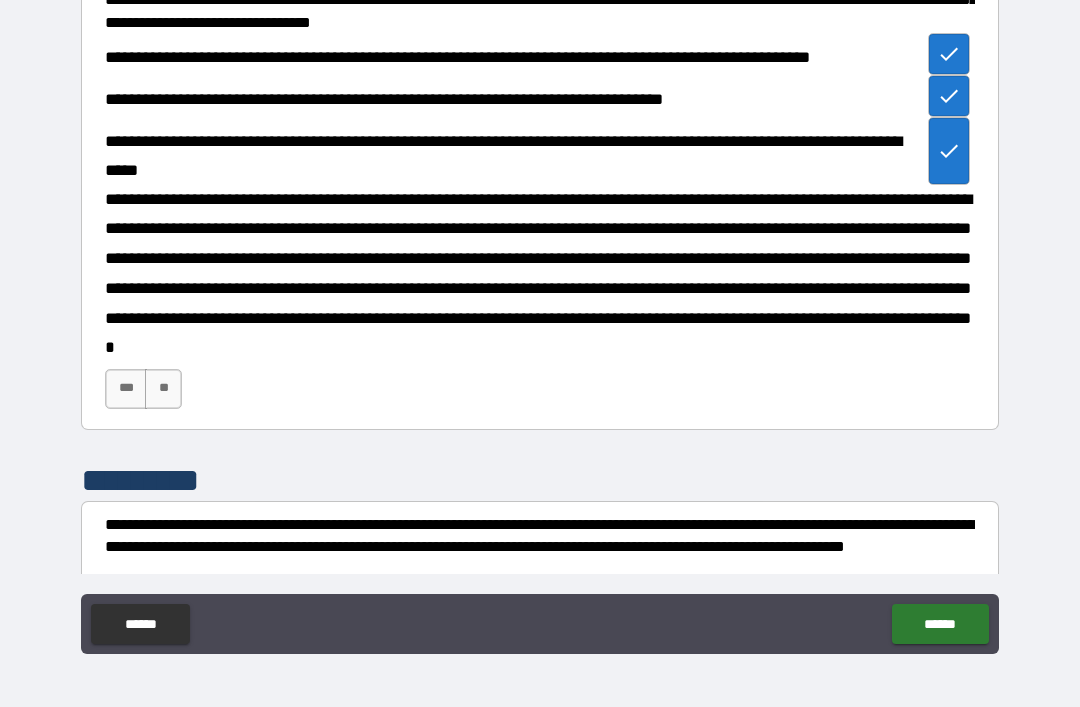 click on "***" at bounding box center (126, 389) 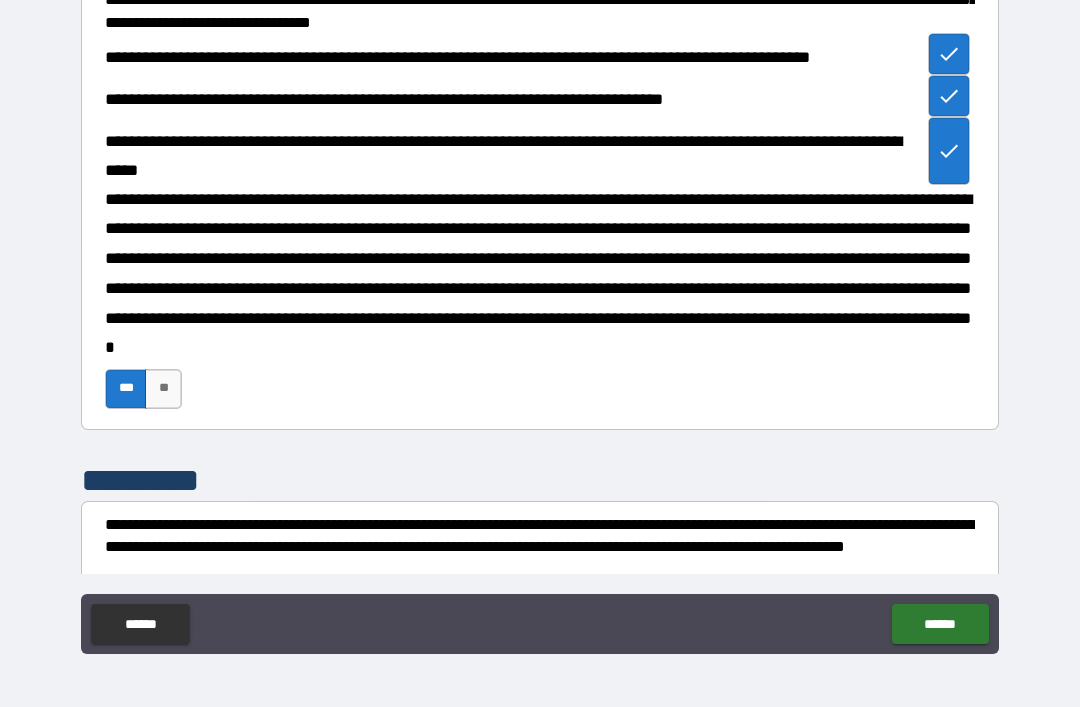 click on "******" at bounding box center [940, 624] 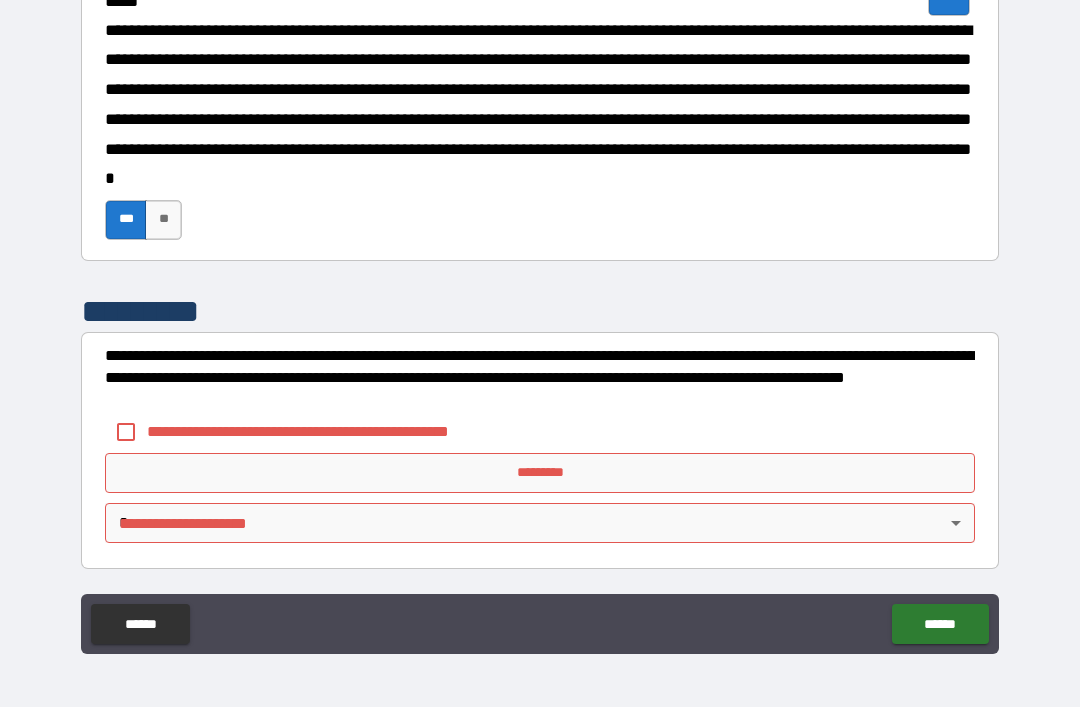 scroll, scrollTop: 2100, scrollLeft: 0, axis: vertical 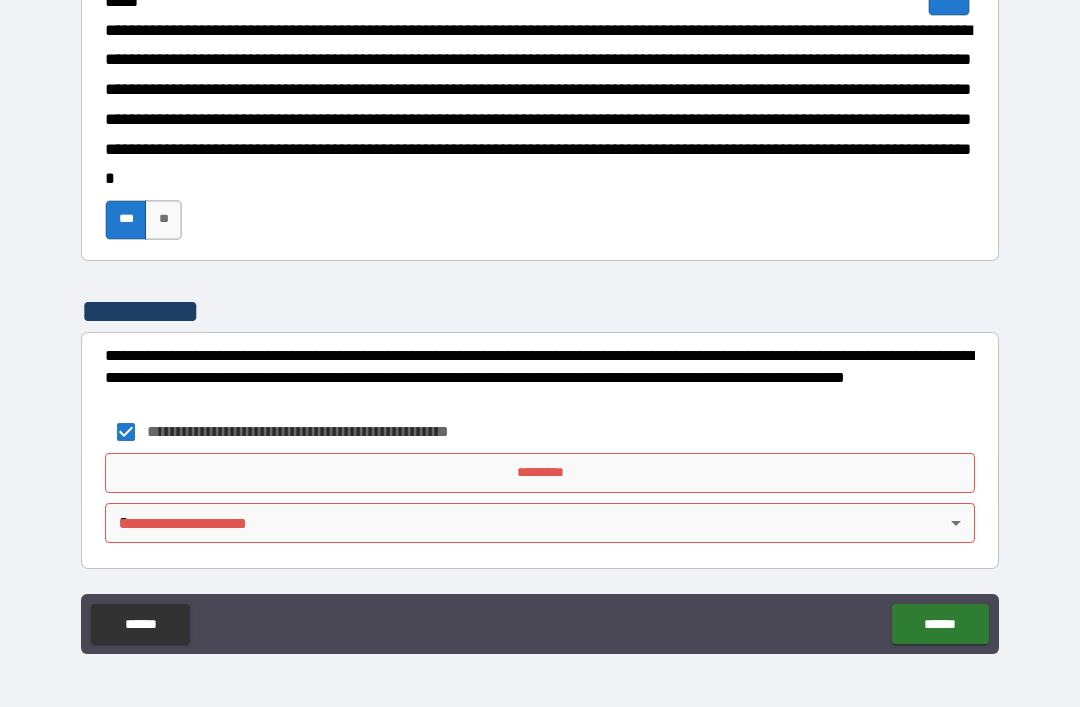 click on "*********" at bounding box center [540, 473] 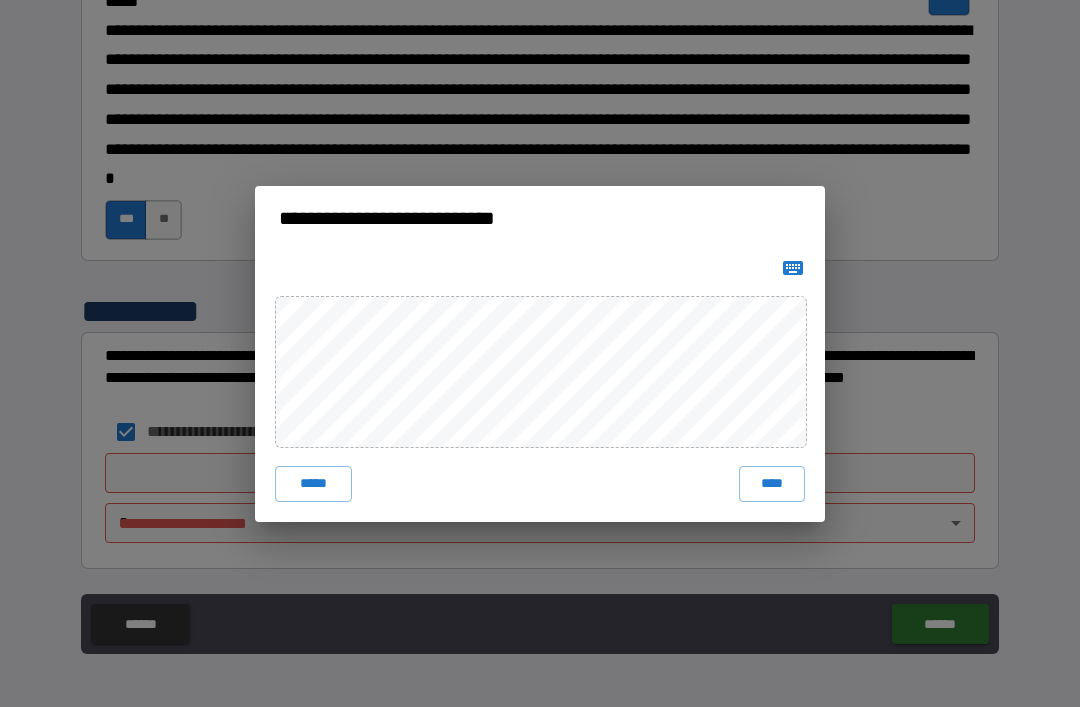 click on "****" at bounding box center [772, 484] 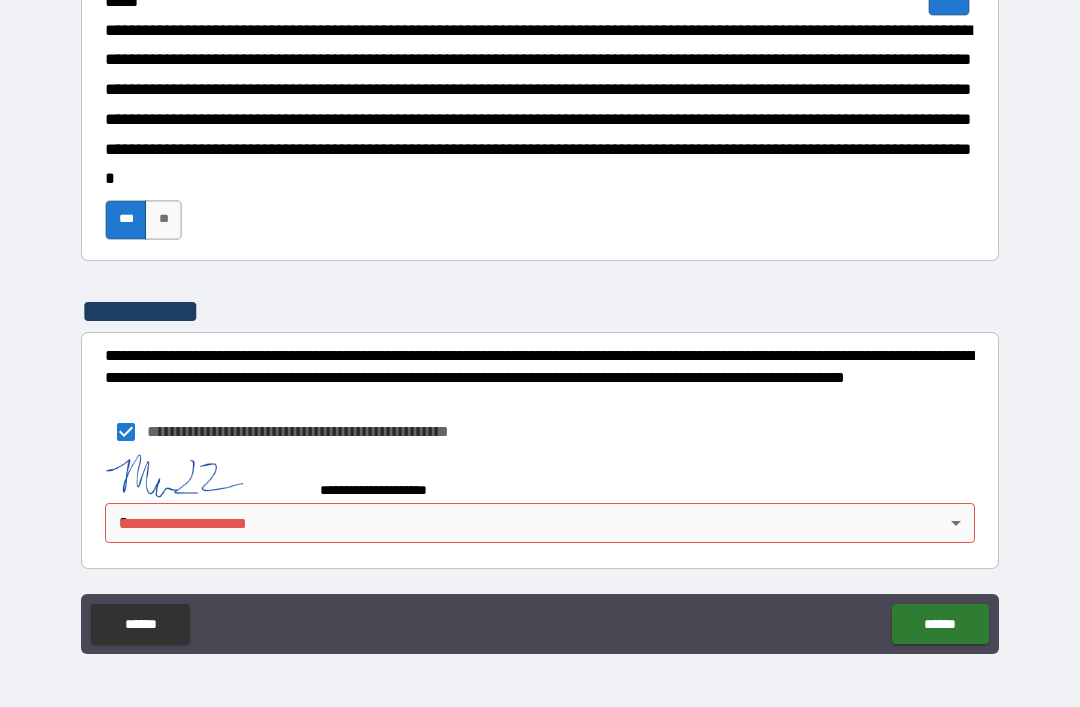 scroll, scrollTop: 2090, scrollLeft: 0, axis: vertical 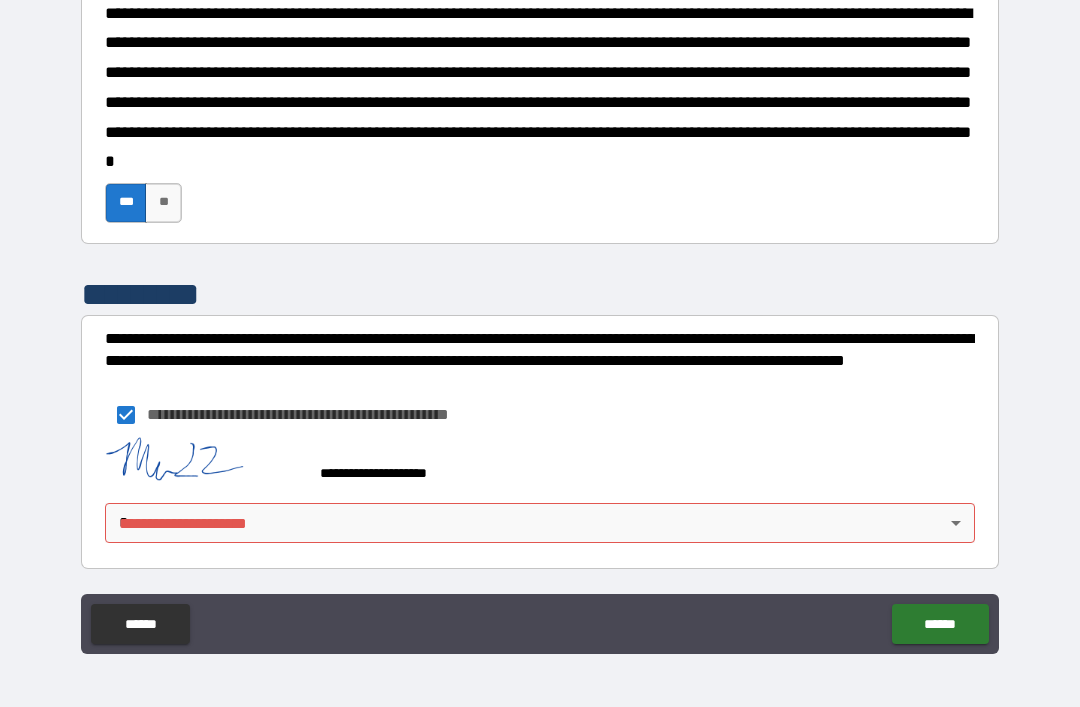 click on "**********" at bounding box center [540, 321] 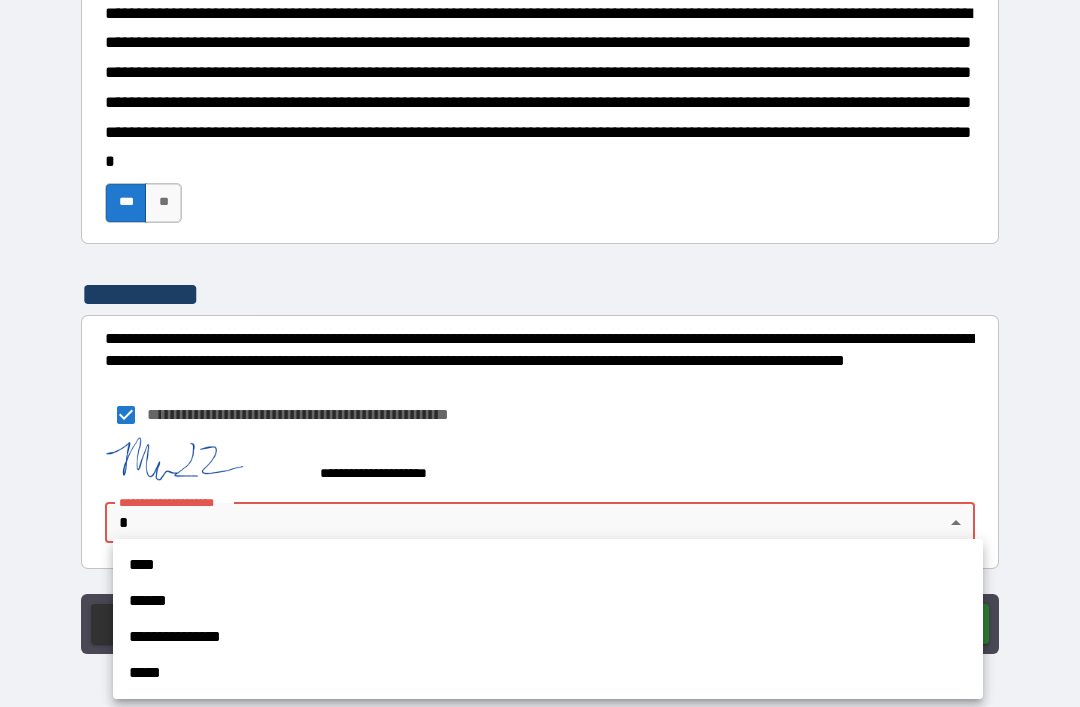 click on "**********" at bounding box center (548, 637) 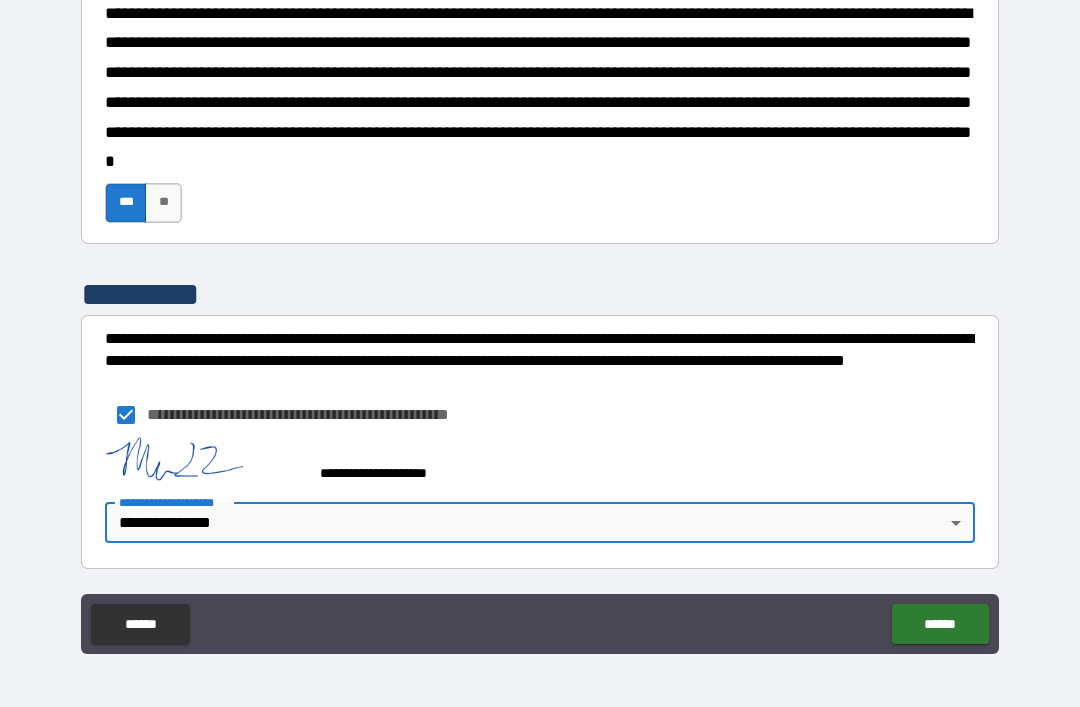 click on "******" at bounding box center (940, 624) 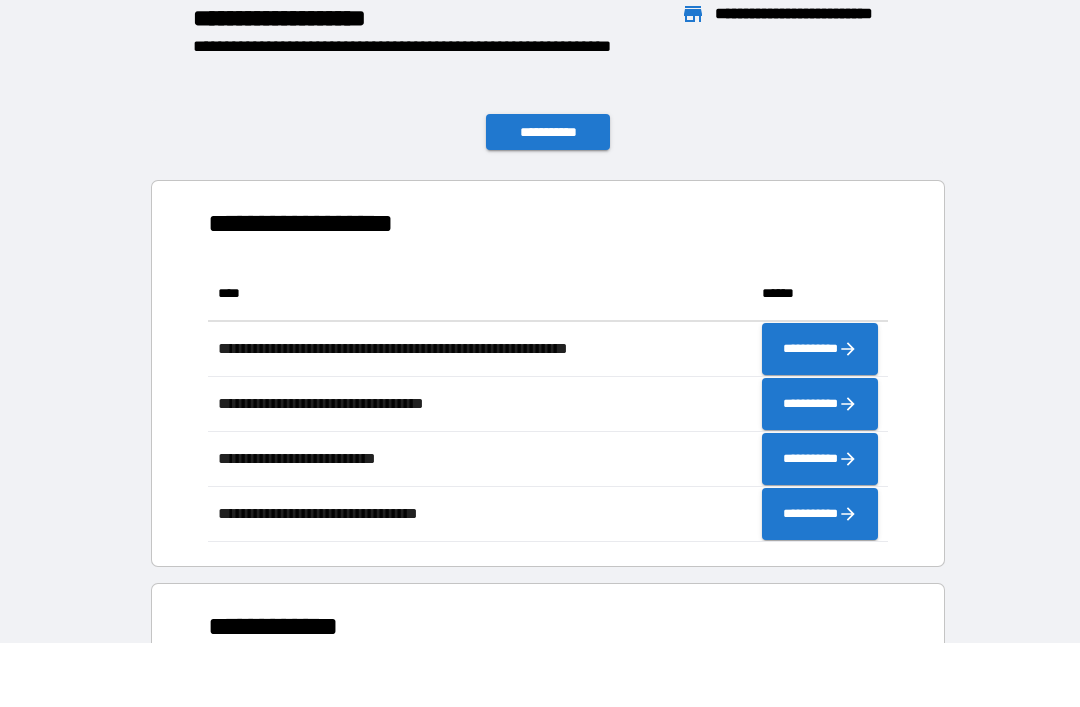 scroll, scrollTop: 276, scrollLeft: 680, axis: both 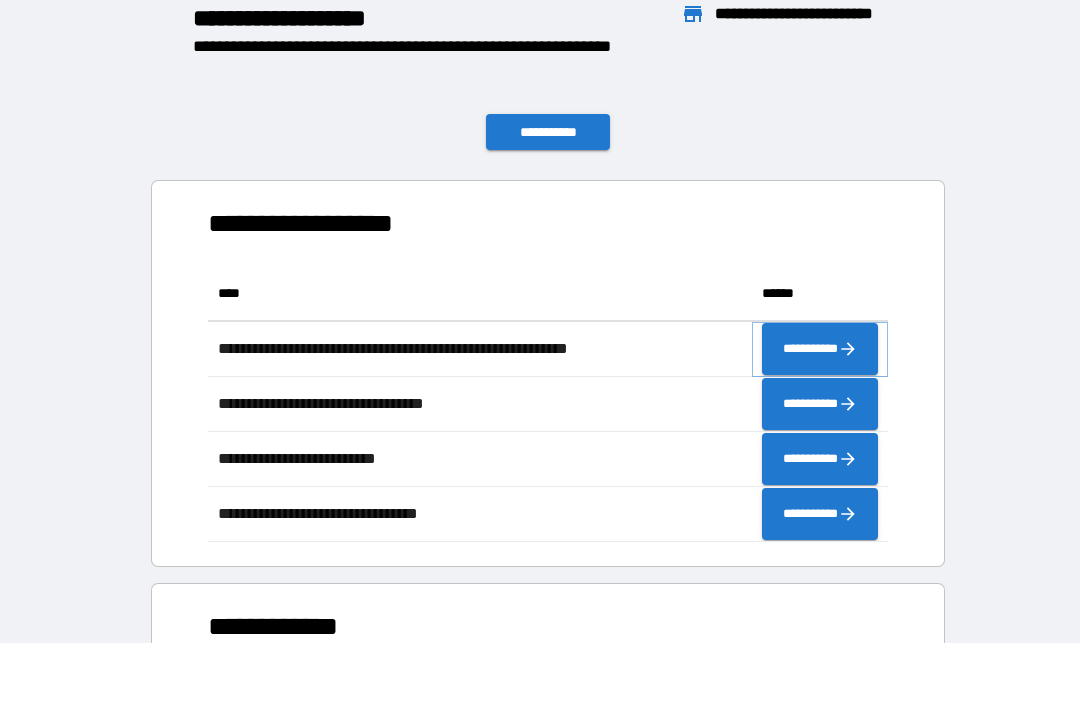 click on "**********" at bounding box center [820, 349] 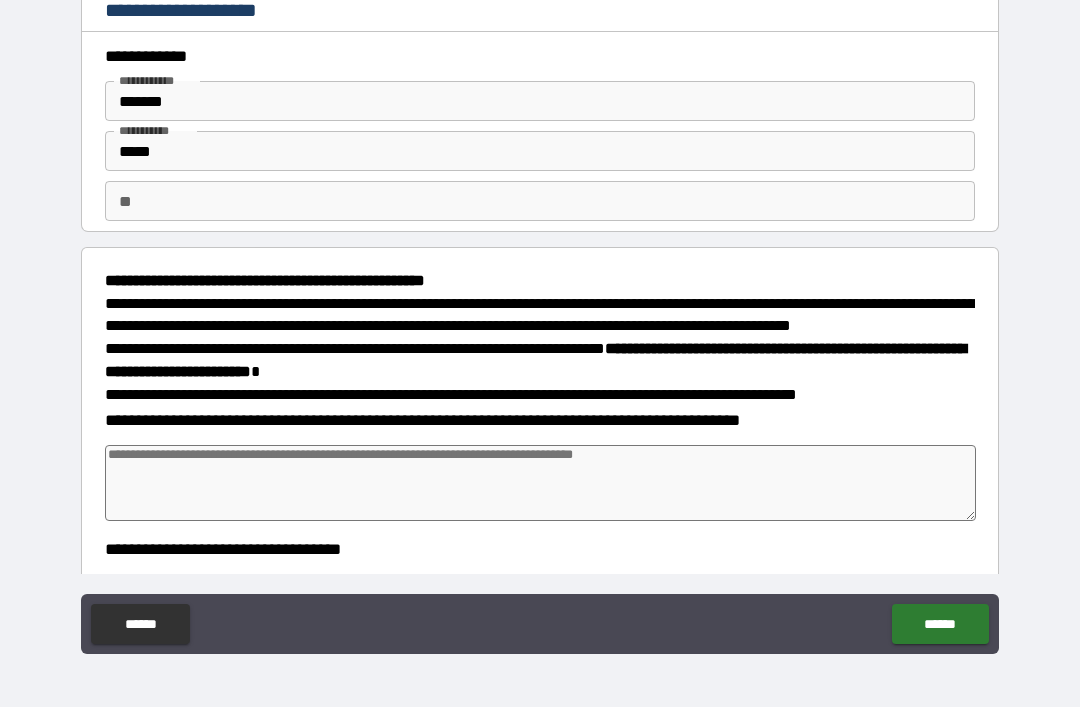 type on "*" 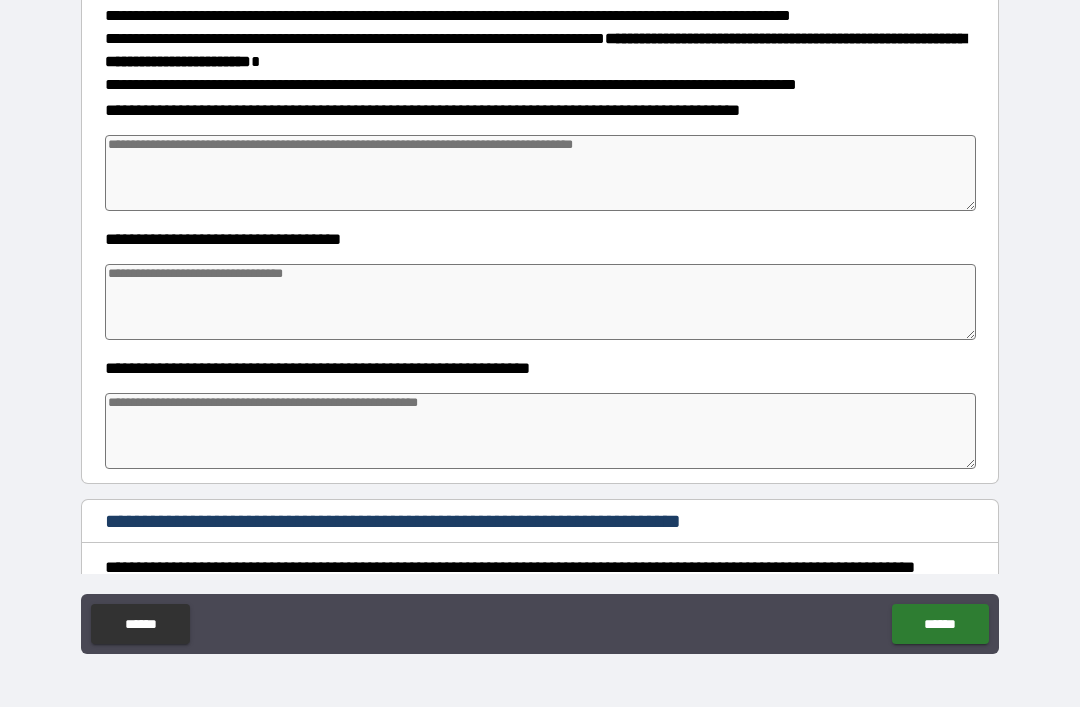 scroll, scrollTop: 272, scrollLeft: 0, axis: vertical 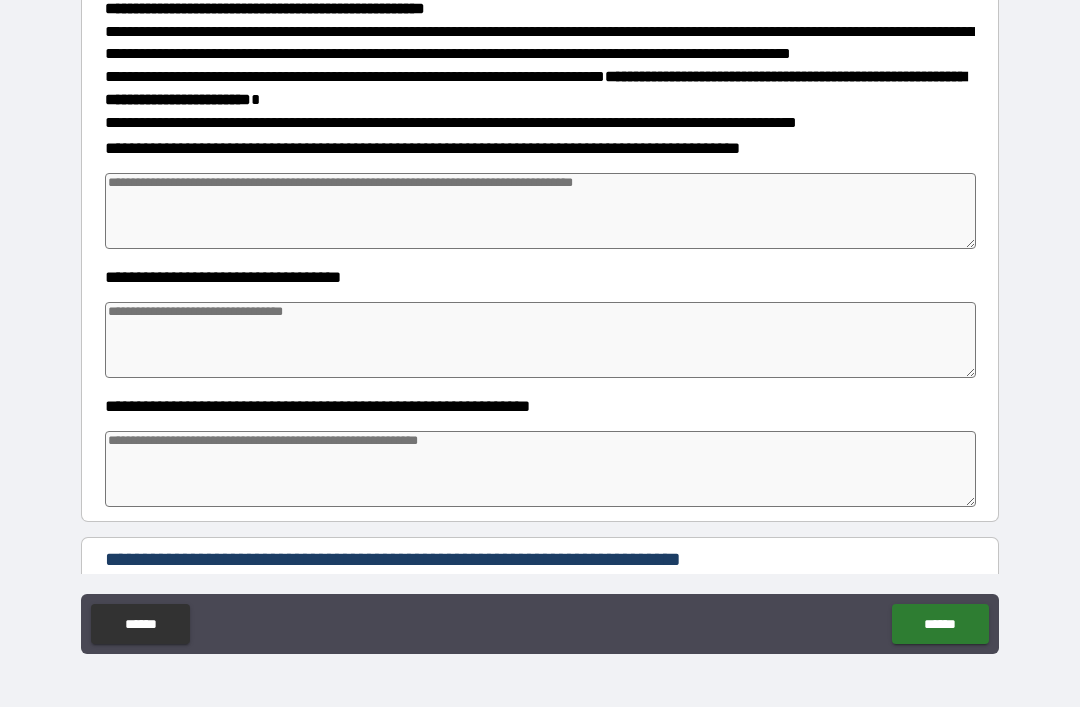 click at bounding box center [540, 211] 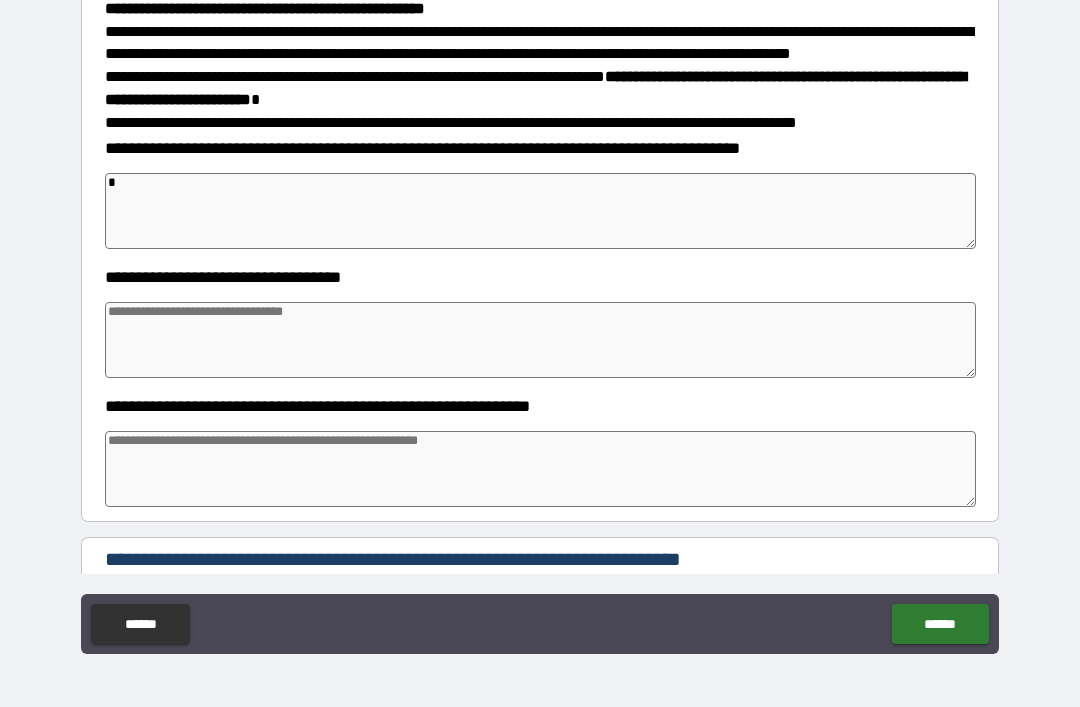type on "*" 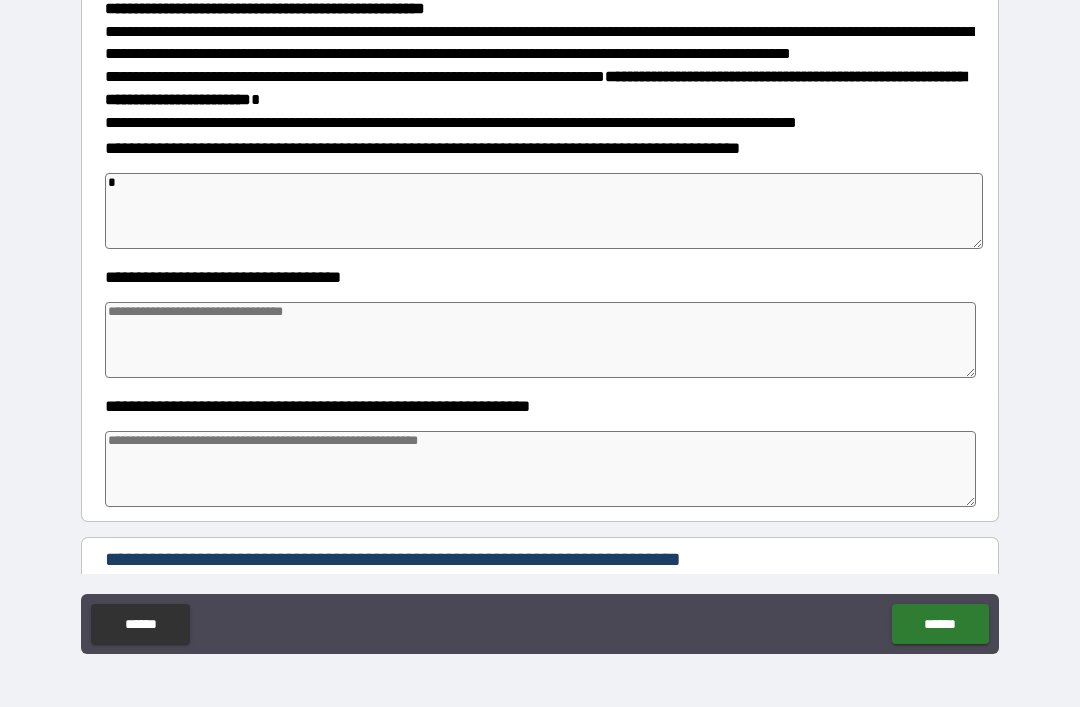 type on "*" 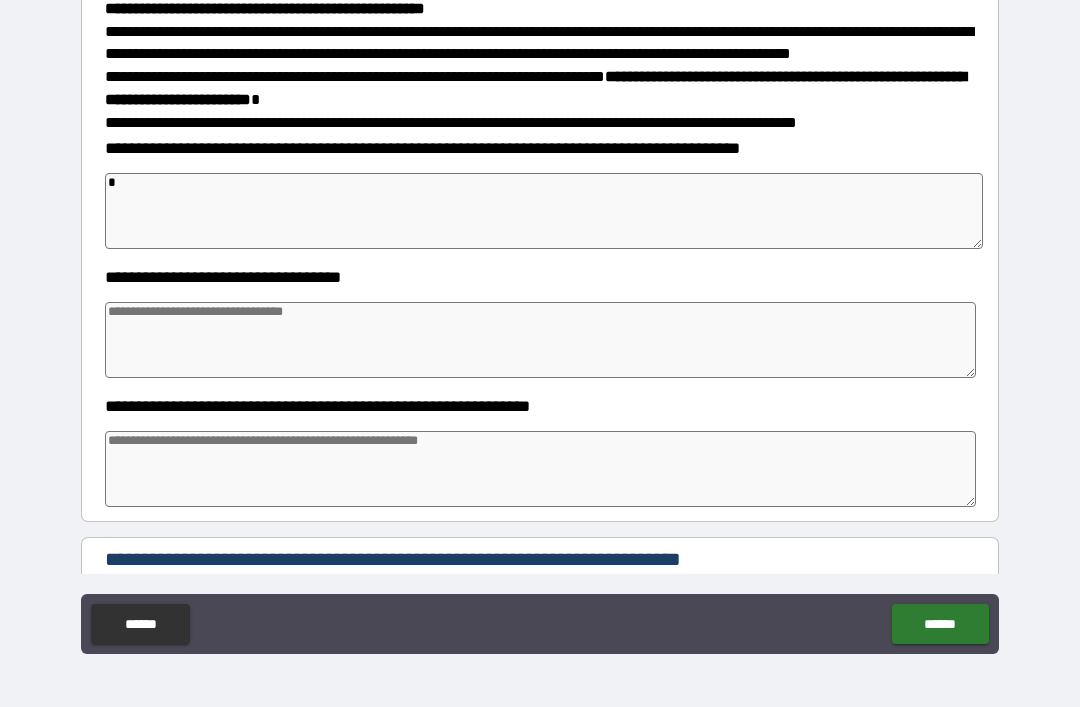 type on "*" 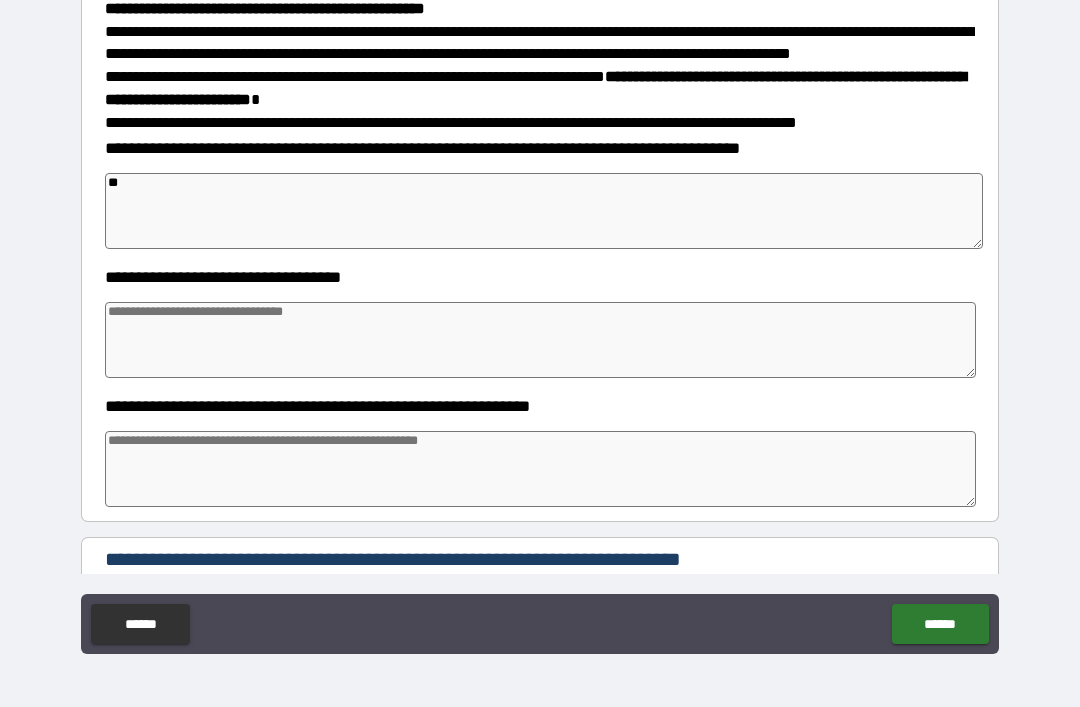 type on "*" 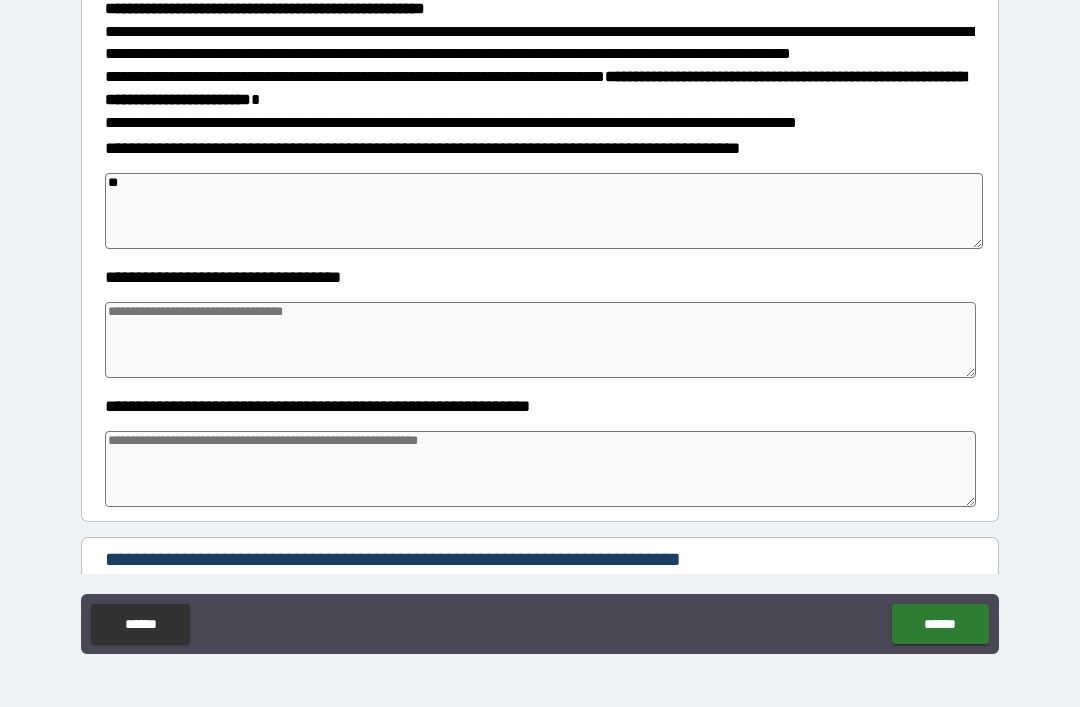 type on "*" 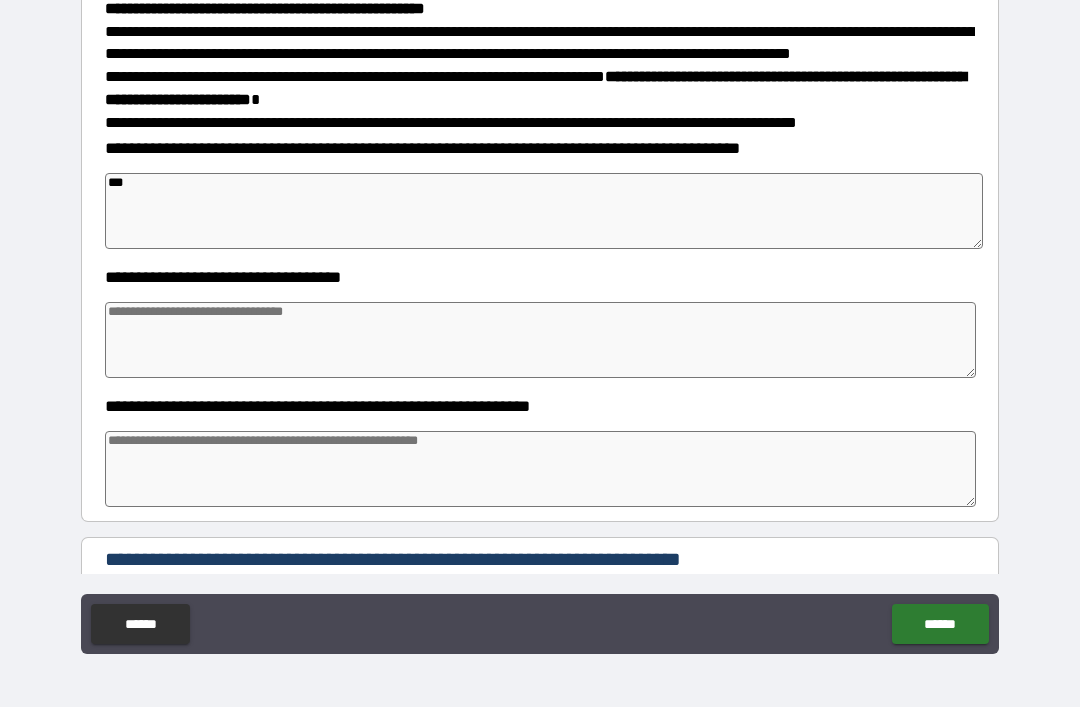 type on "****" 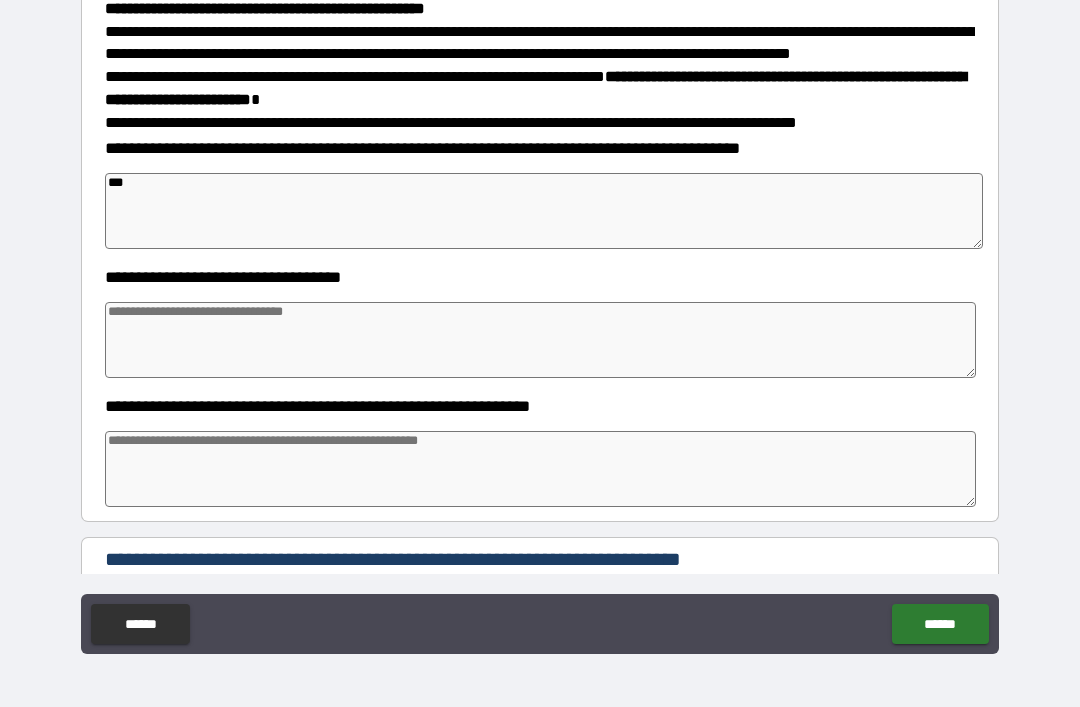 type on "*" 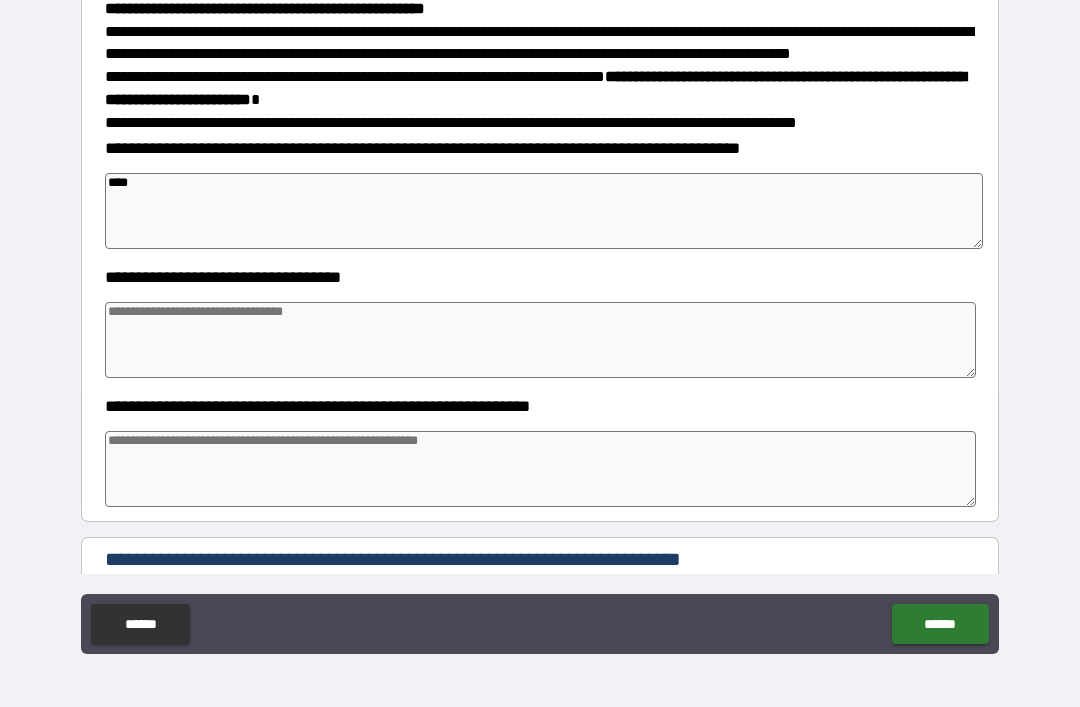 type on "*" 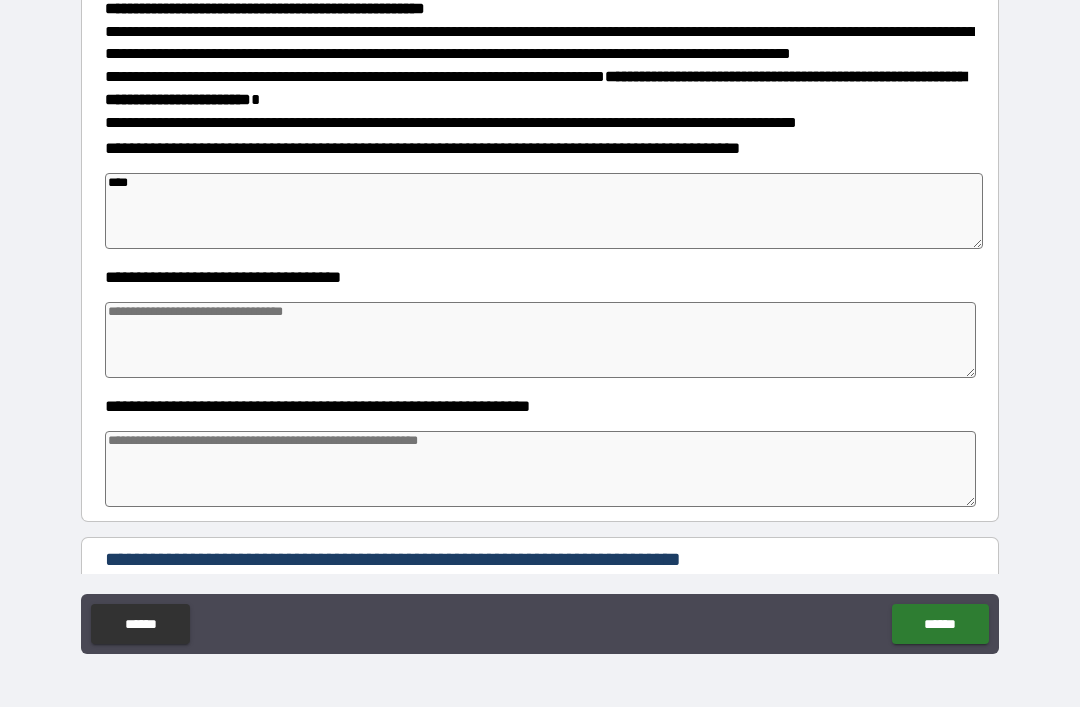 type on "*" 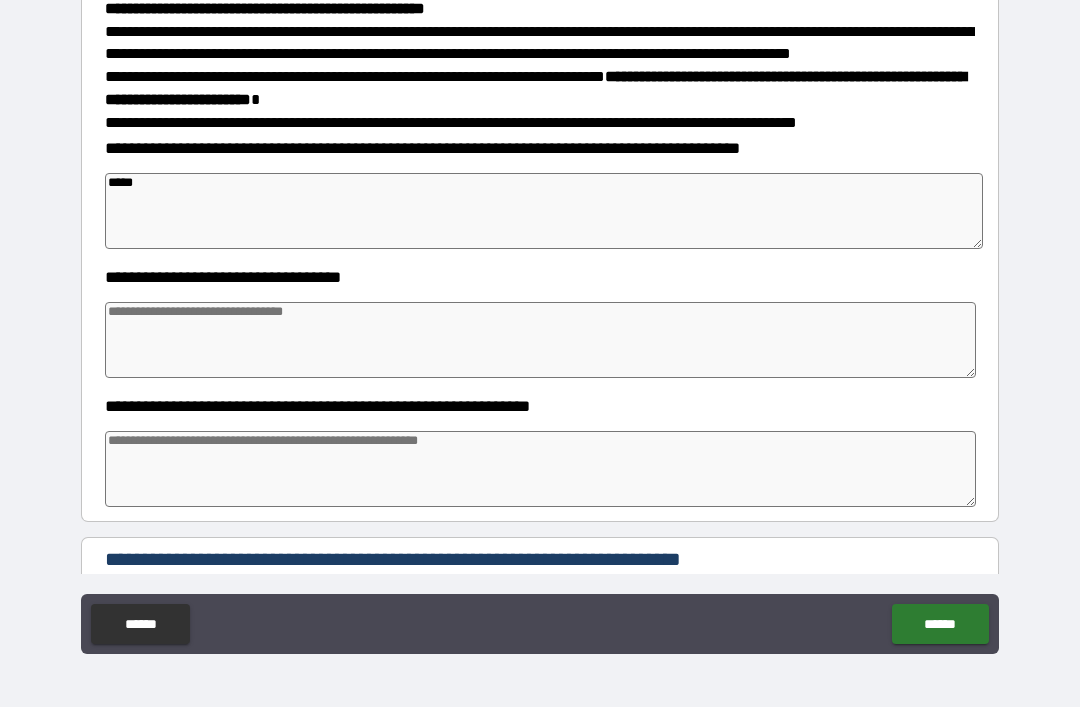 type on "*" 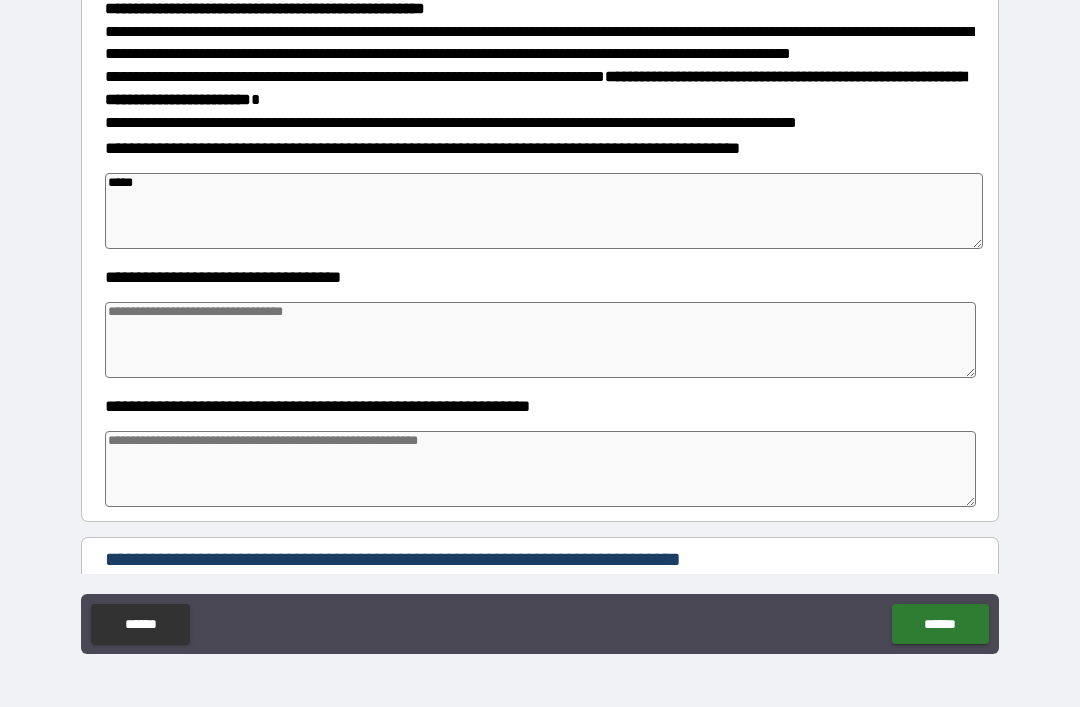 type on "*" 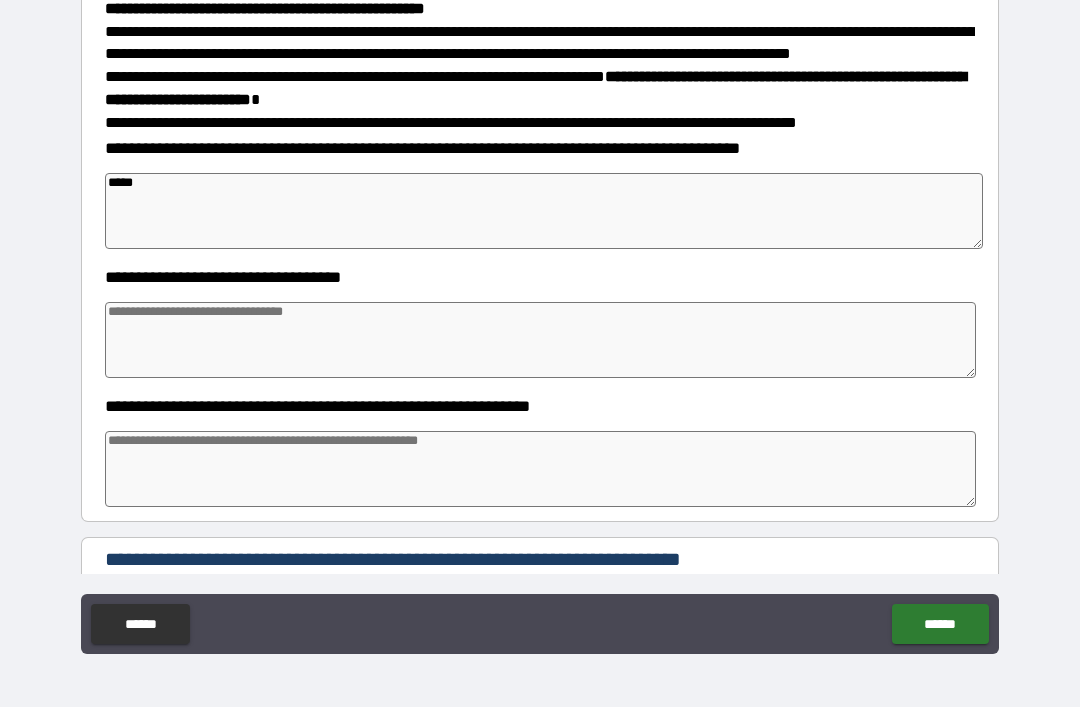 type on "*****" 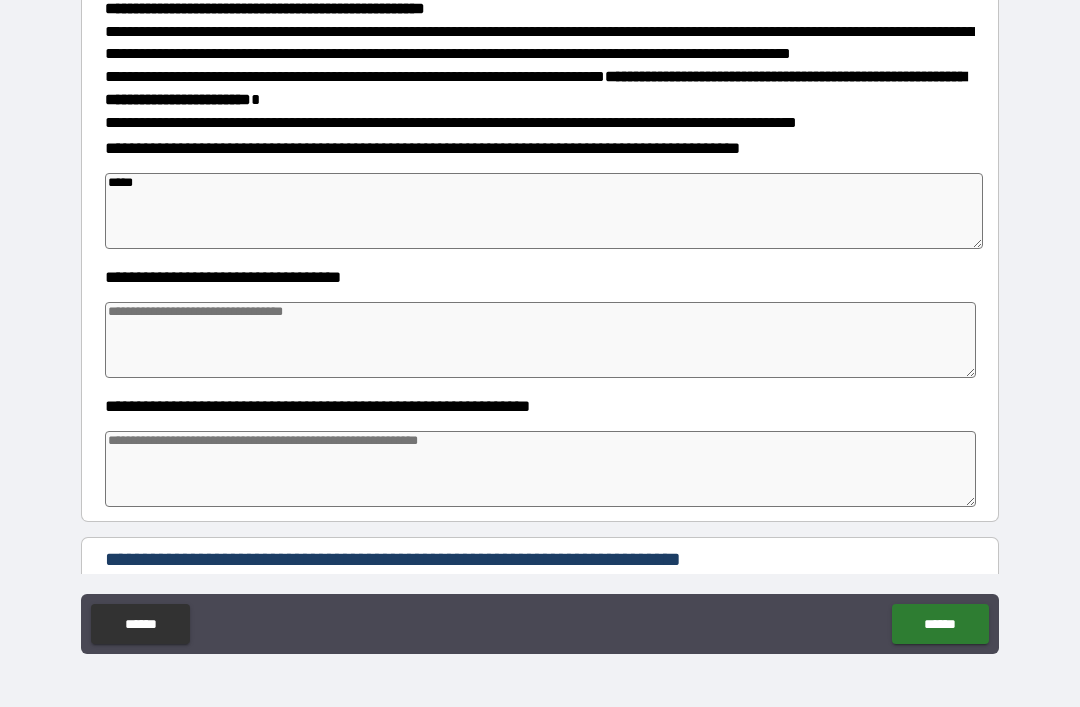 type on "*" 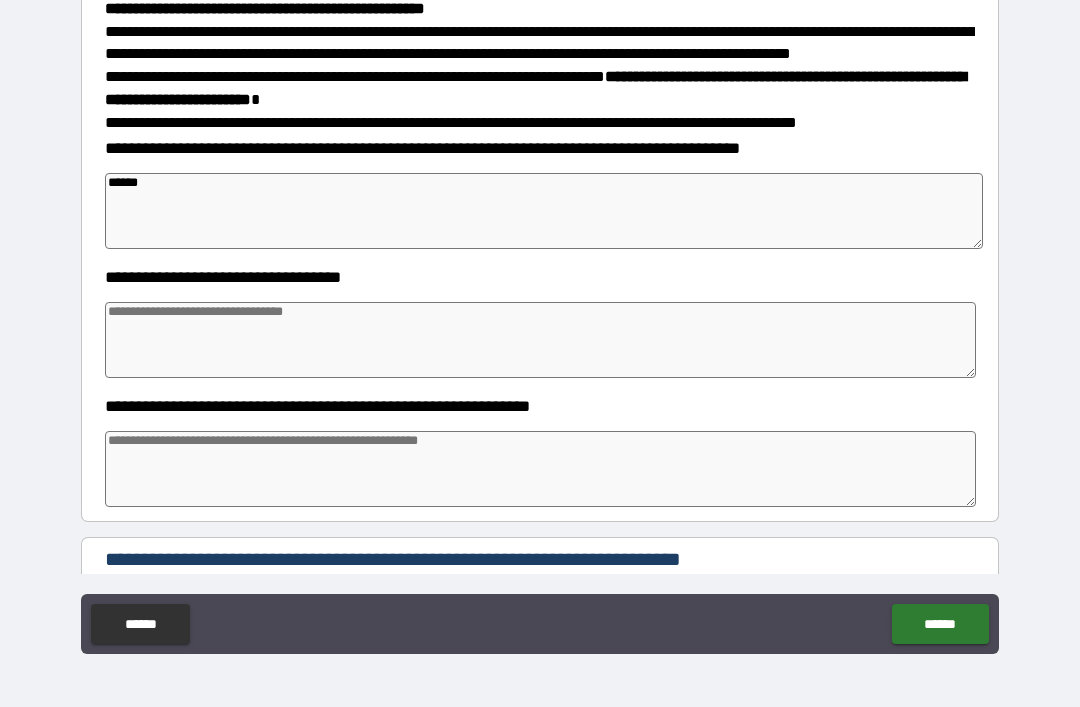 type on "*" 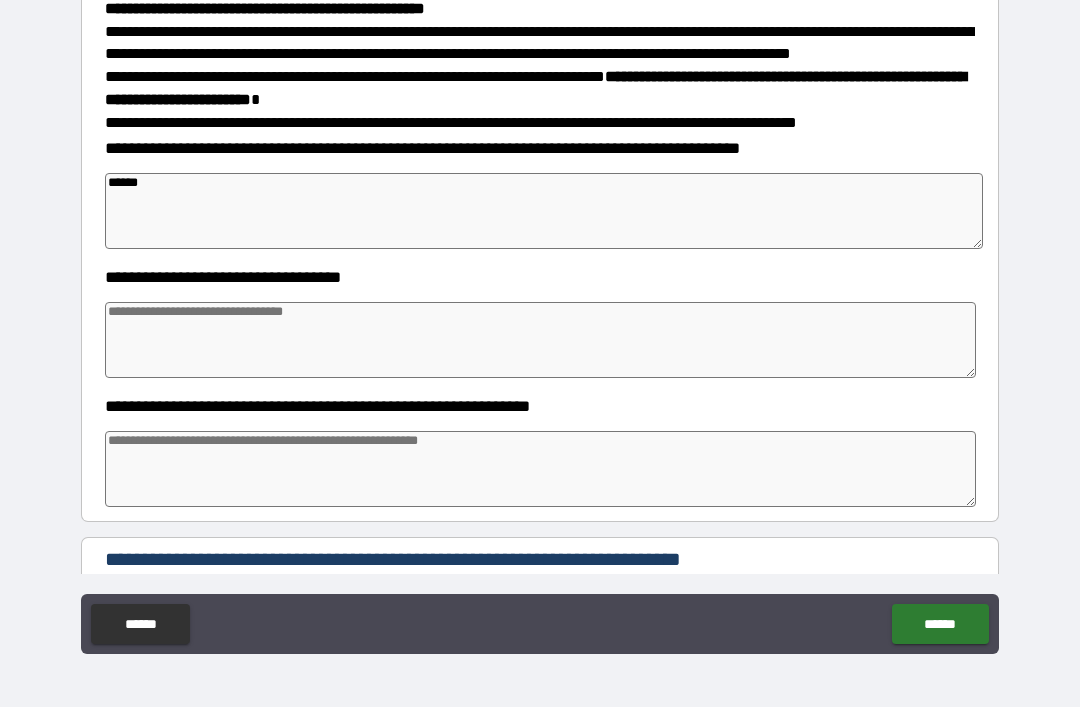 type on "*" 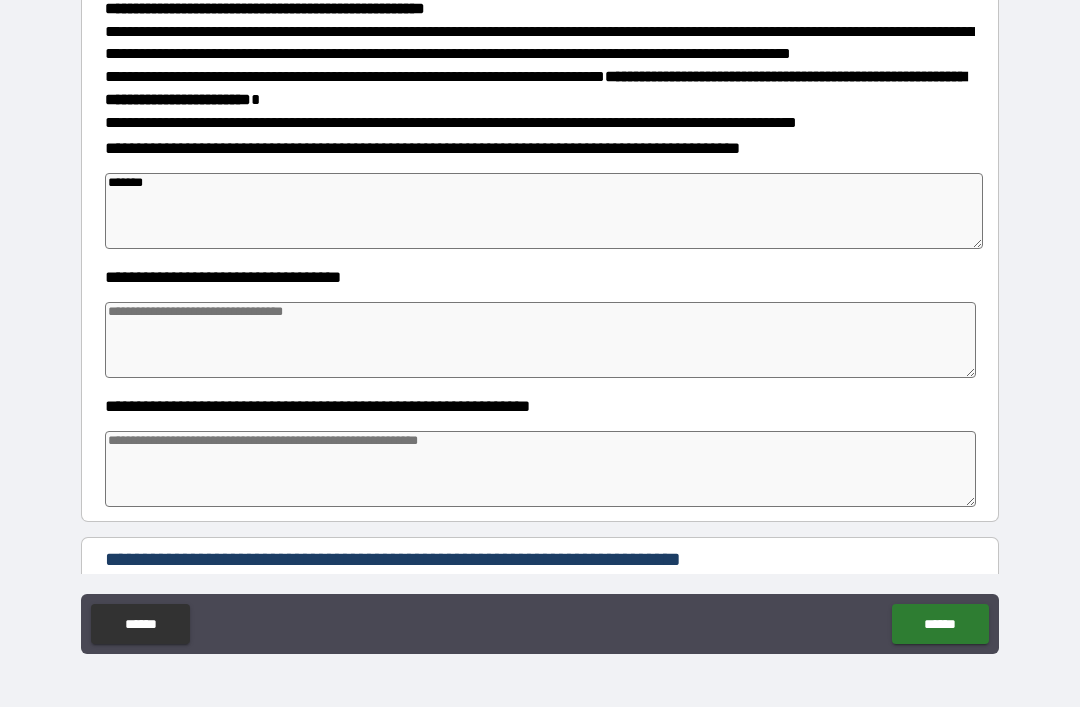 type on "*" 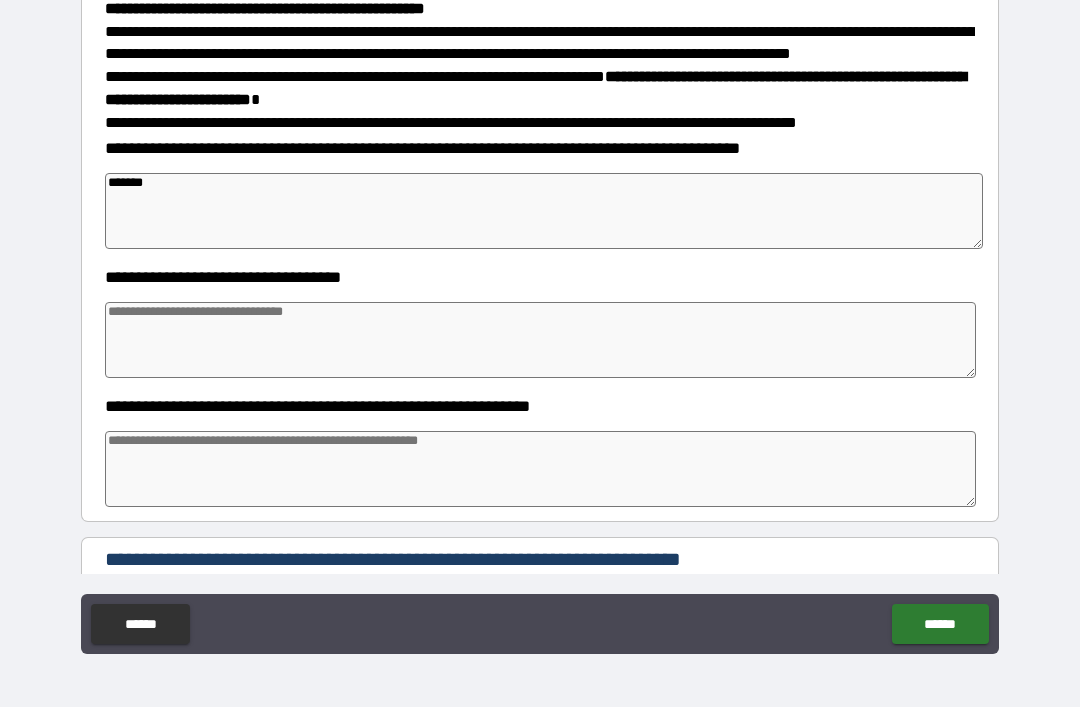 type on "*" 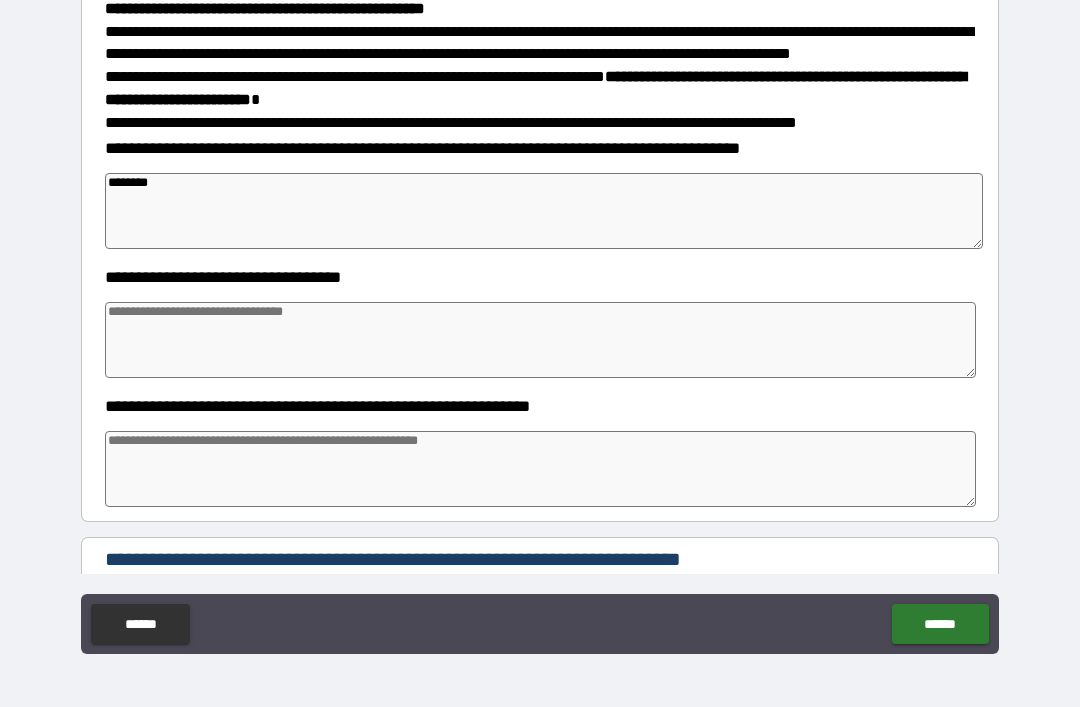 type on "*********" 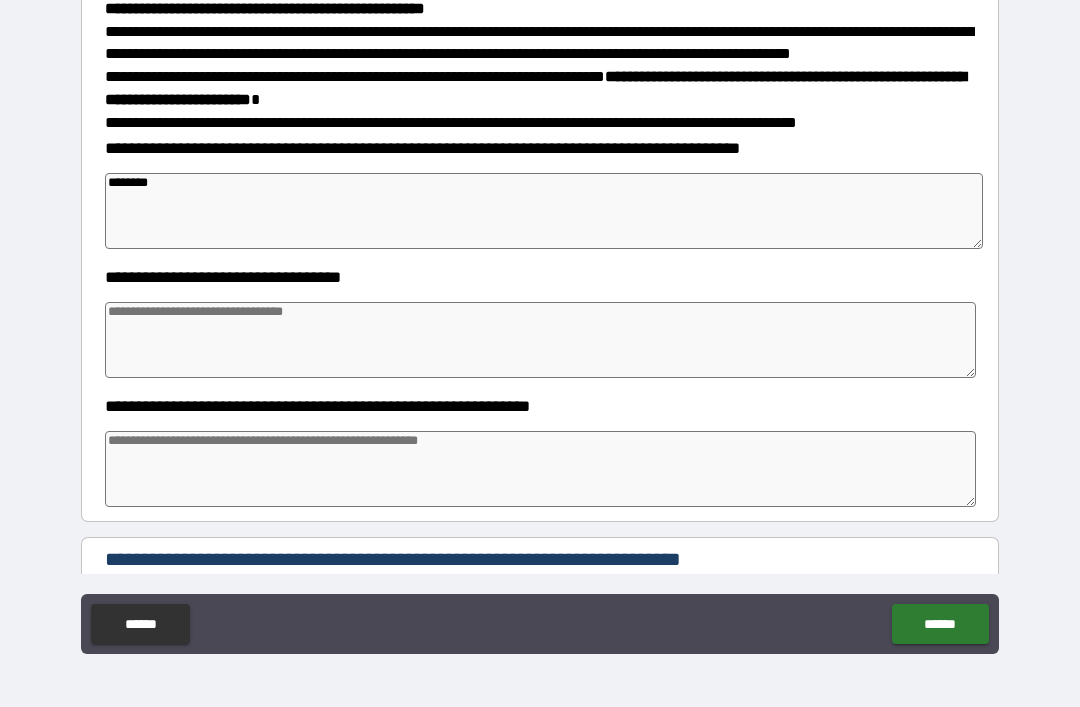 type on "*" 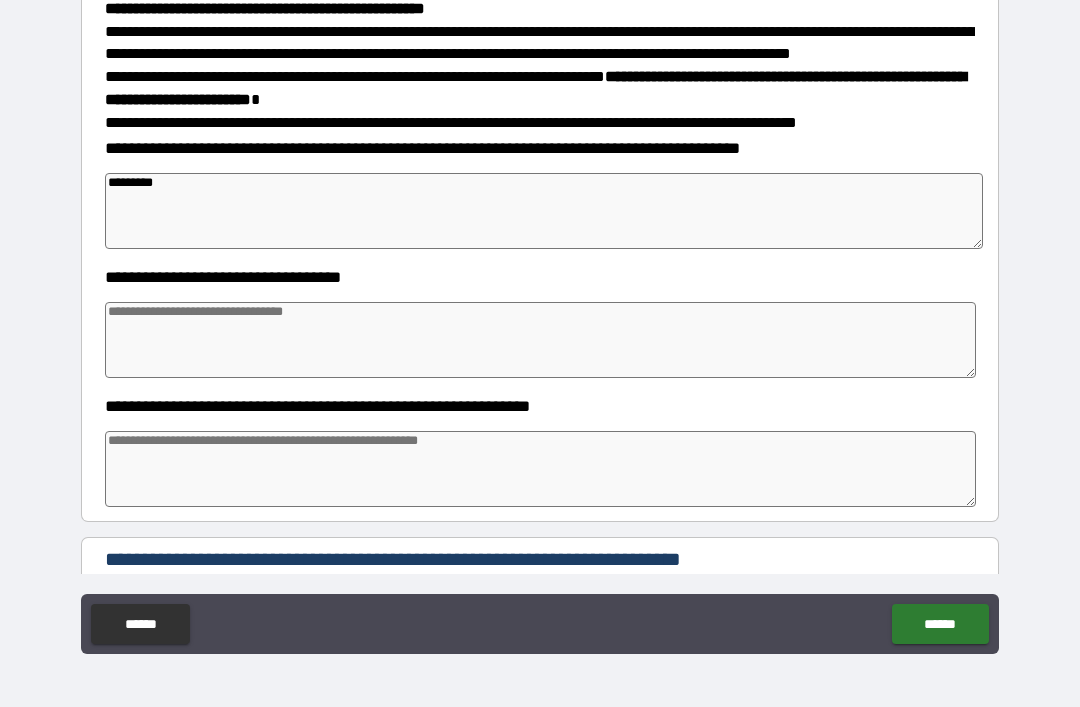 type on "*" 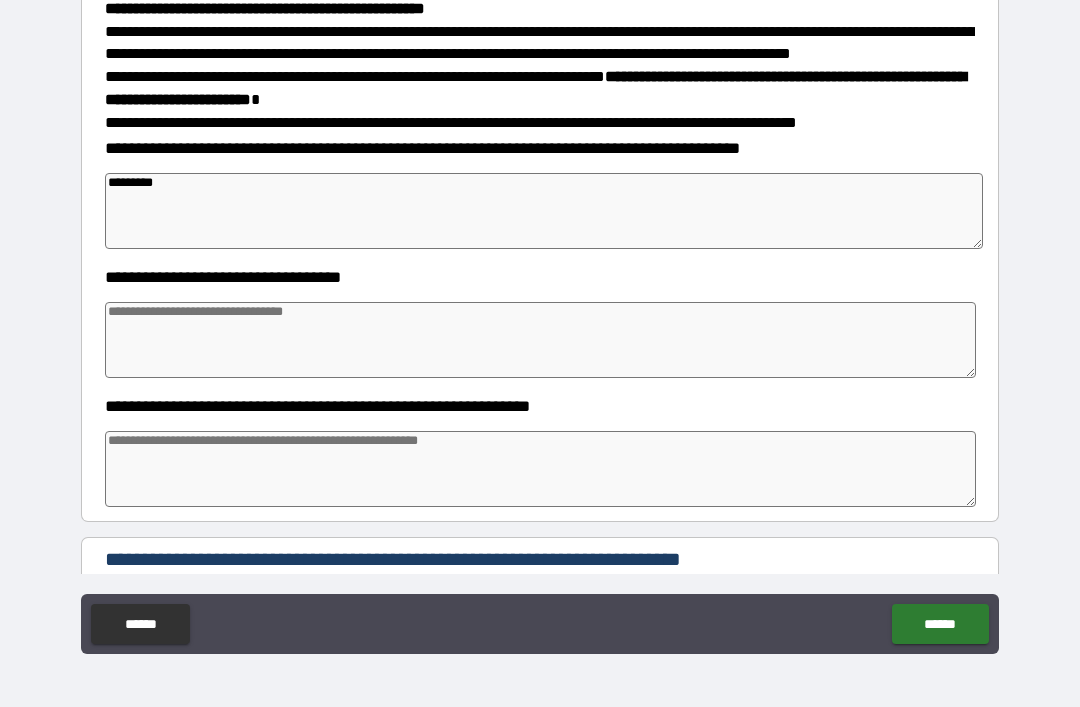 type on "*" 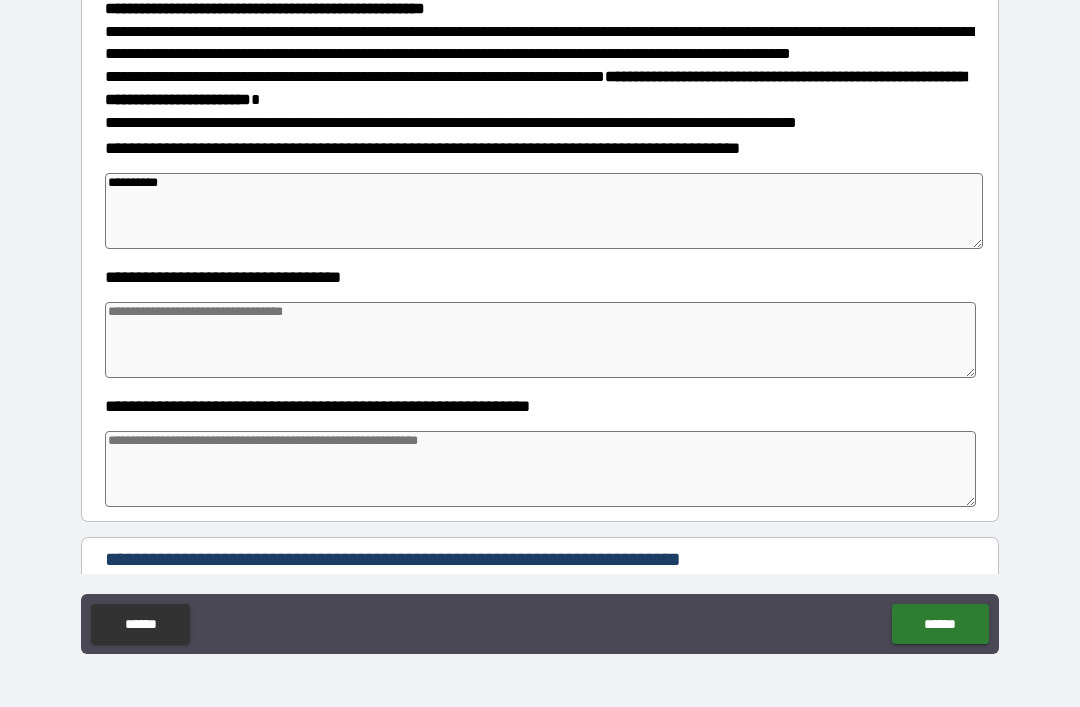 type on "*" 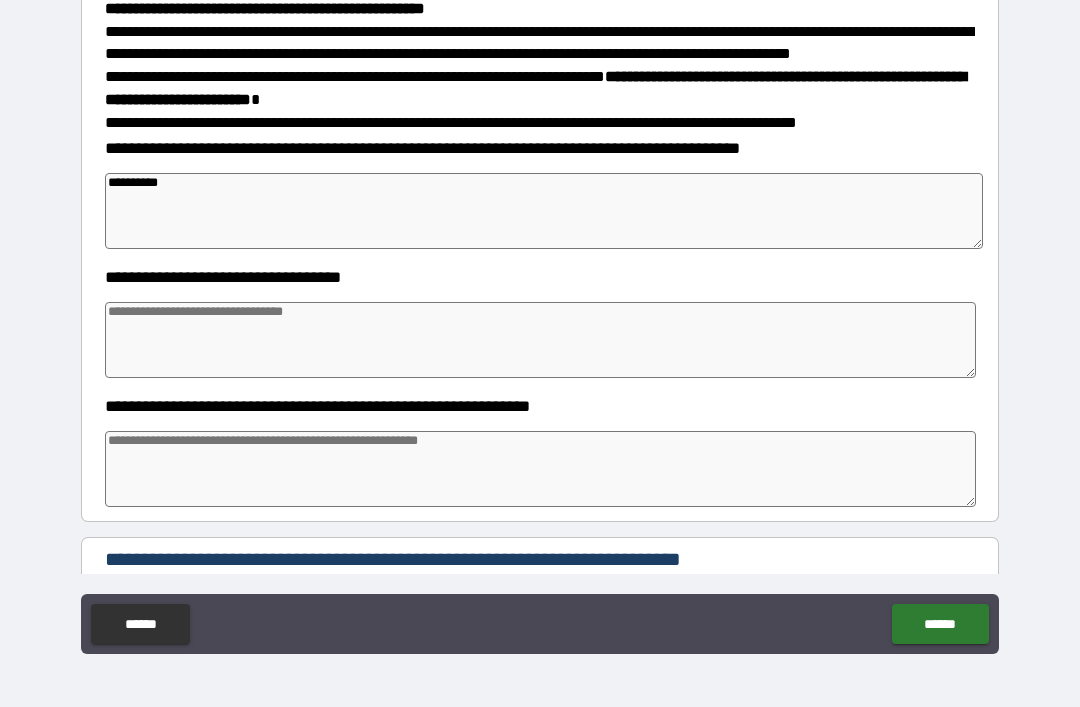 type on "*" 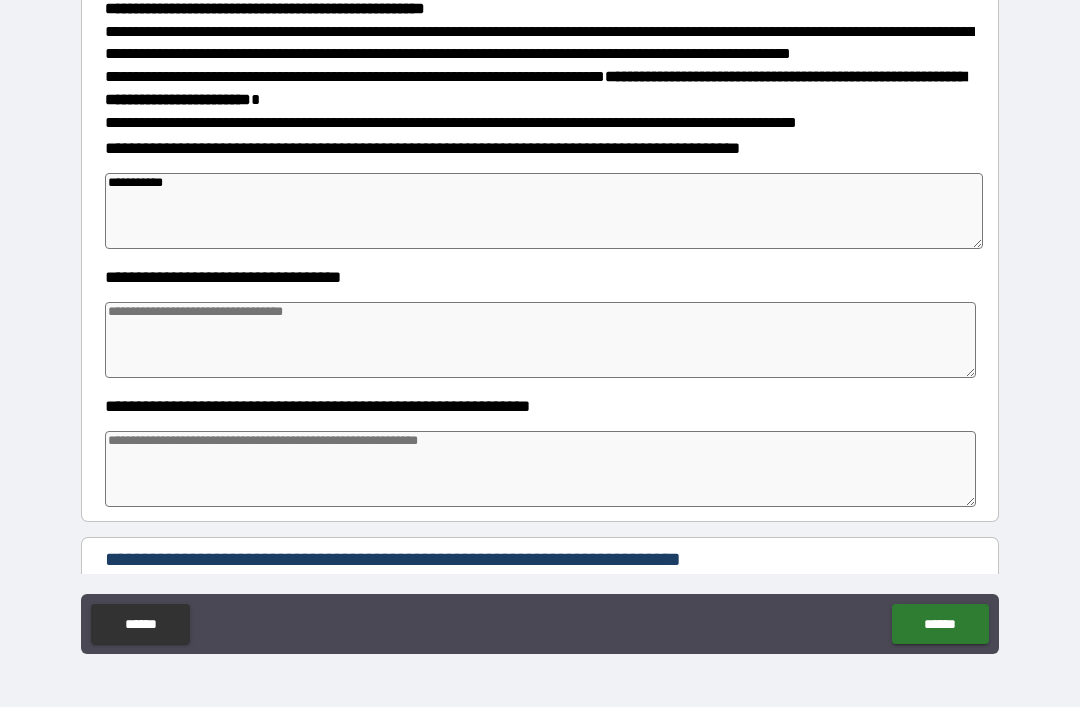 type on "*" 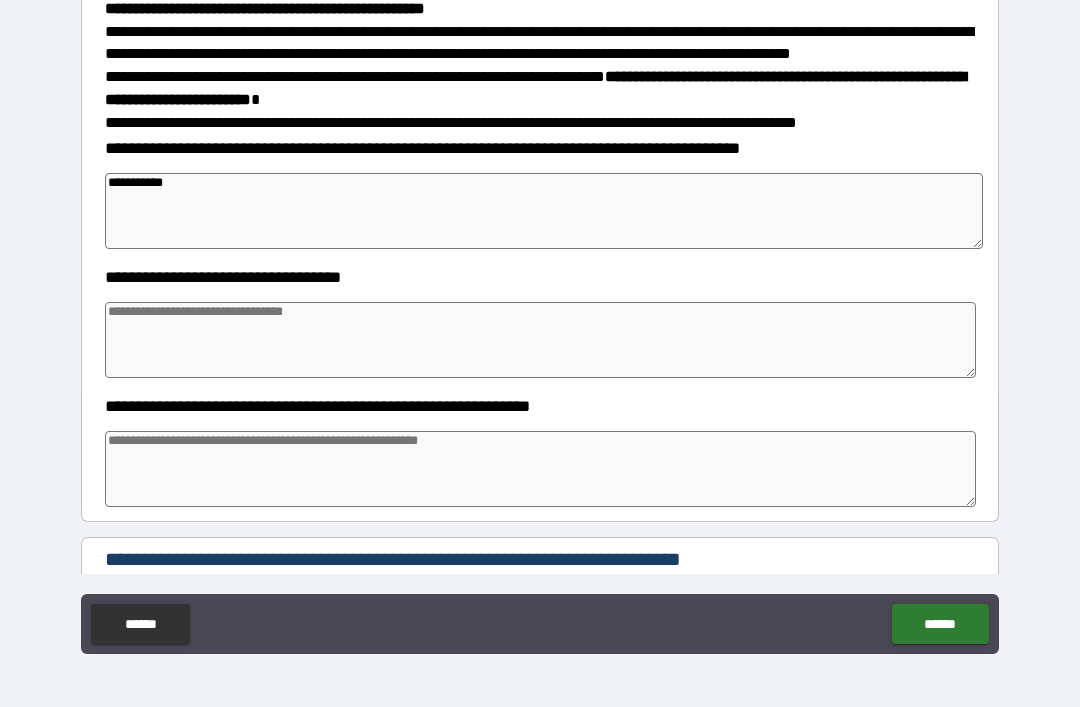 type on "*" 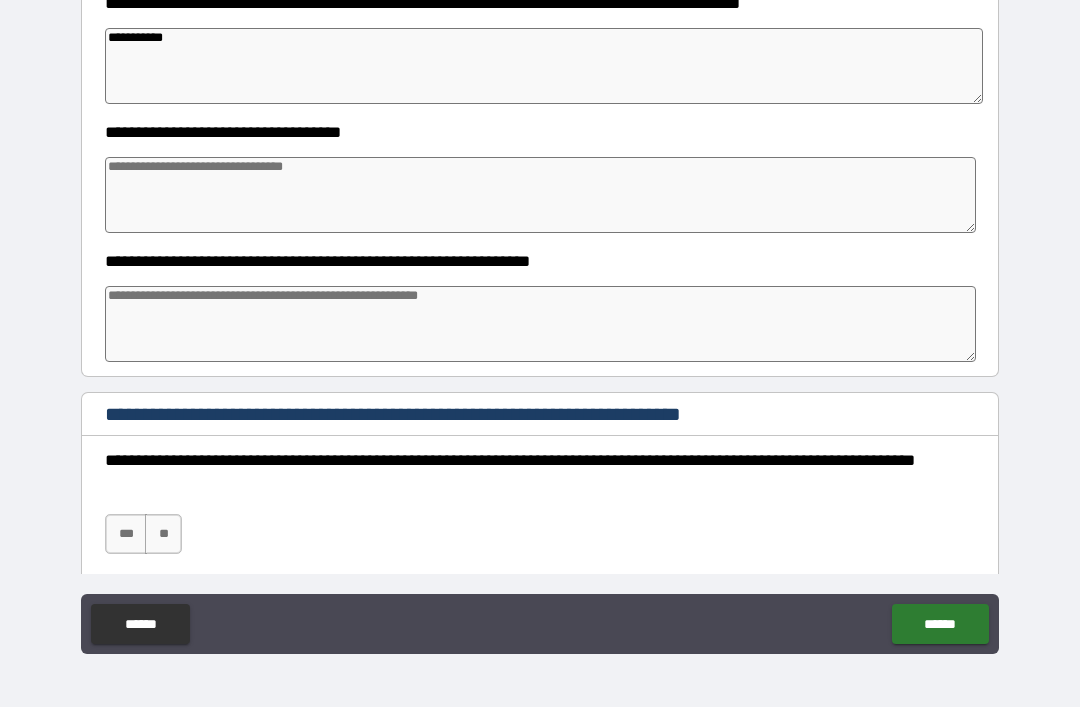 scroll, scrollTop: 448, scrollLeft: 0, axis: vertical 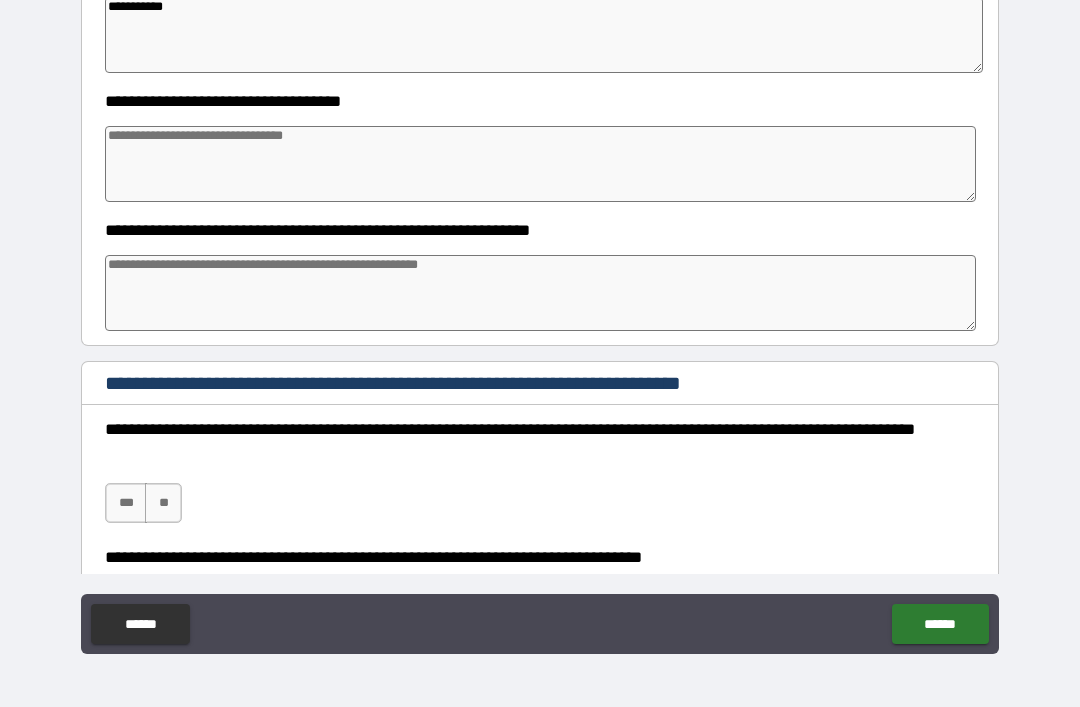 type on "**********" 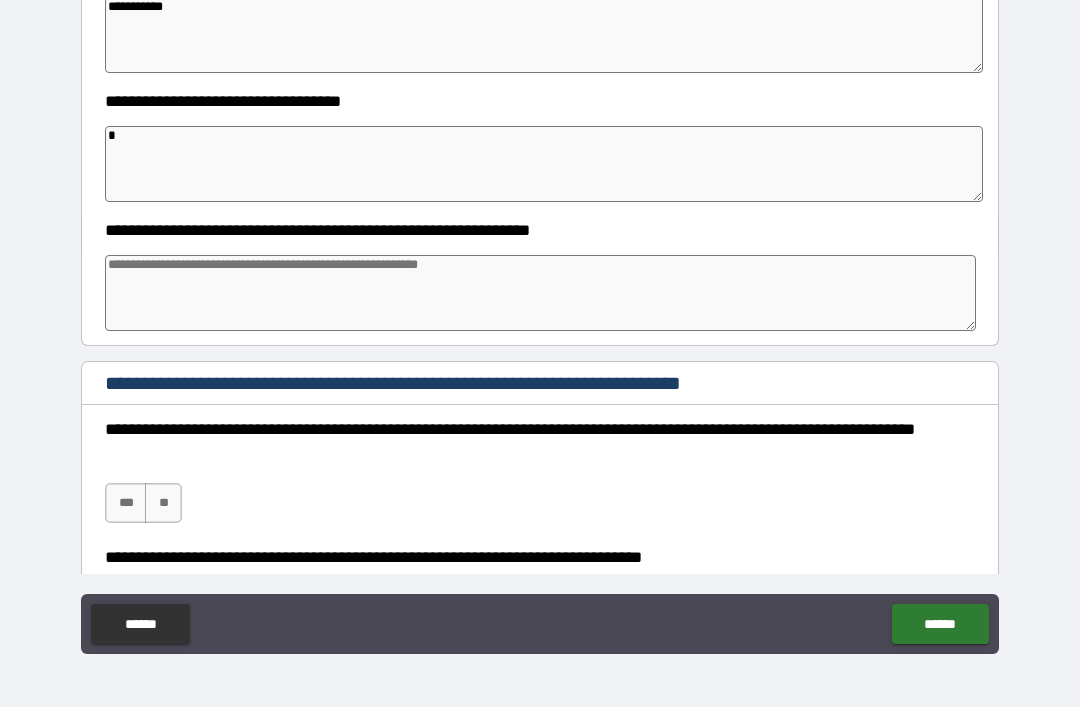 type on "*" 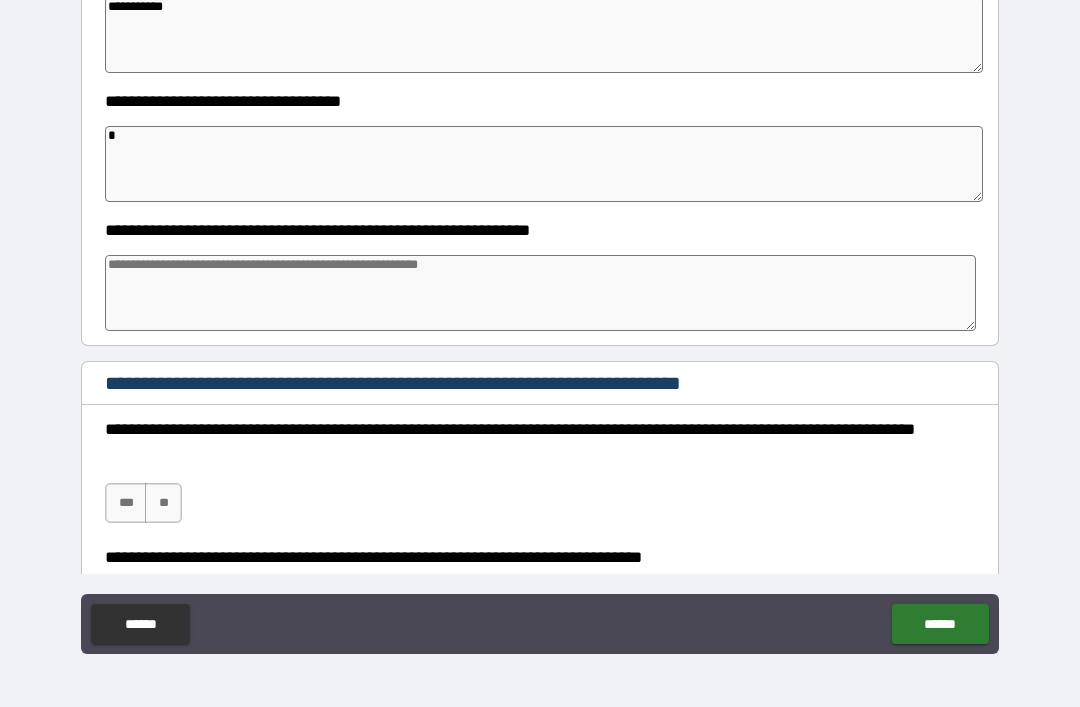 type on "*" 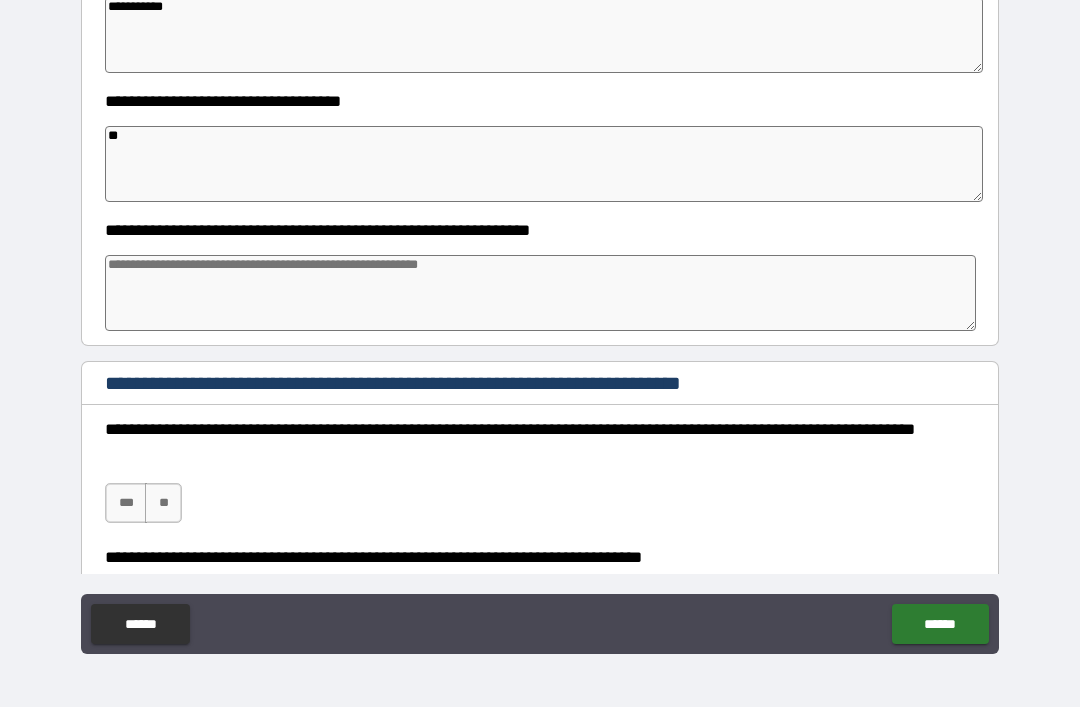 type on "*" 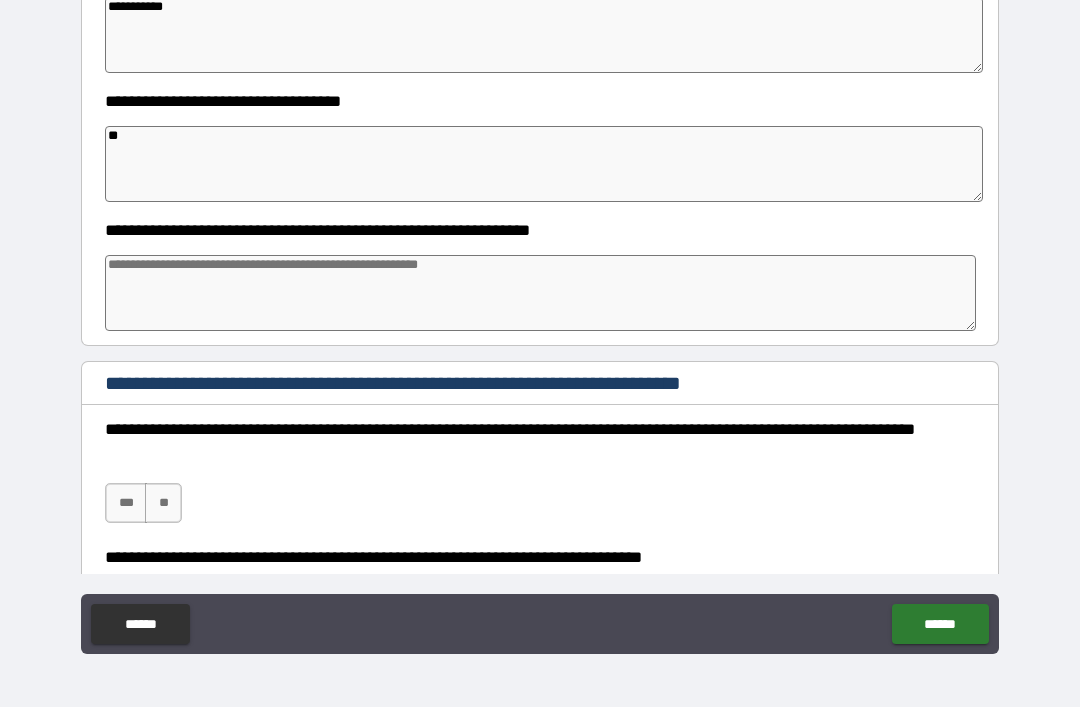 type on "***" 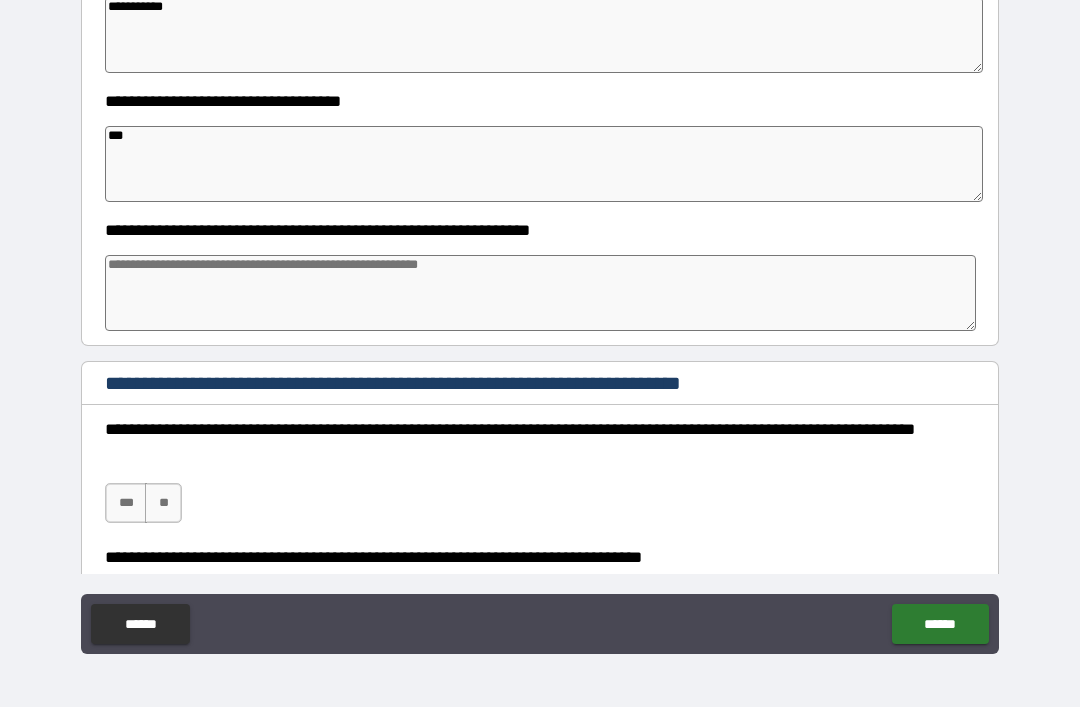 type on "*" 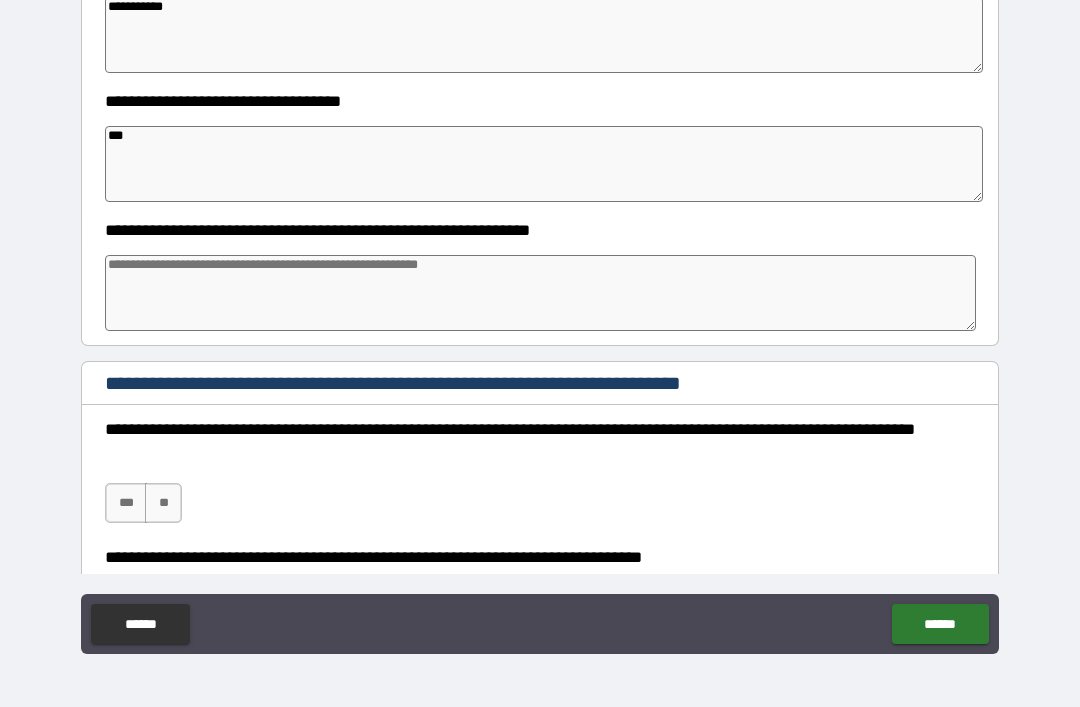 type on "*" 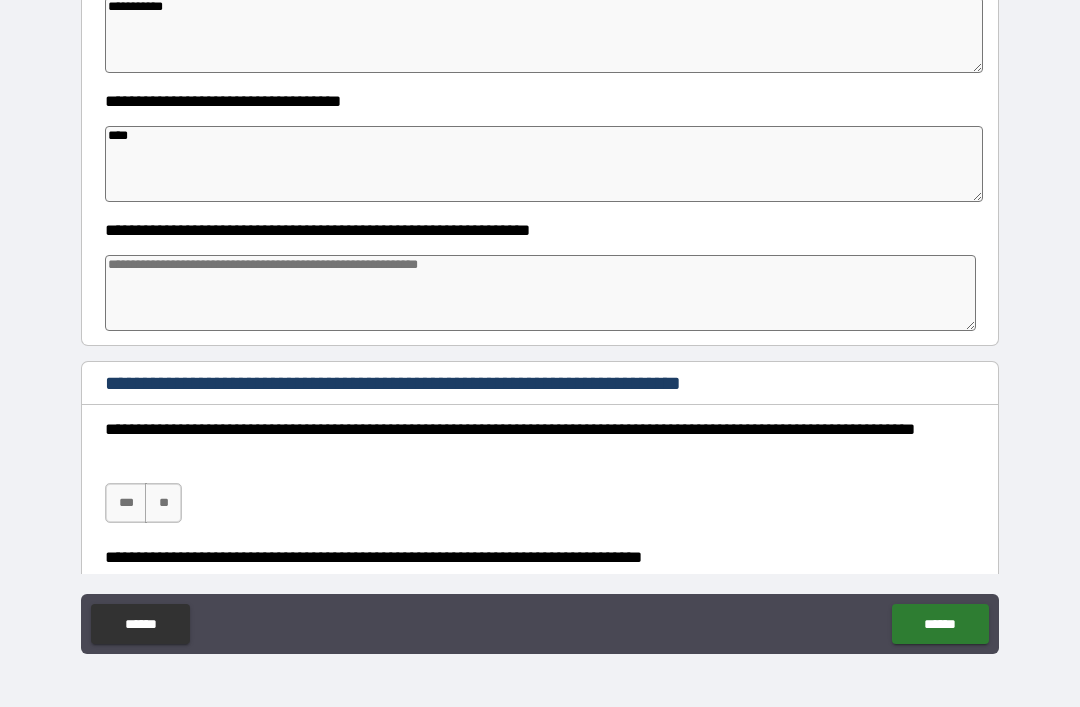 type on "*" 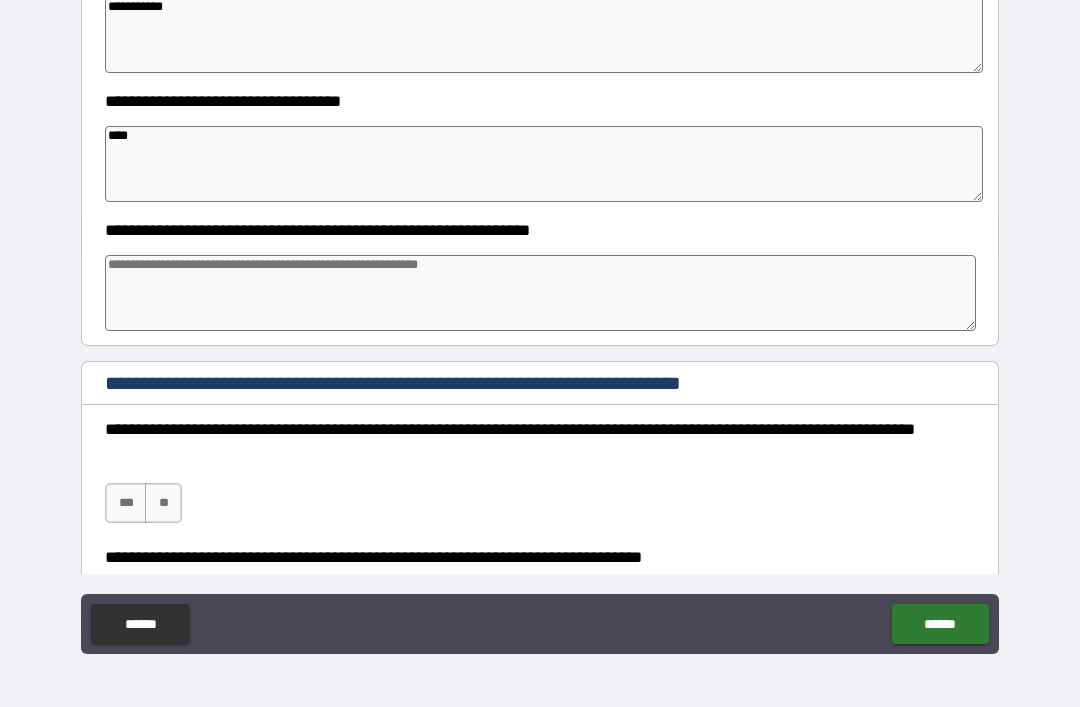 type on "*" 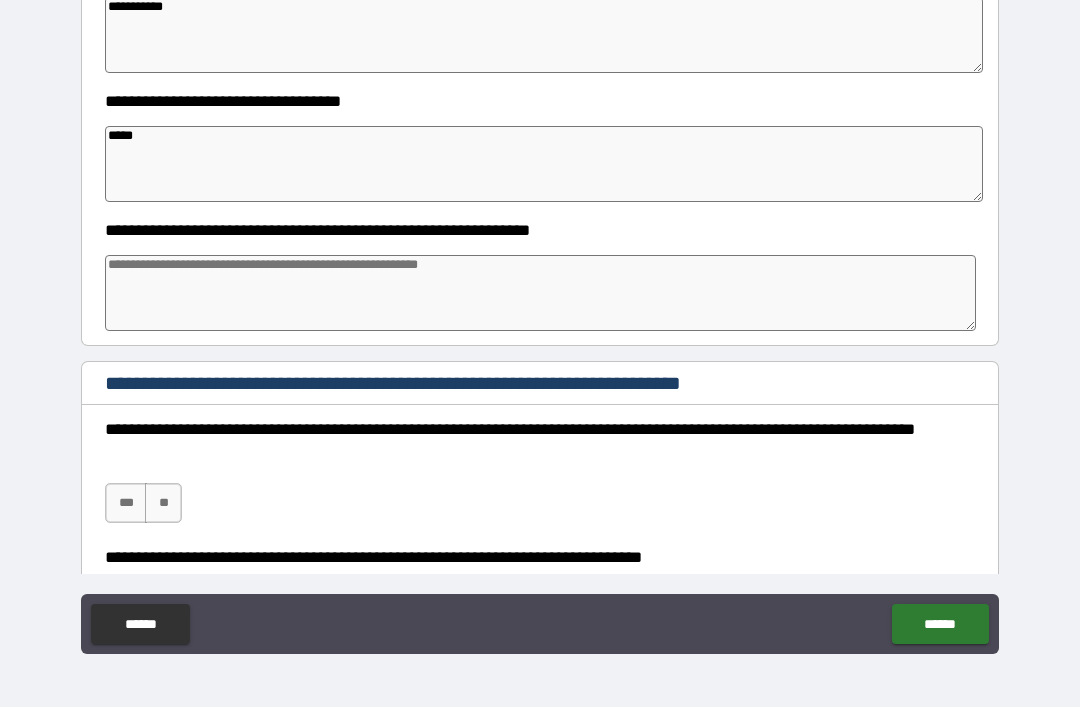 type on "*" 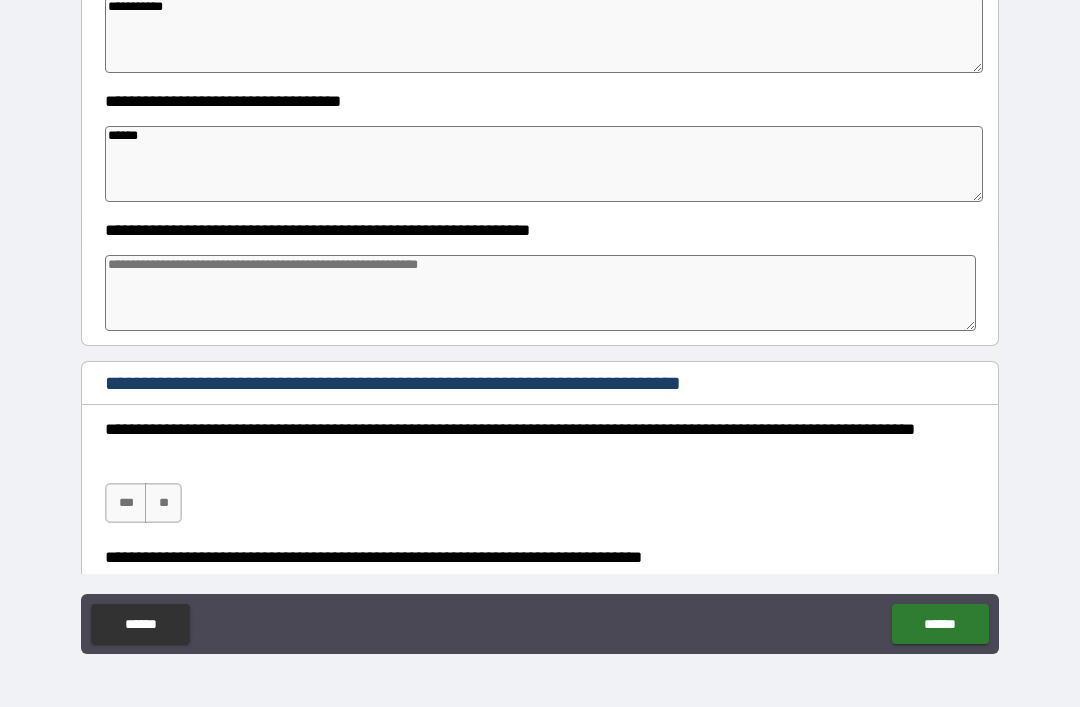 type on "*" 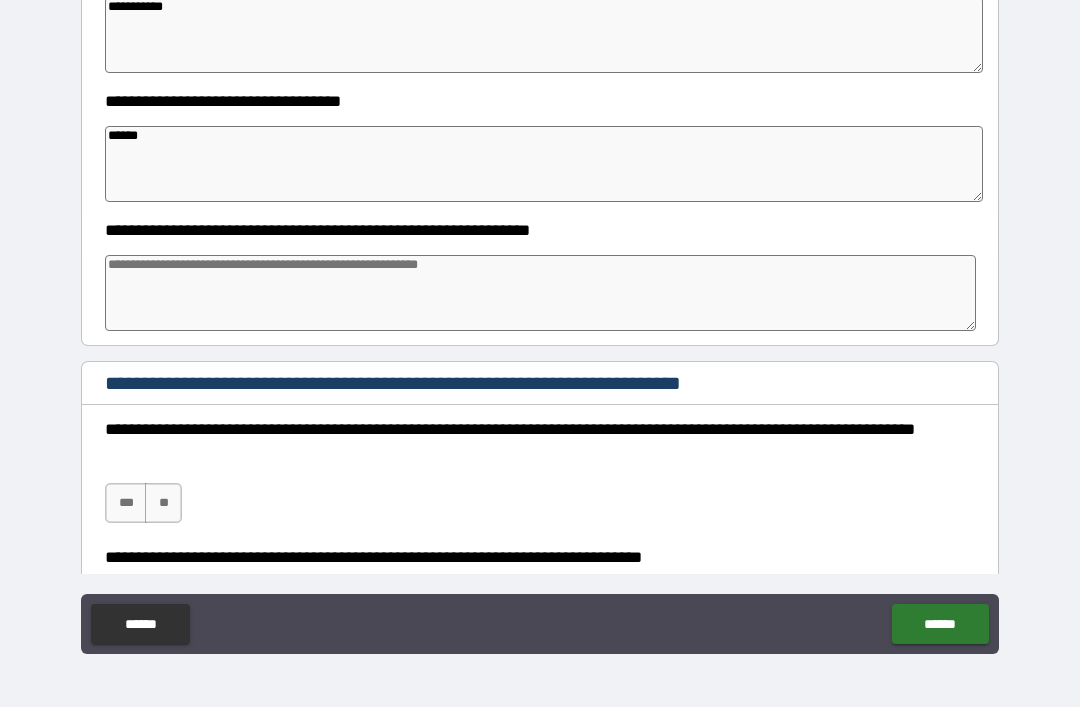 type on "*" 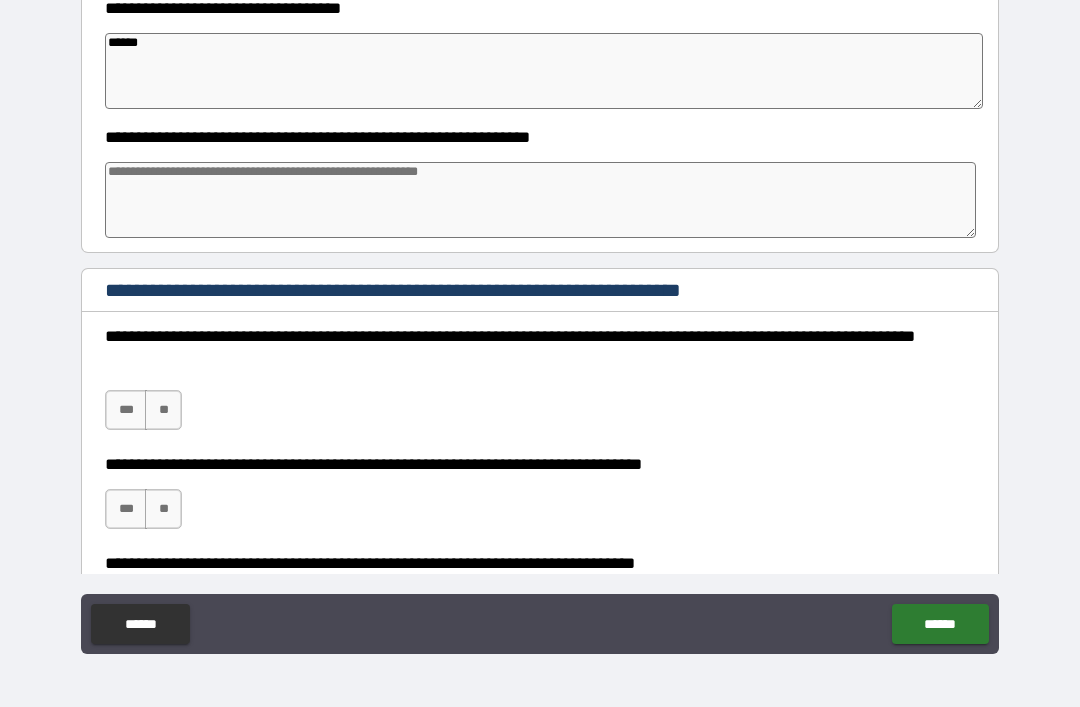 scroll, scrollTop: 578, scrollLeft: 0, axis: vertical 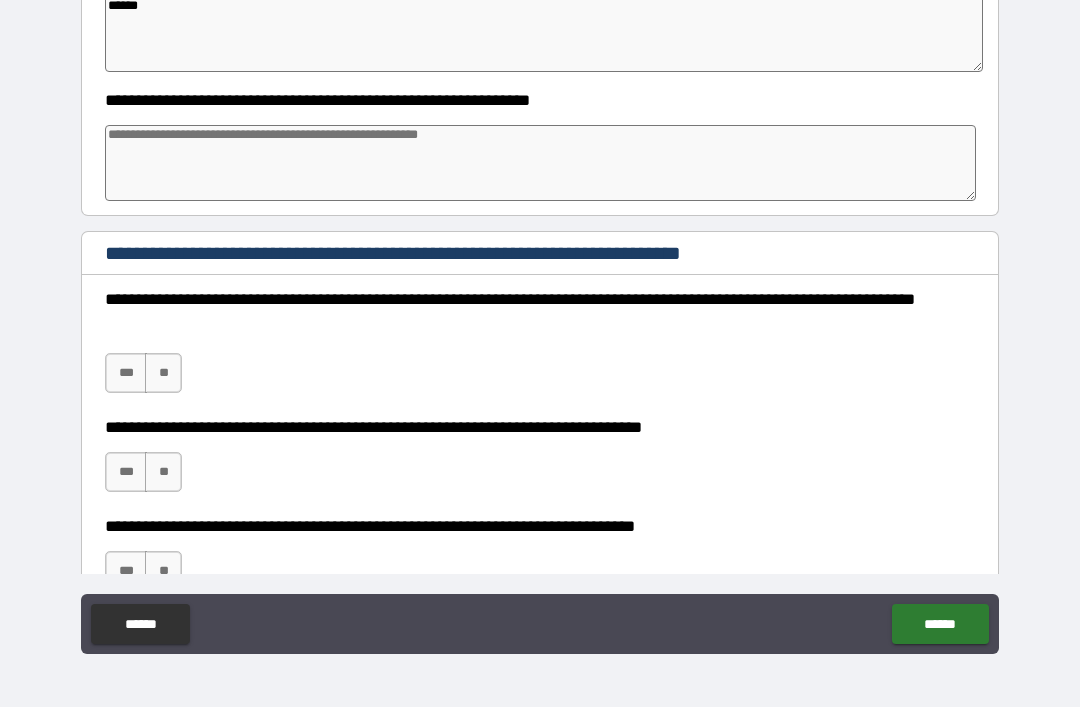 type on "******" 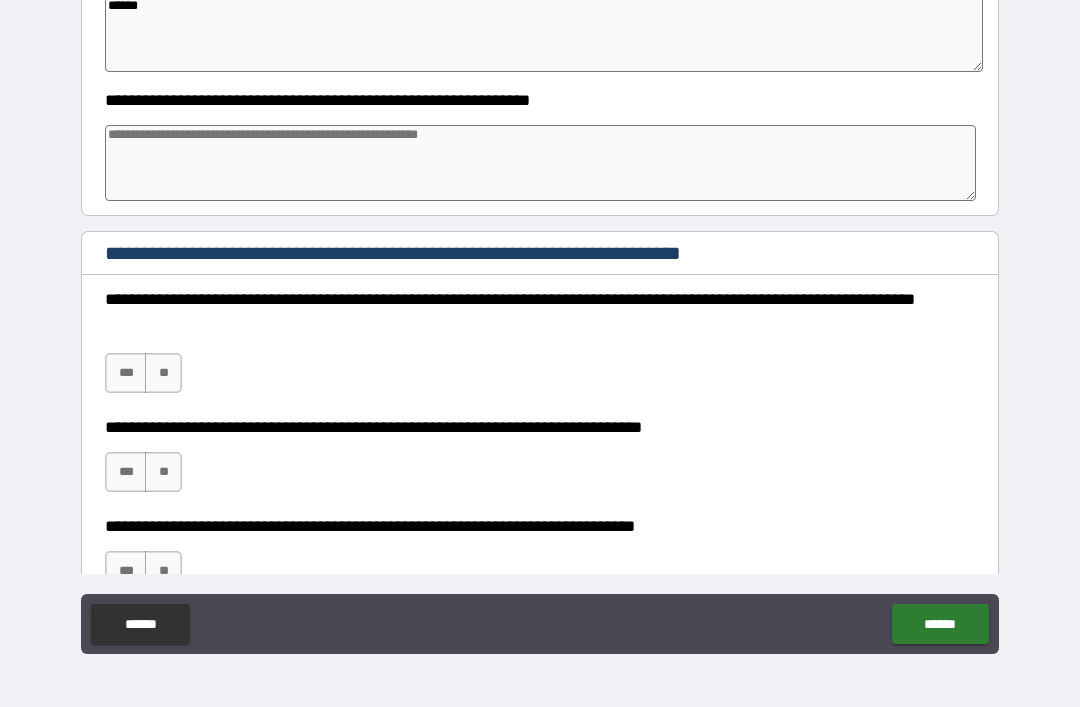 type on "*" 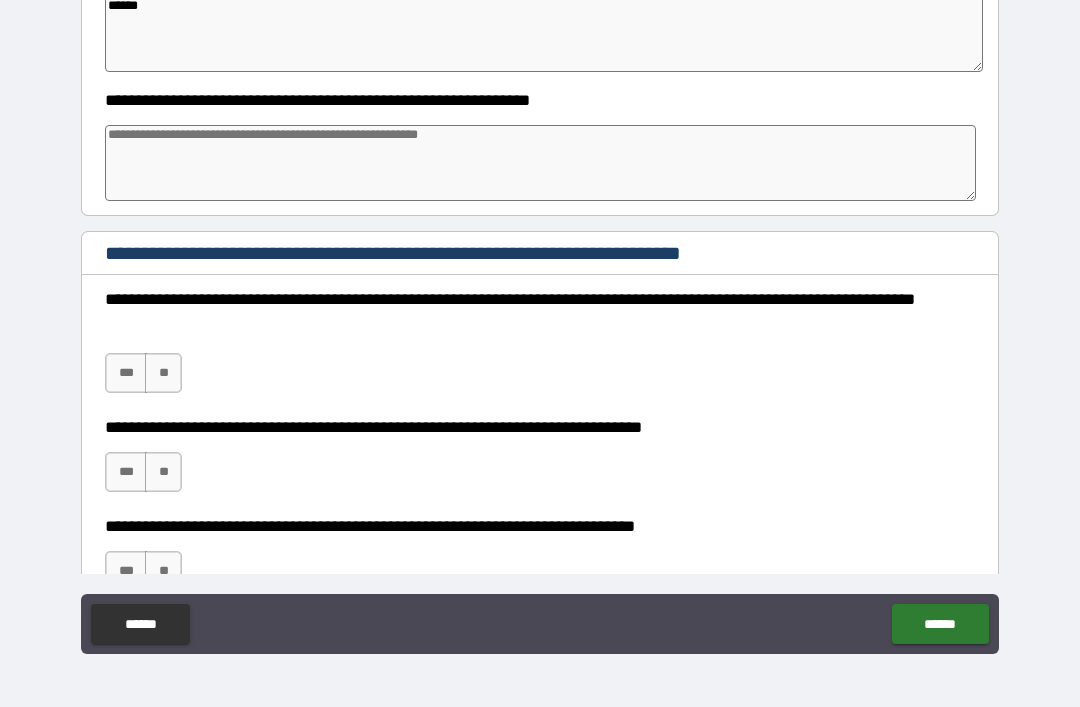 type on "*" 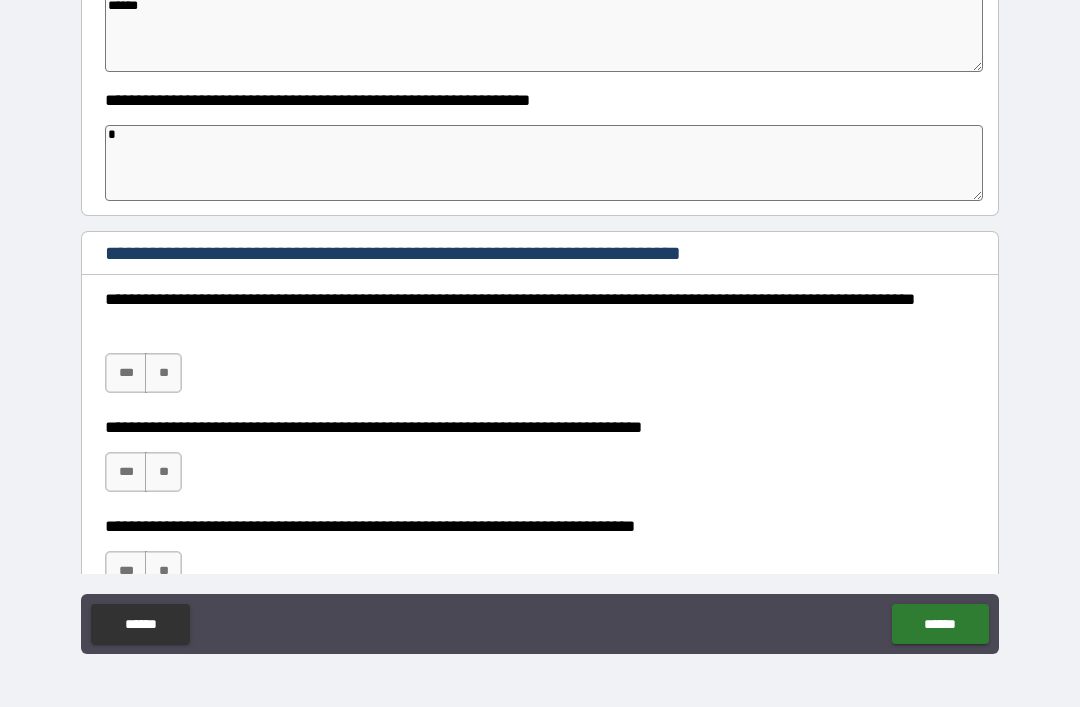 type on "*" 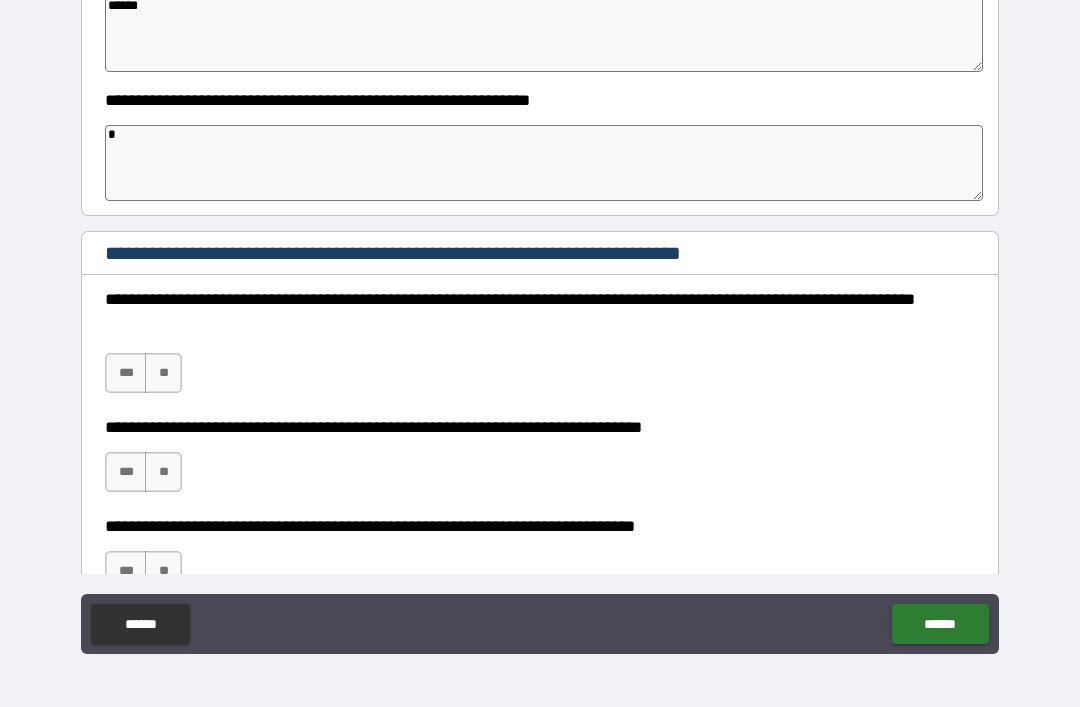 type on "*" 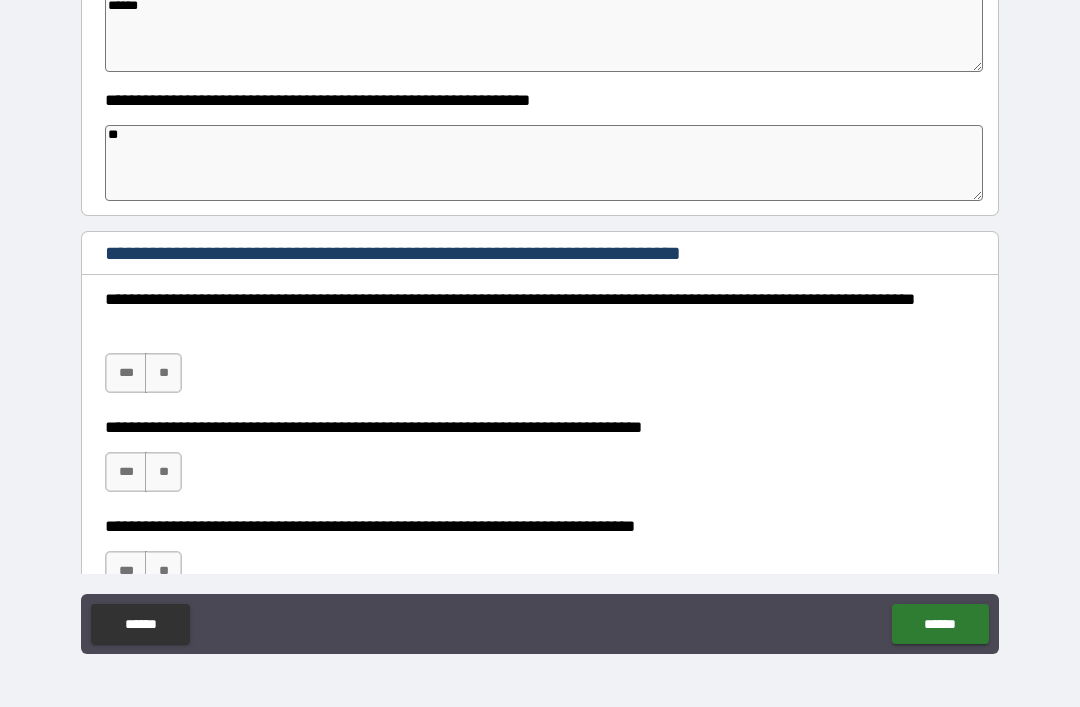 type on "*" 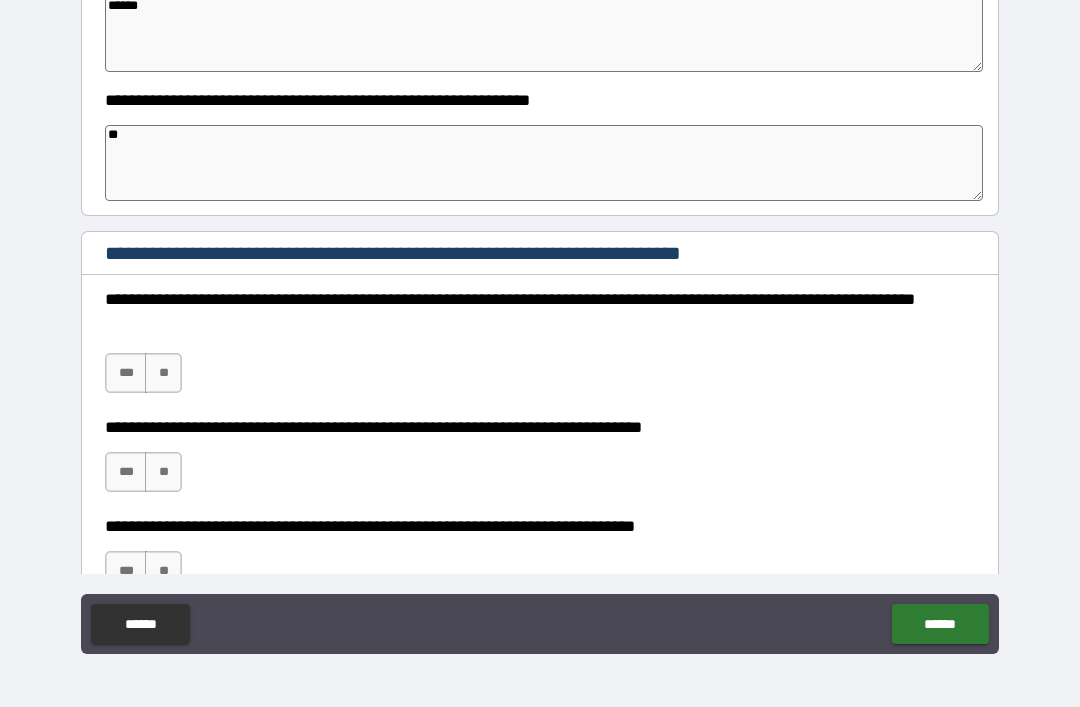 type on "*" 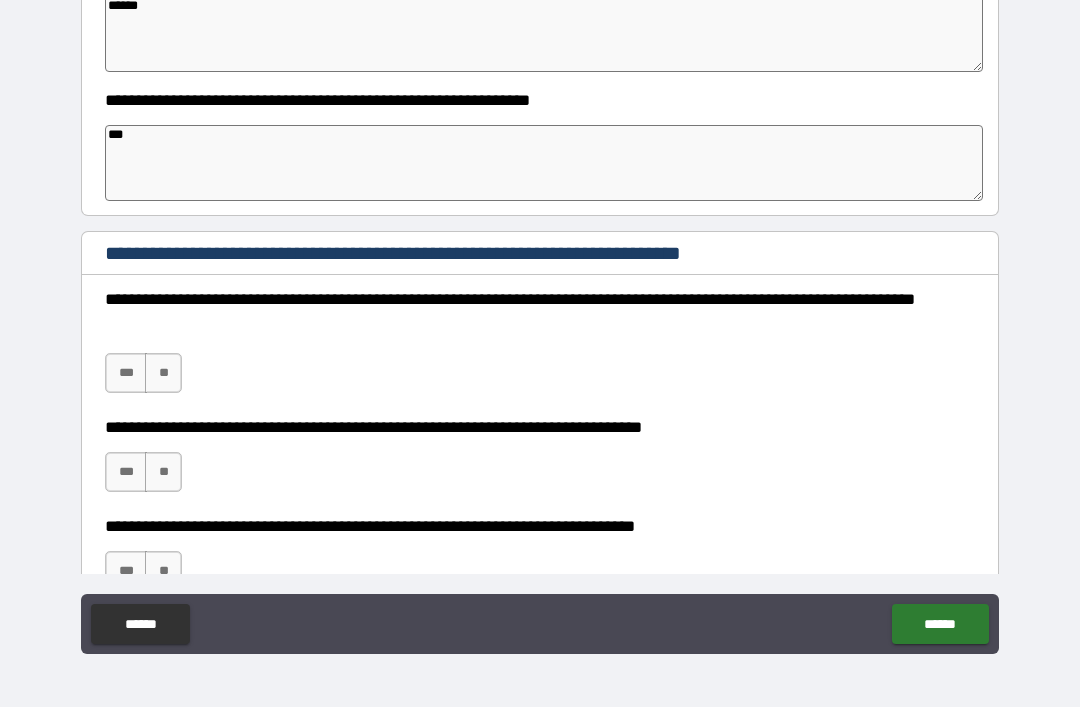 type on "*" 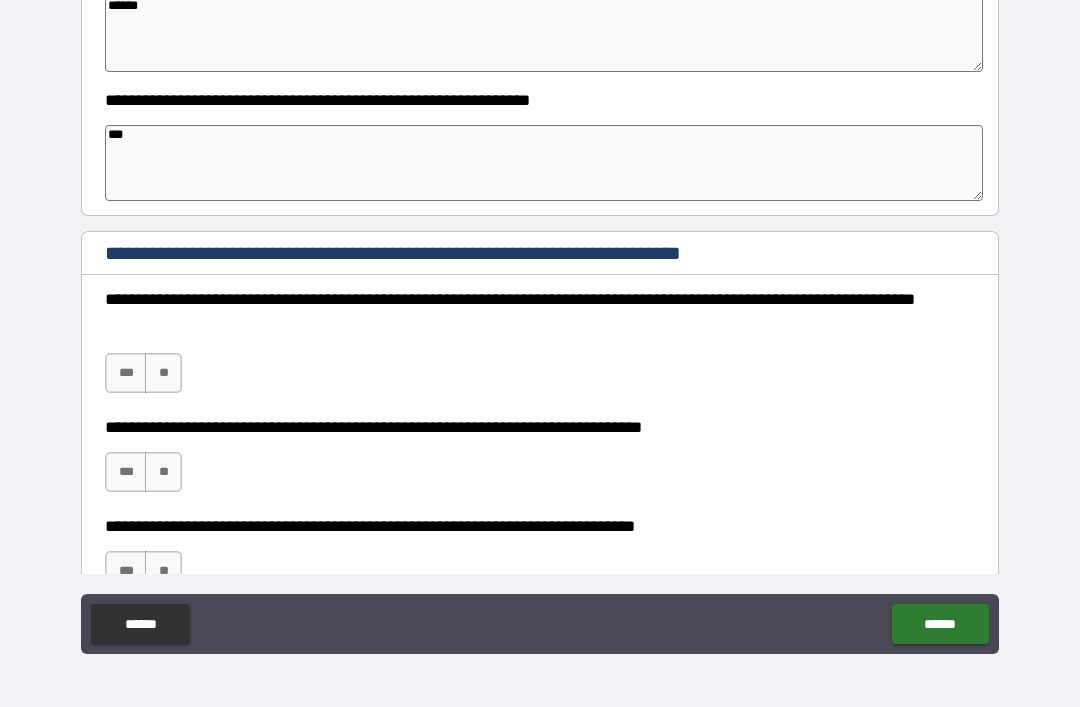 type on "*" 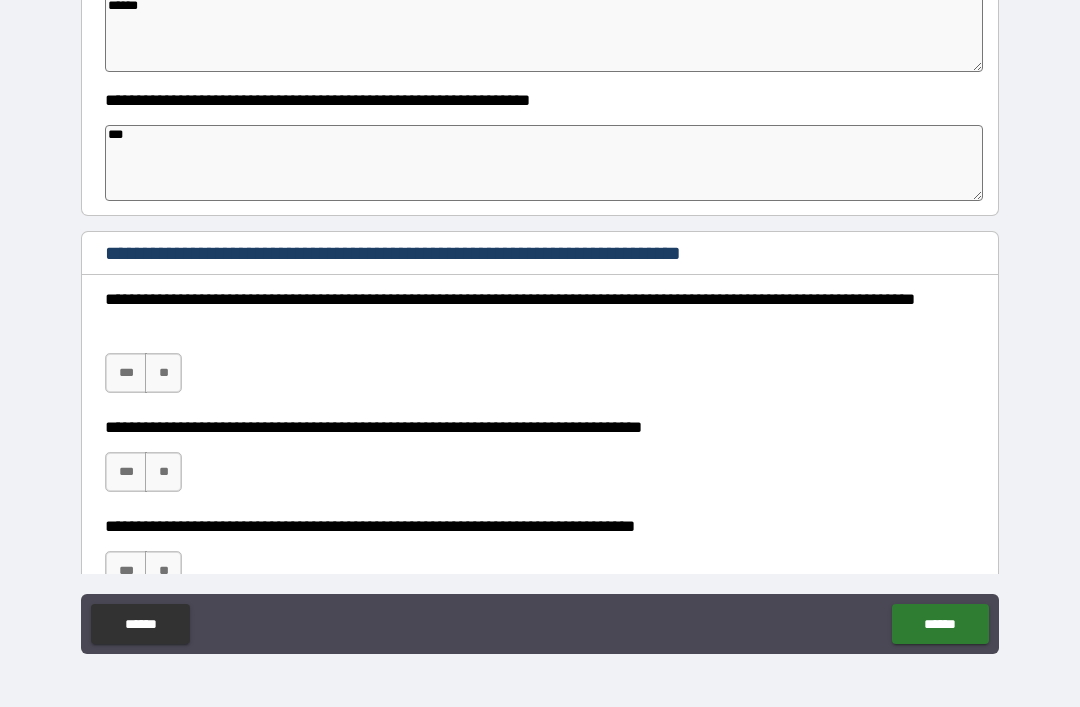 type on "*" 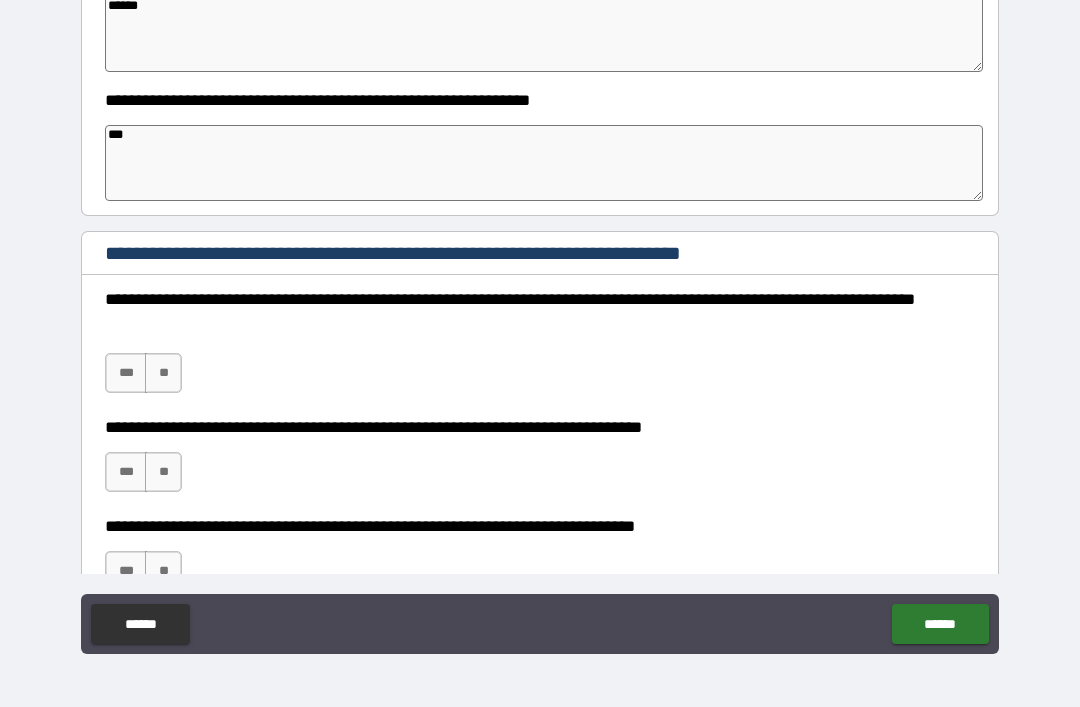 type on "*" 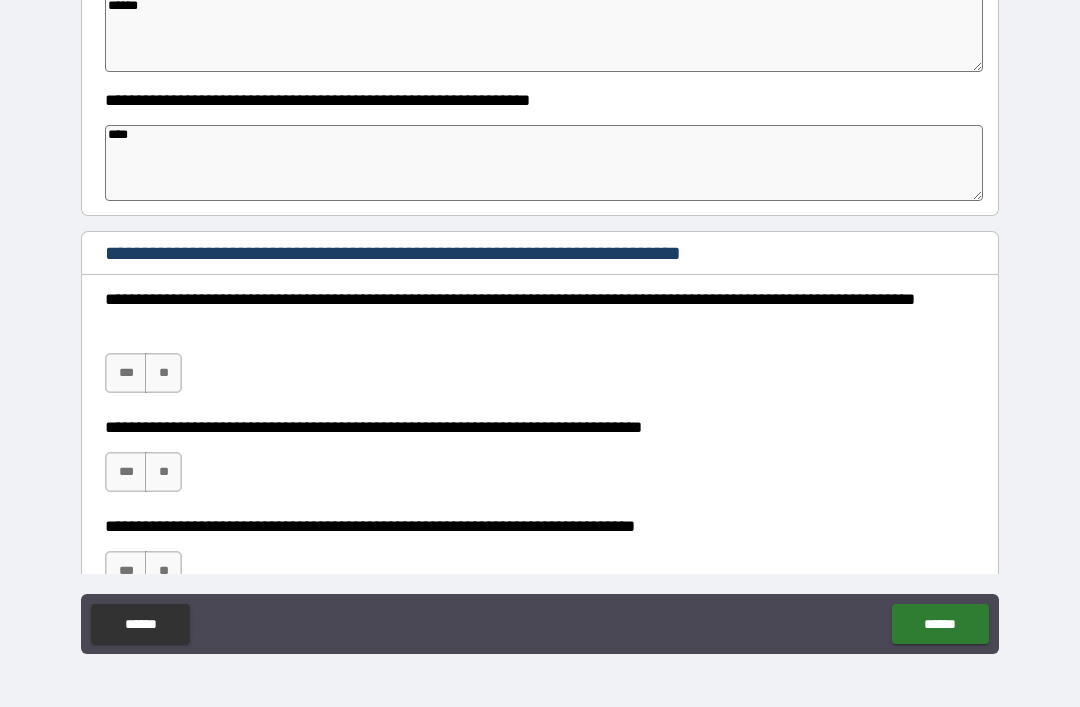 type on "*" 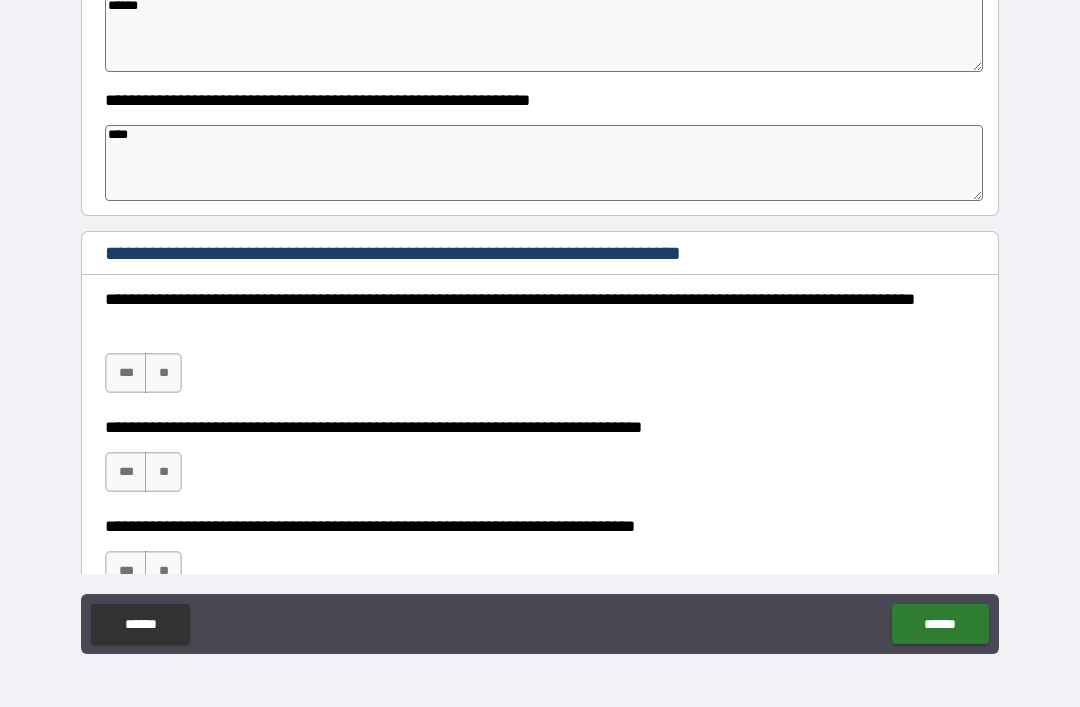 type on "*" 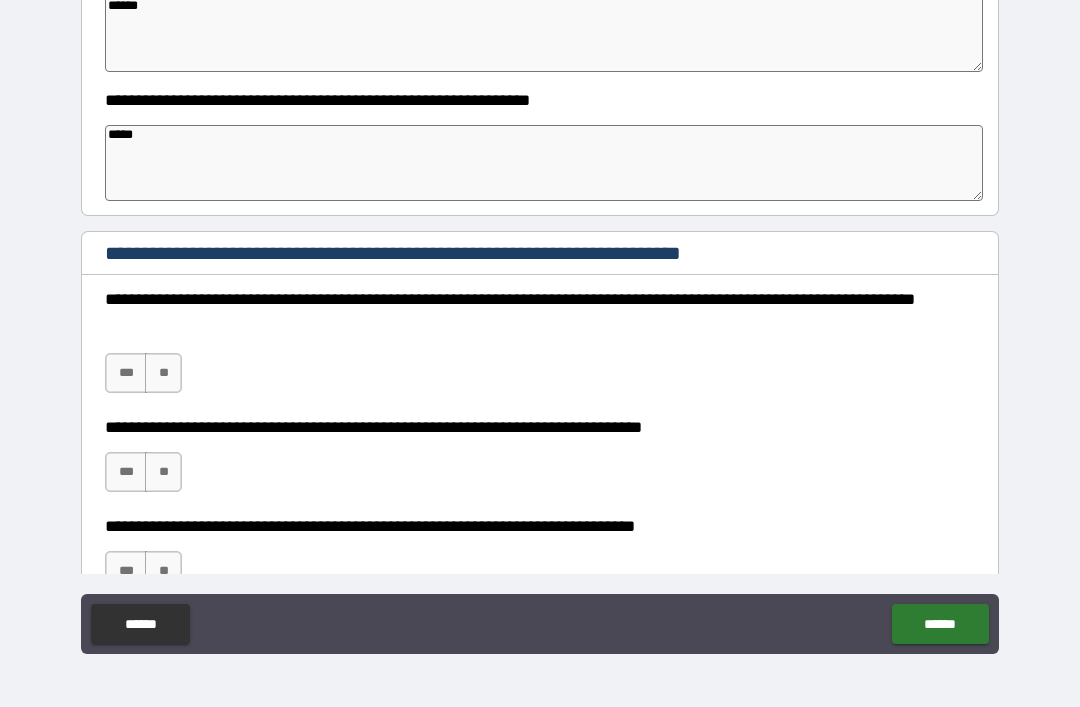 type on "*" 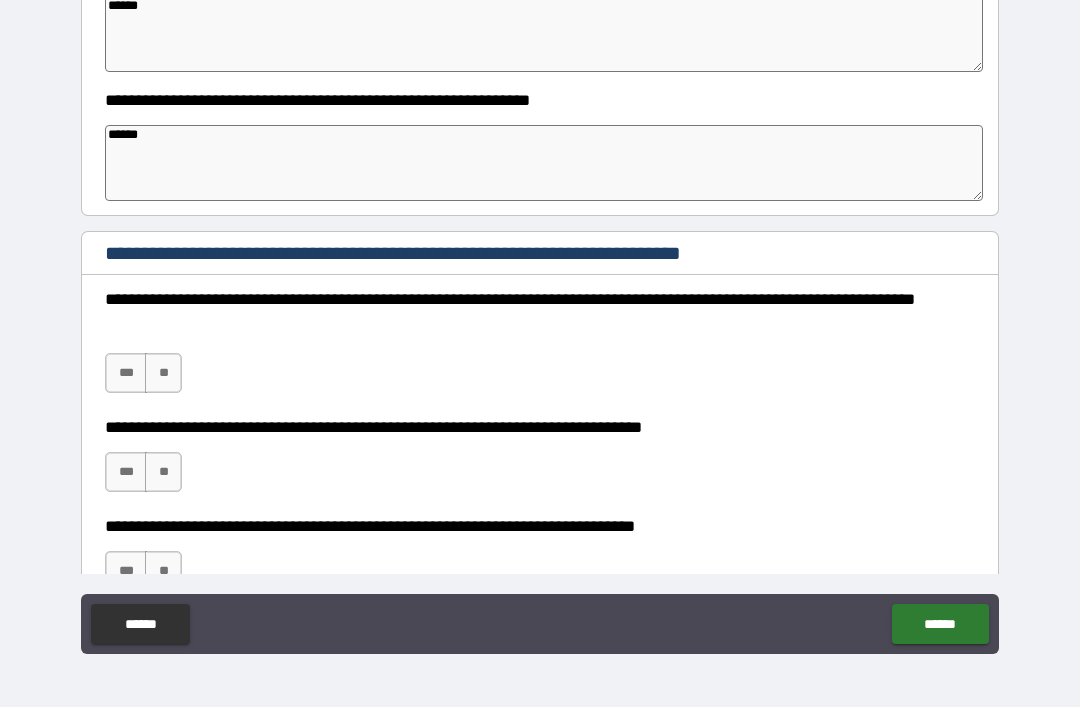 type on "*" 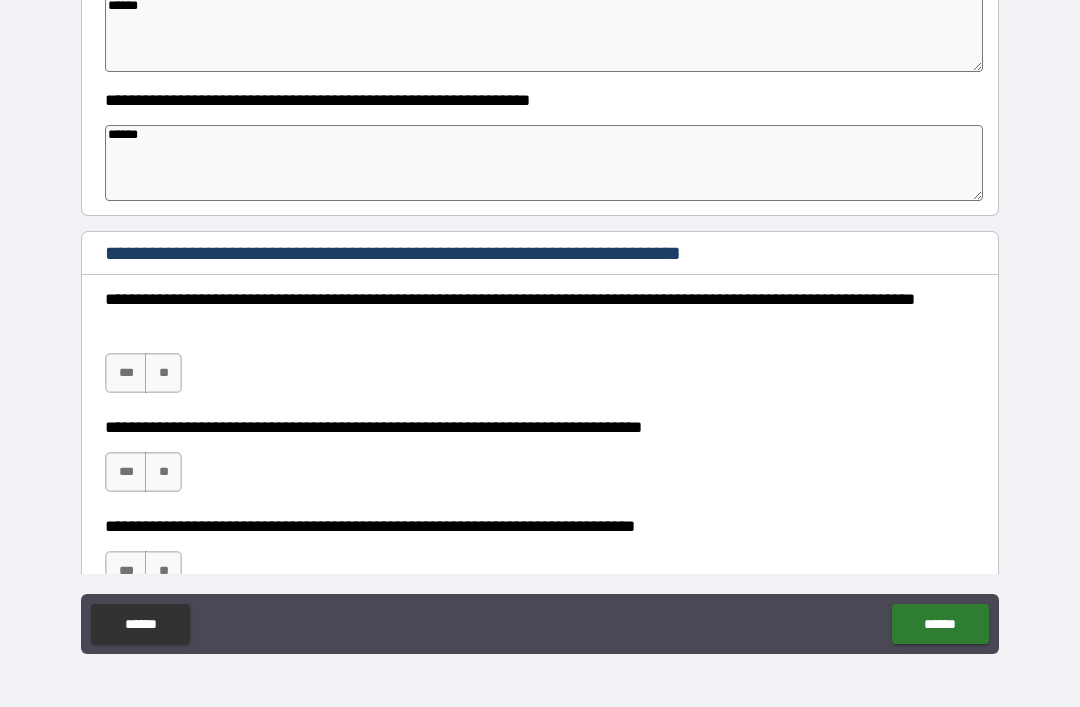 type on "*" 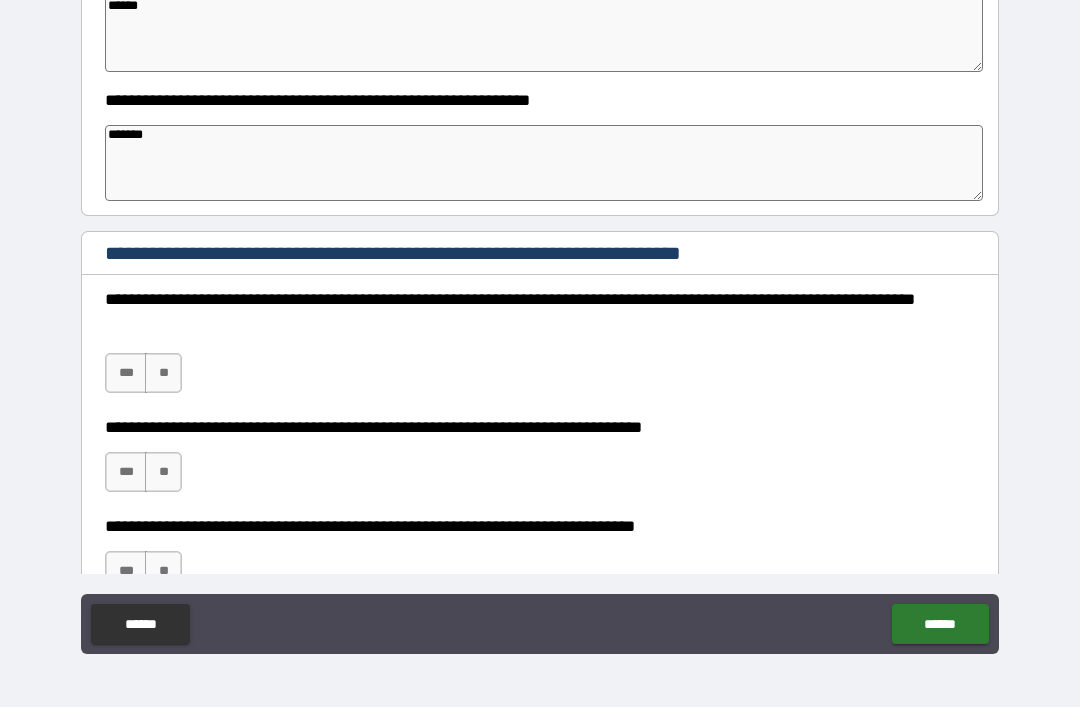 type on "*" 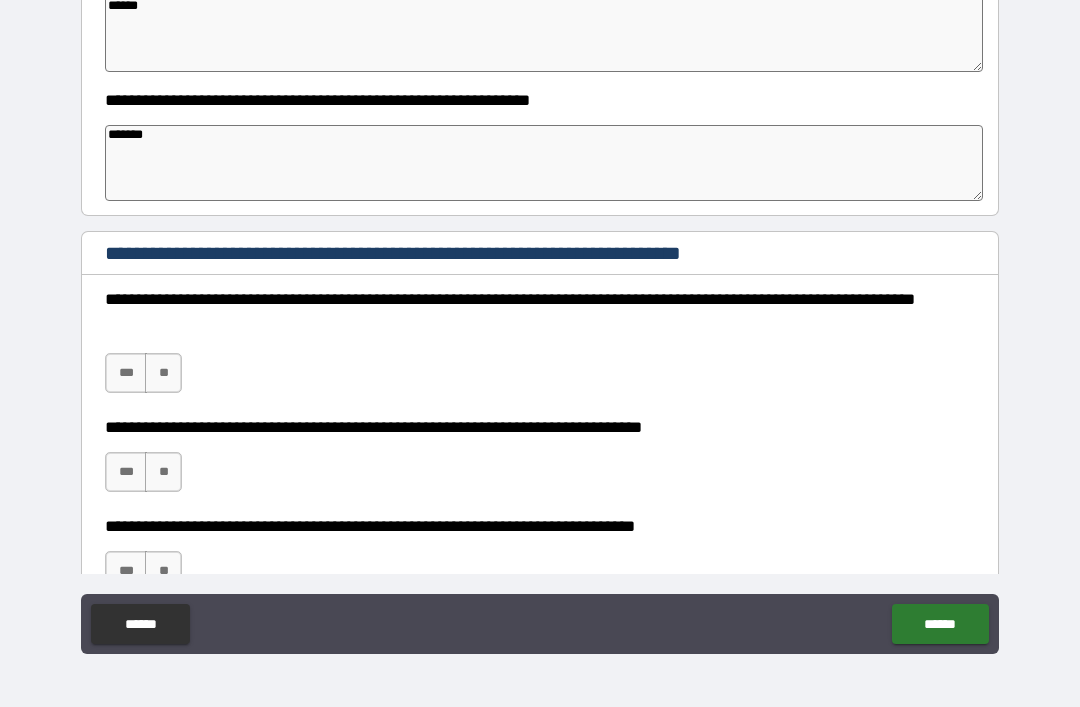 type on "*" 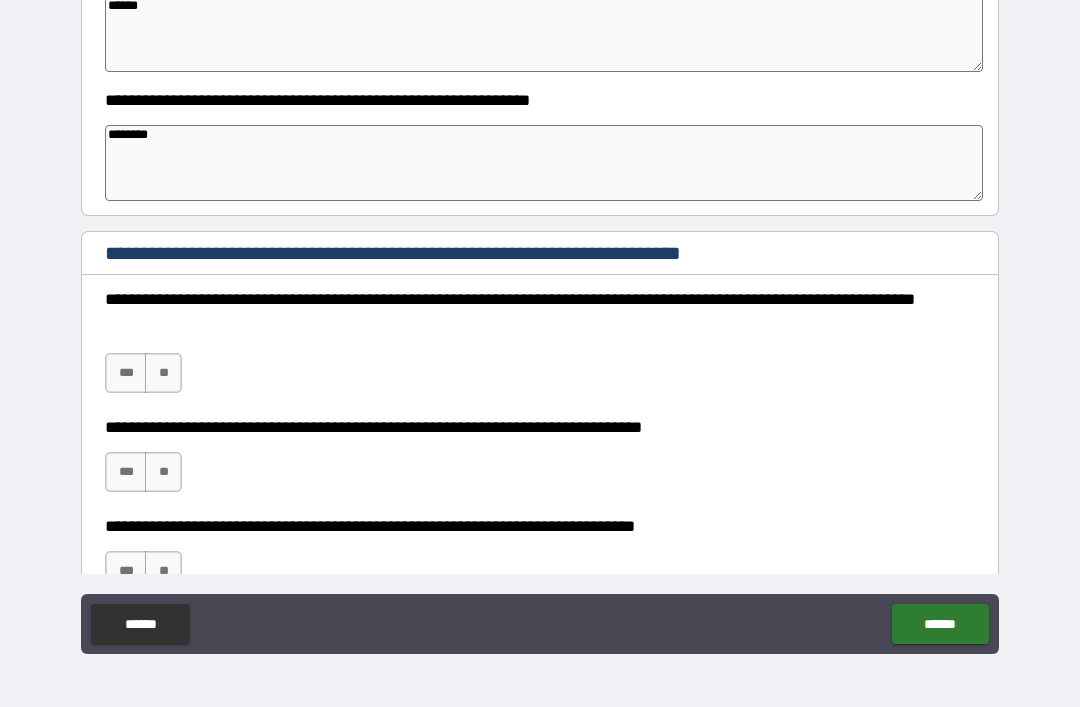 type on "*" 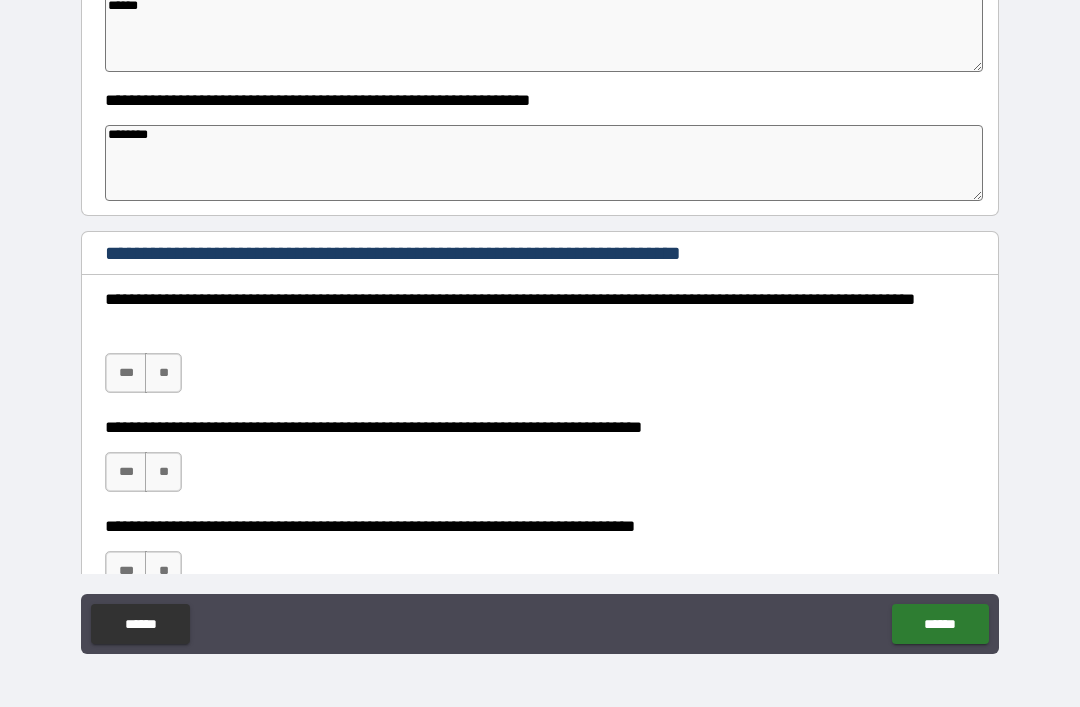 type on "*" 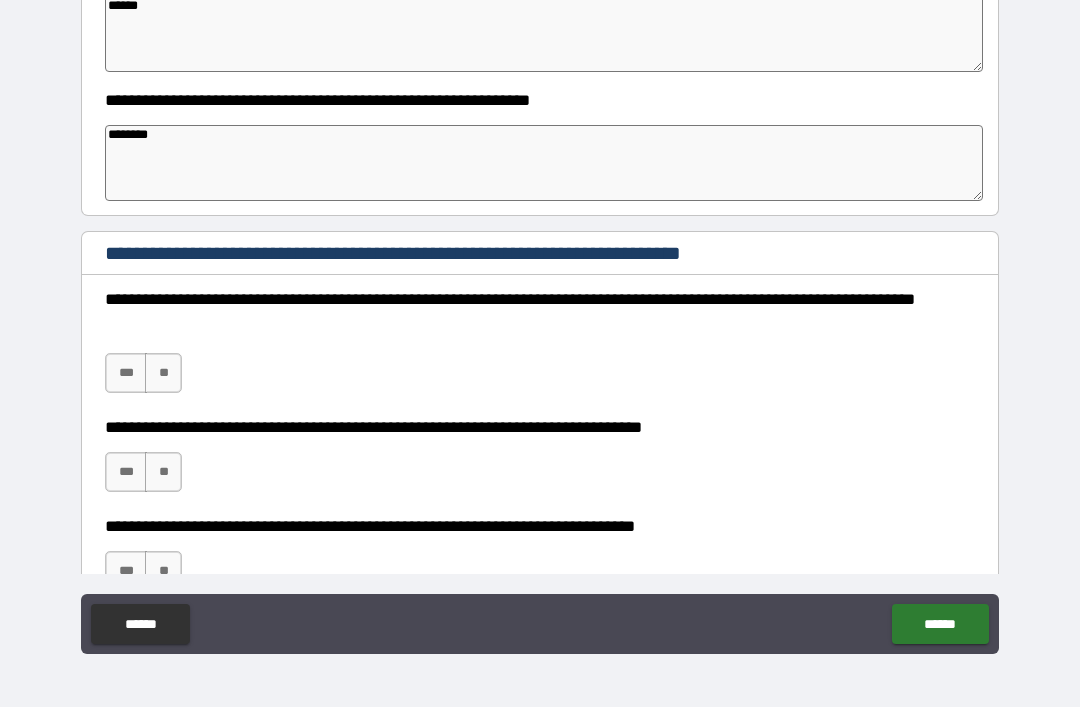 type on "*" 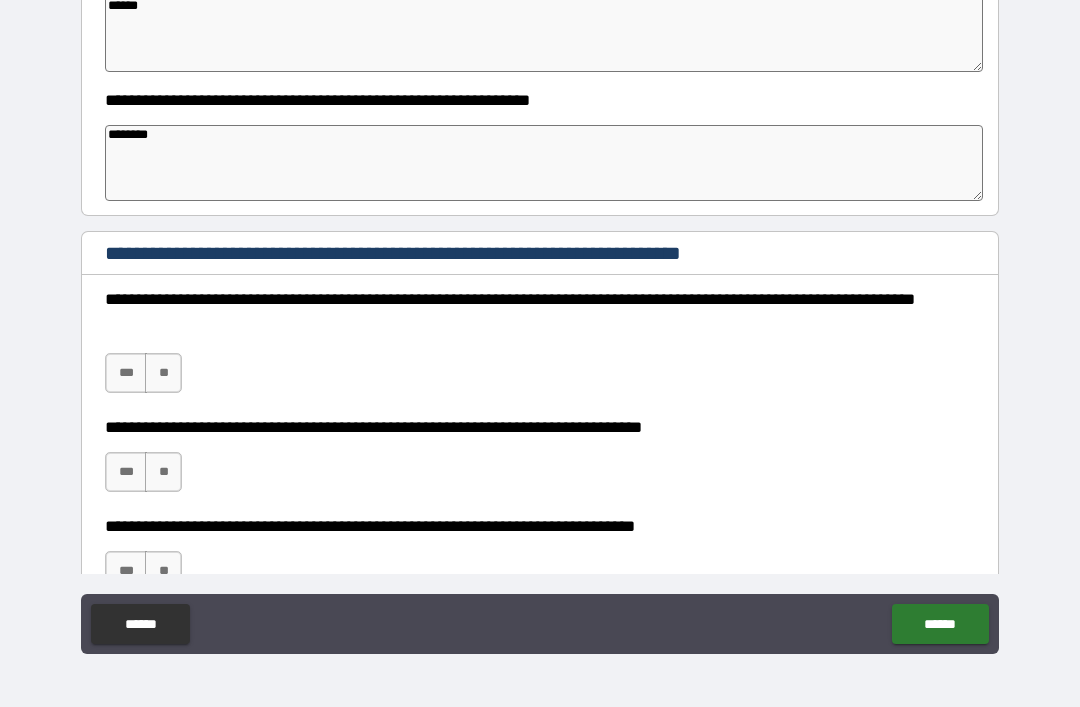 type on "*" 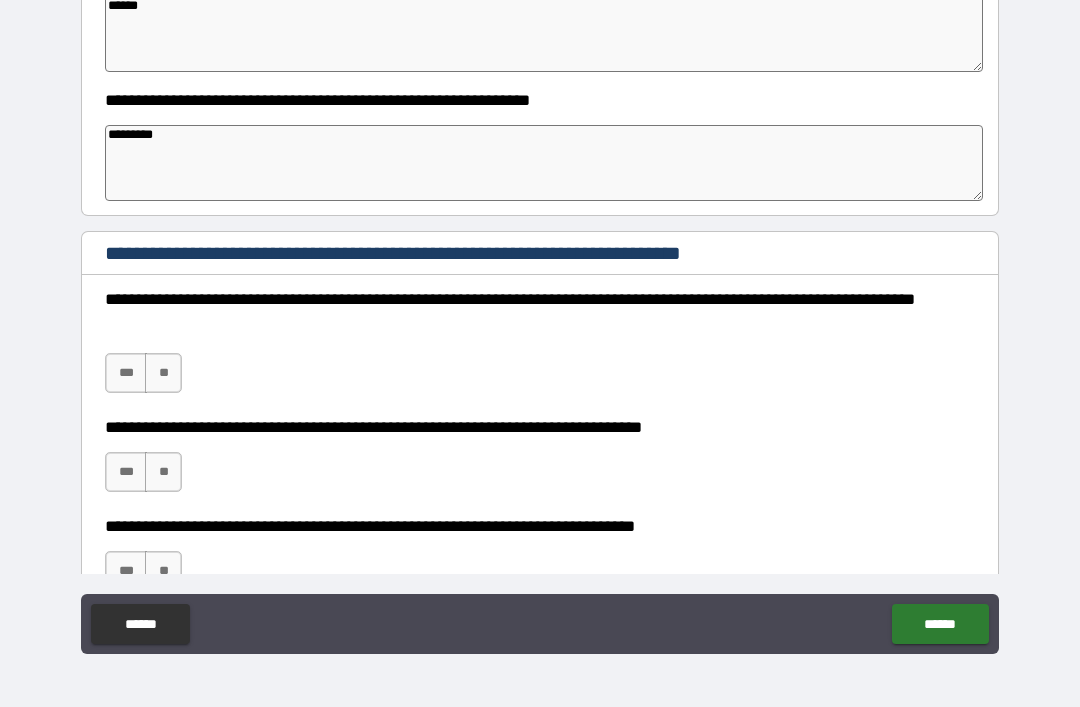 type on "*" 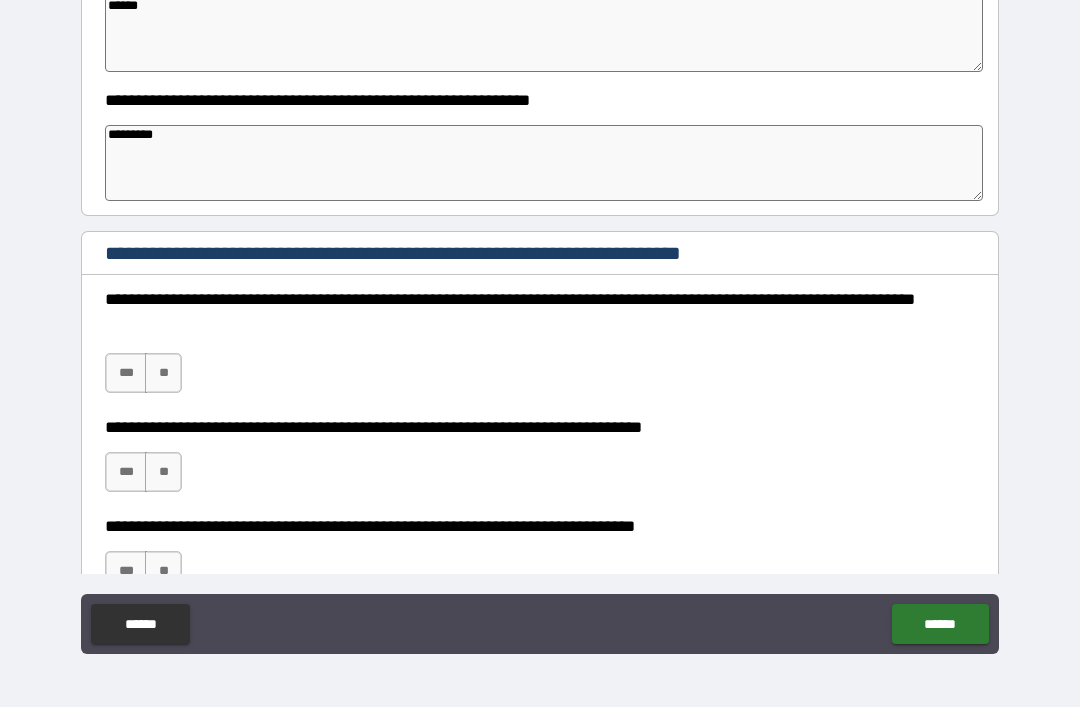 type on "*" 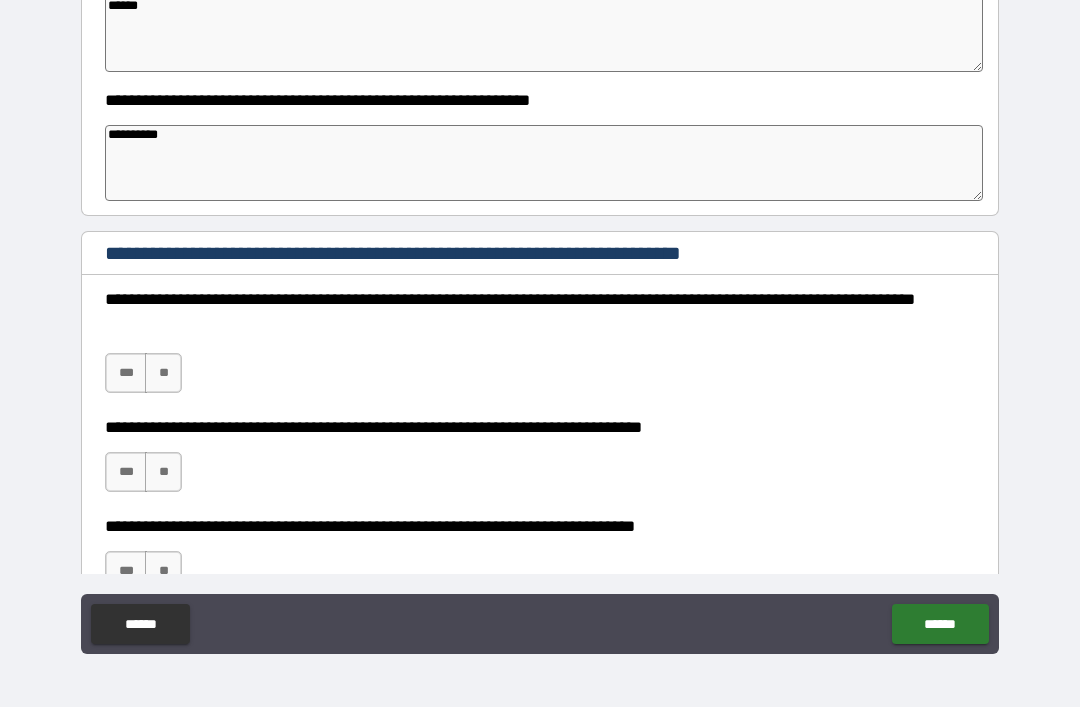 type on "*" 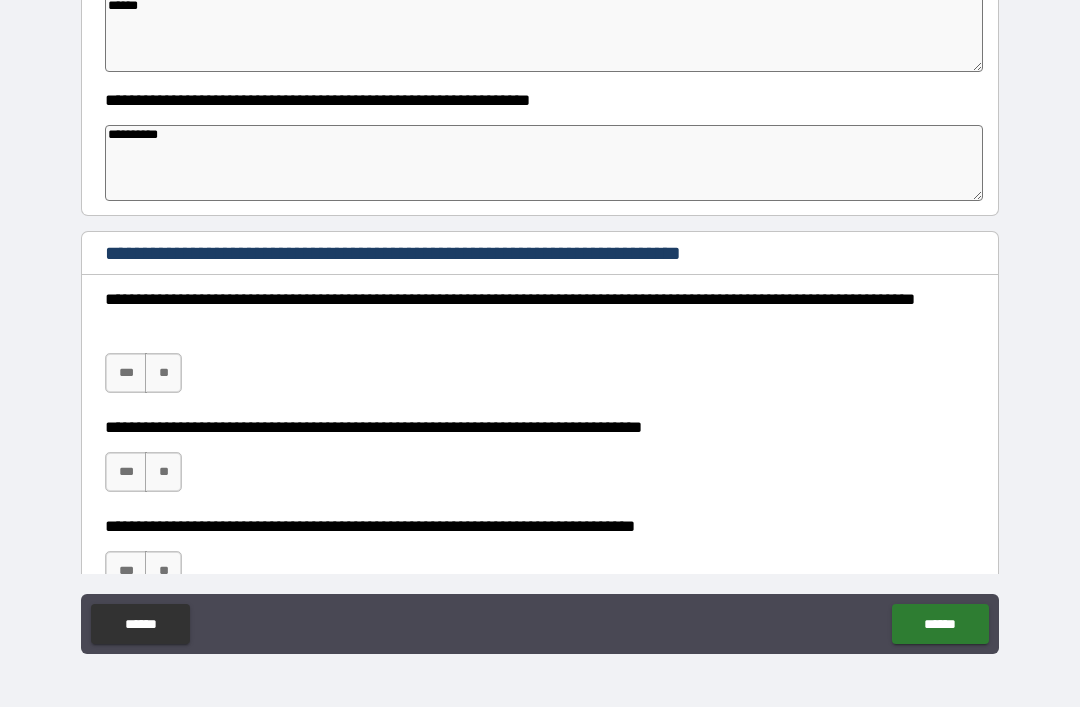 type on "*" 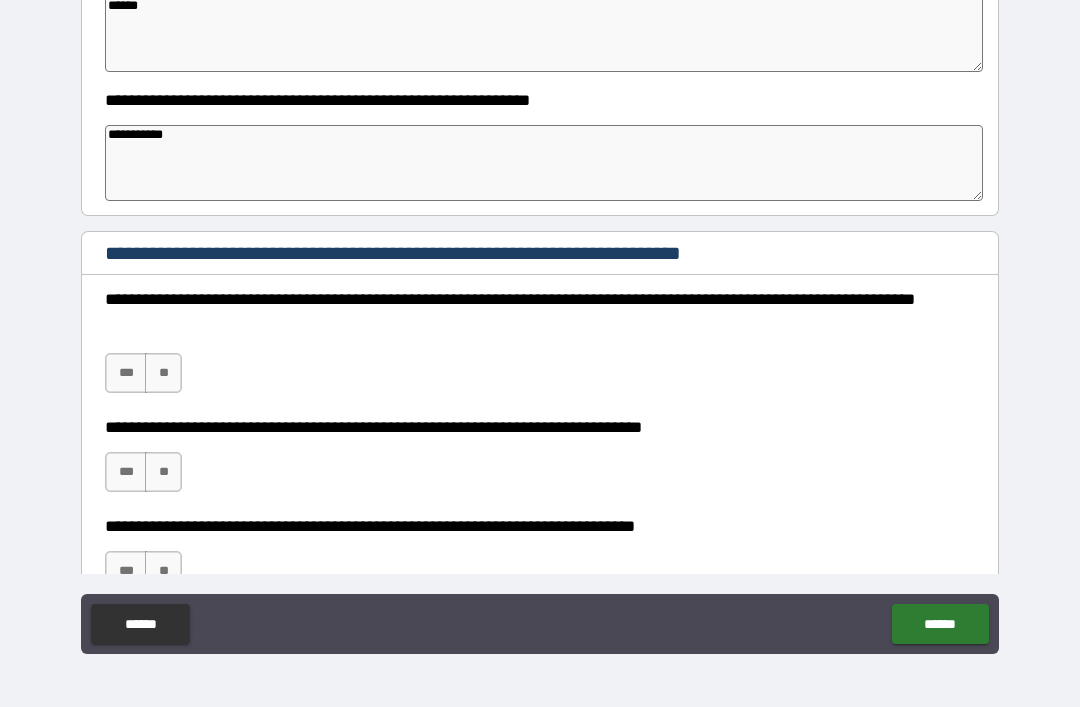 type on "*" 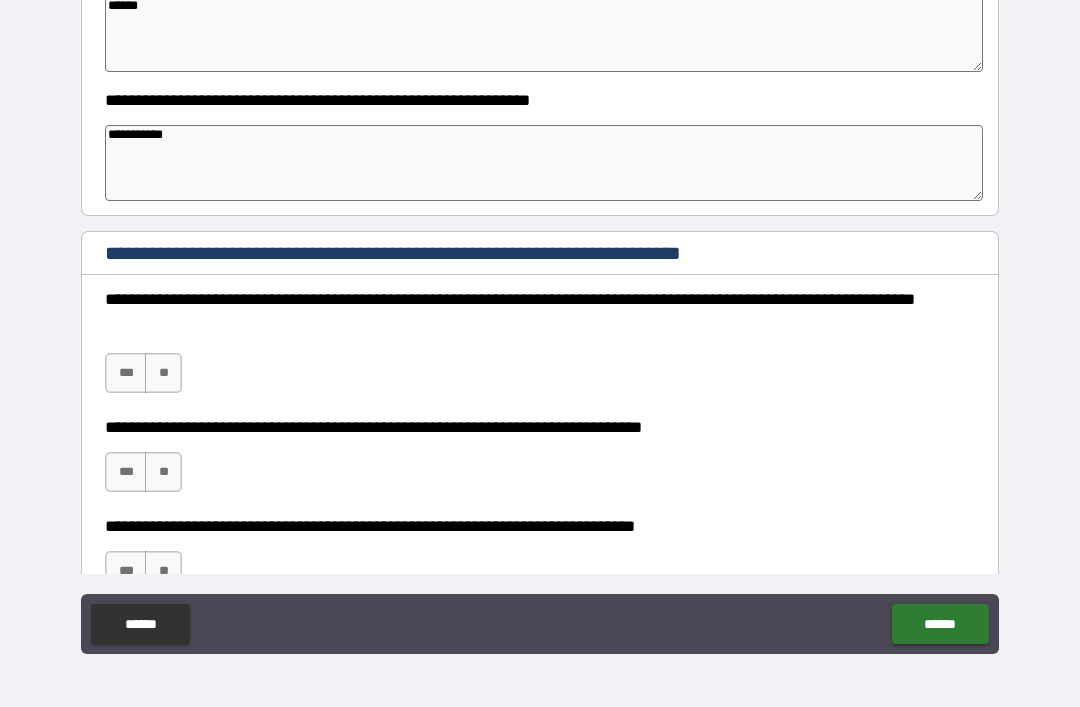 type on "*" 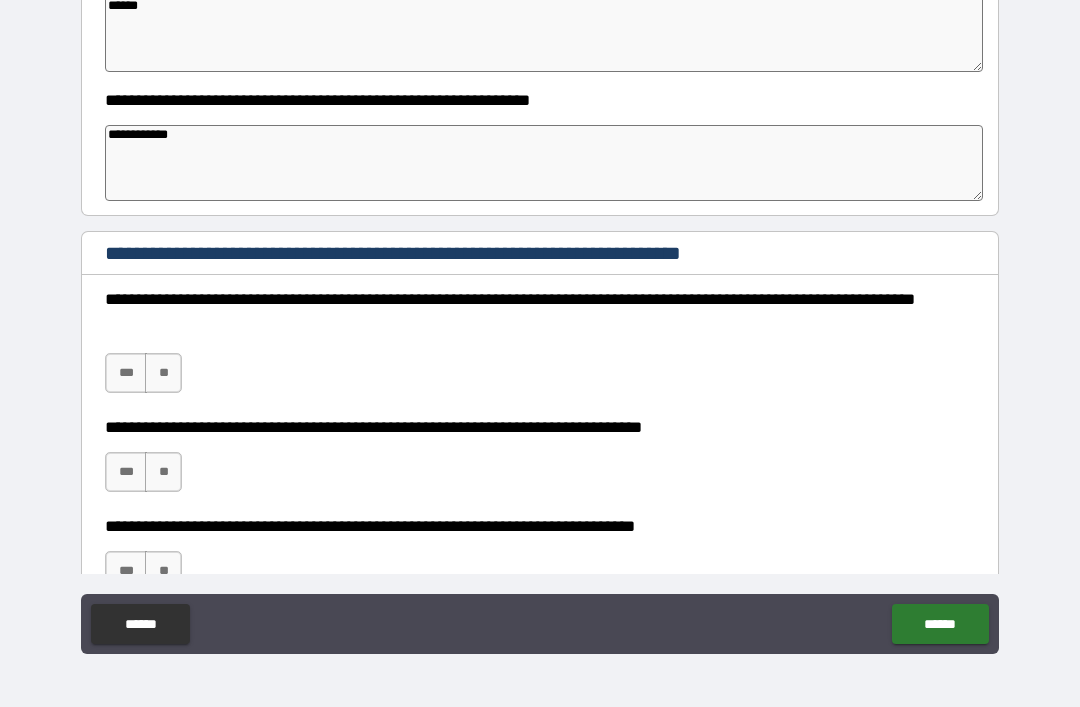 type on "*" 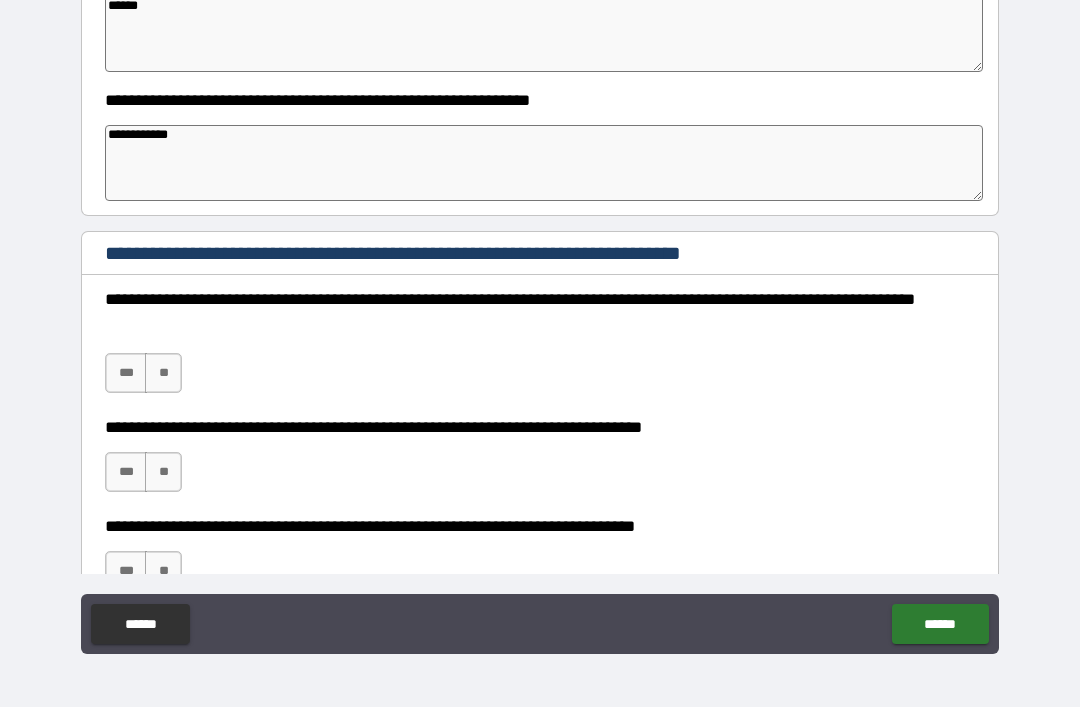 type on "*" 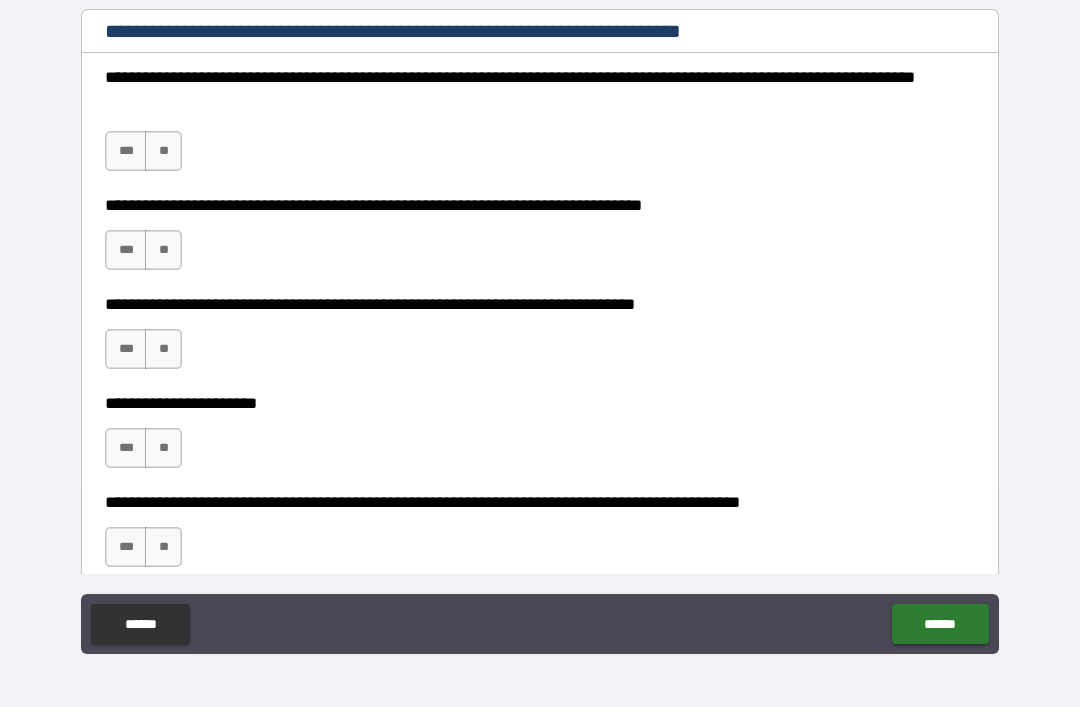 scroll, scrollTop: 819, scrollLeft: 0, axis: vertical 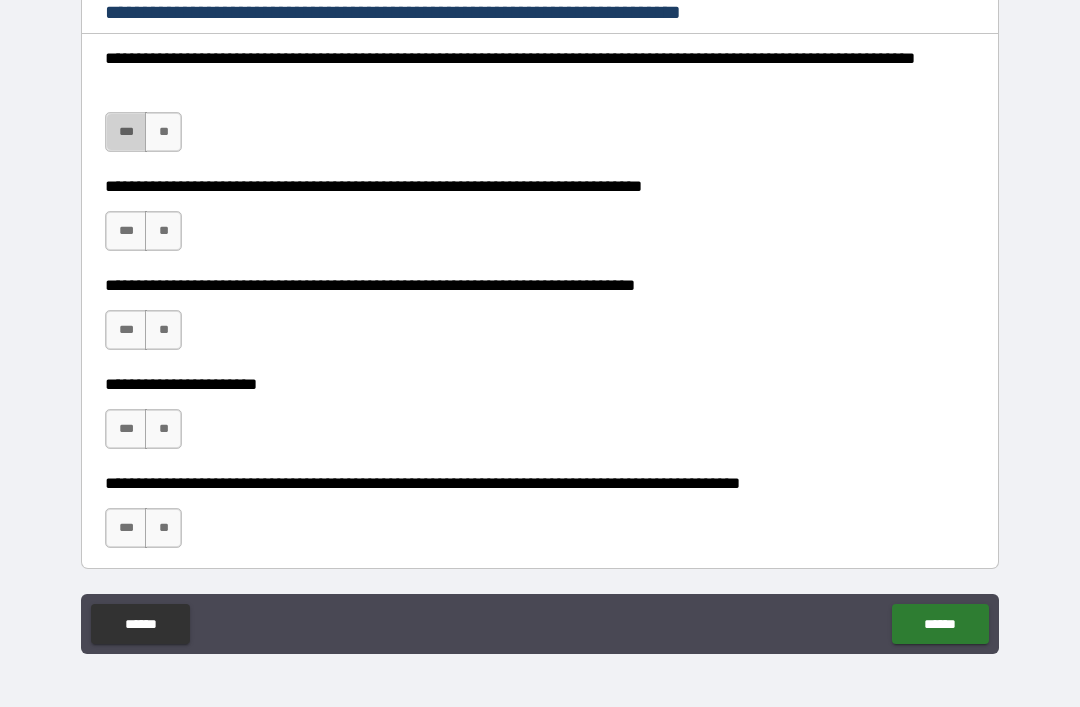 type on "**********" 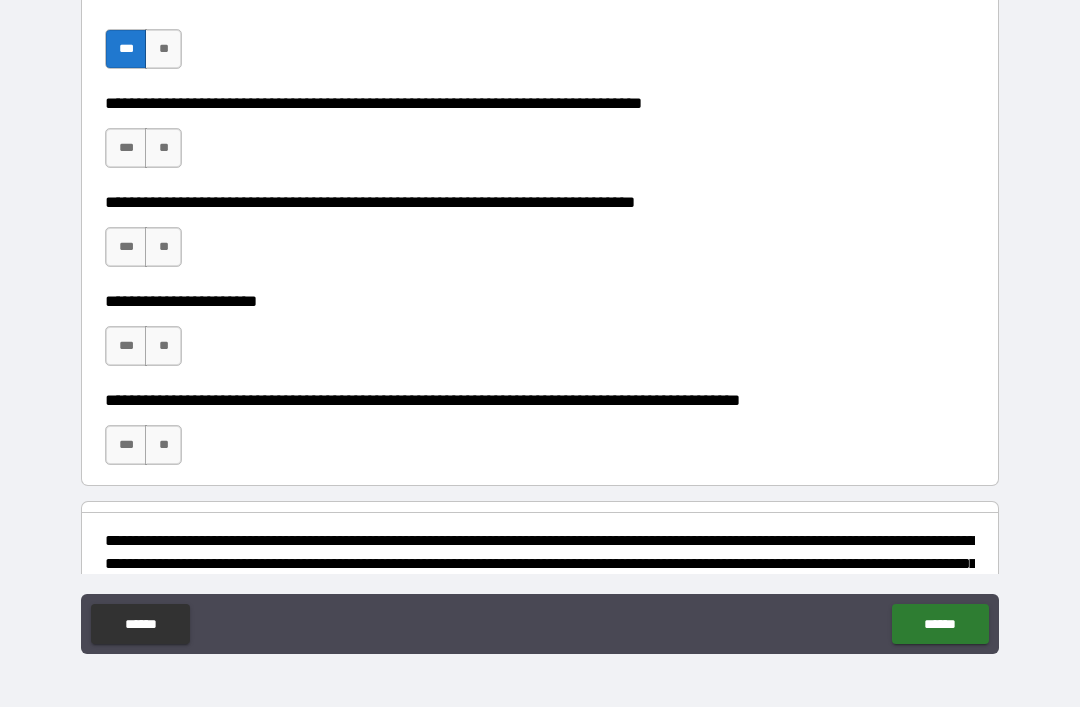 scroll, scrollTop: 916, scrollLeft: 0, axis: vertical 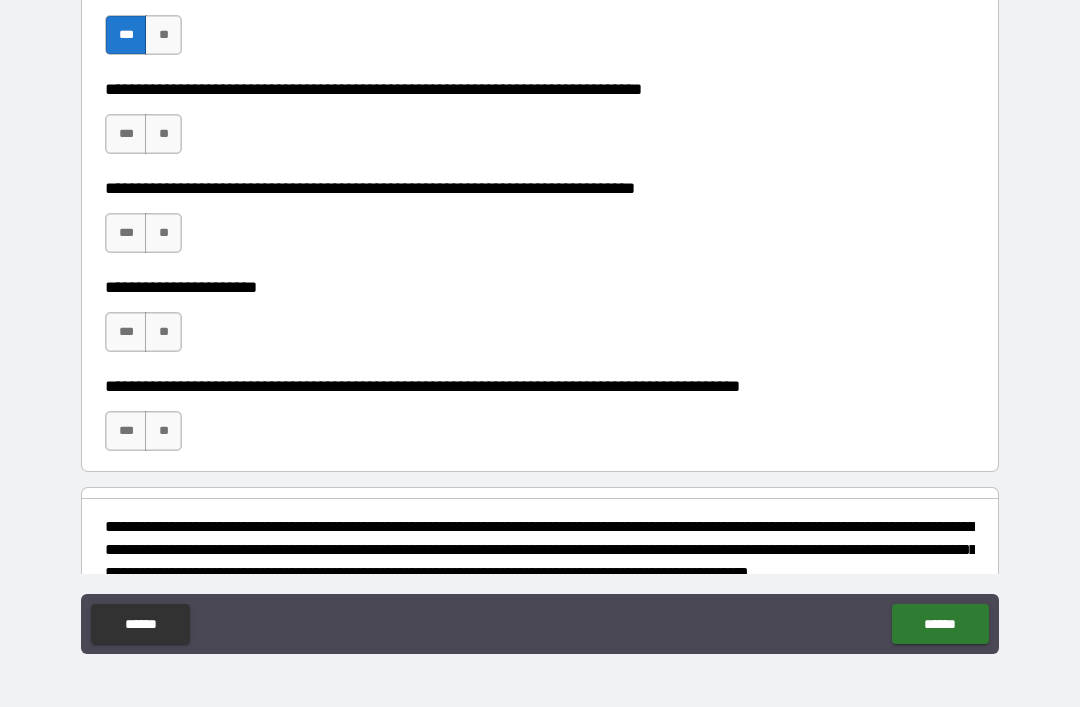 click on "***" at bounding box center (126, 134) 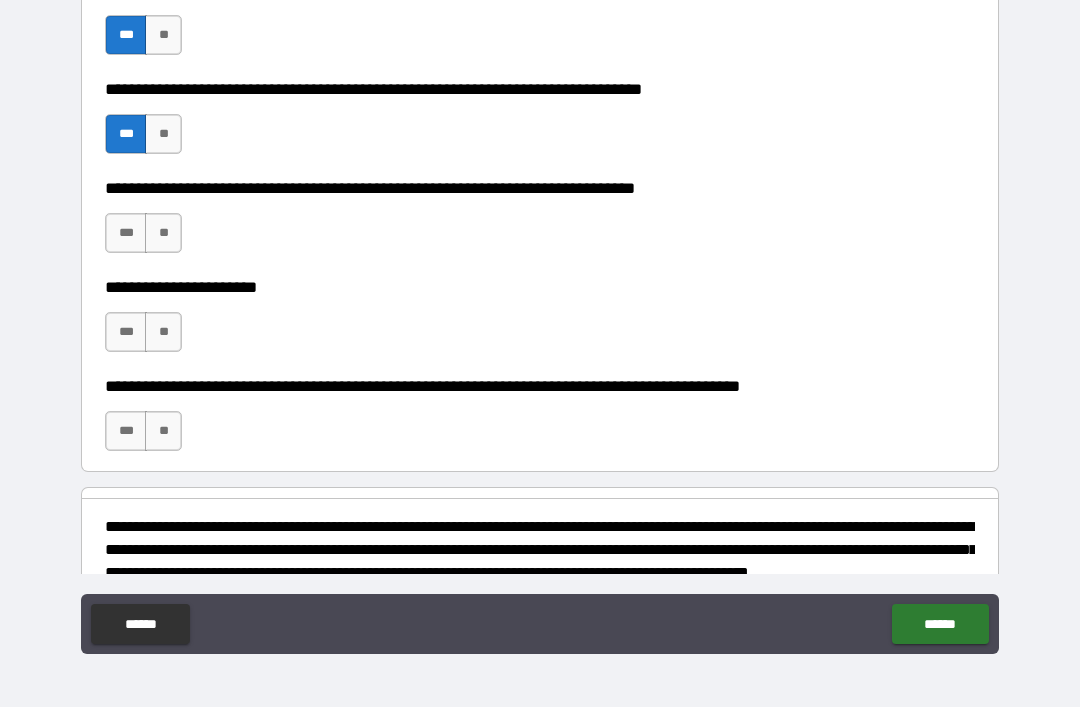 click on "***" at bounding box center (126, 233) 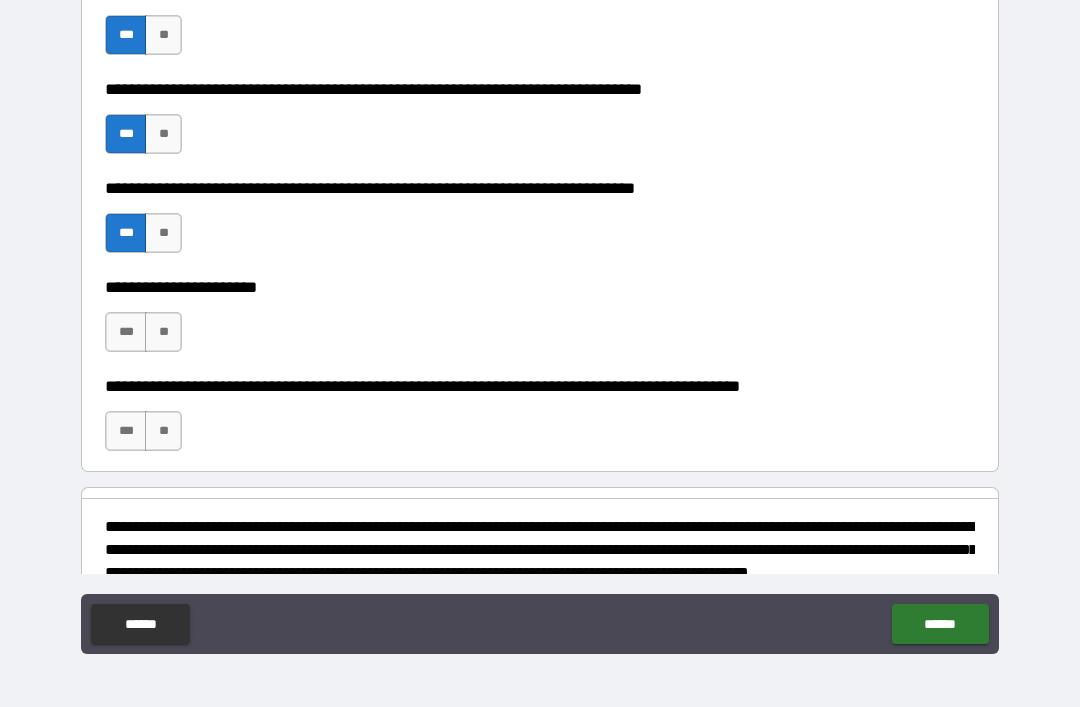 click on "***" at bounding box center (126, 332) 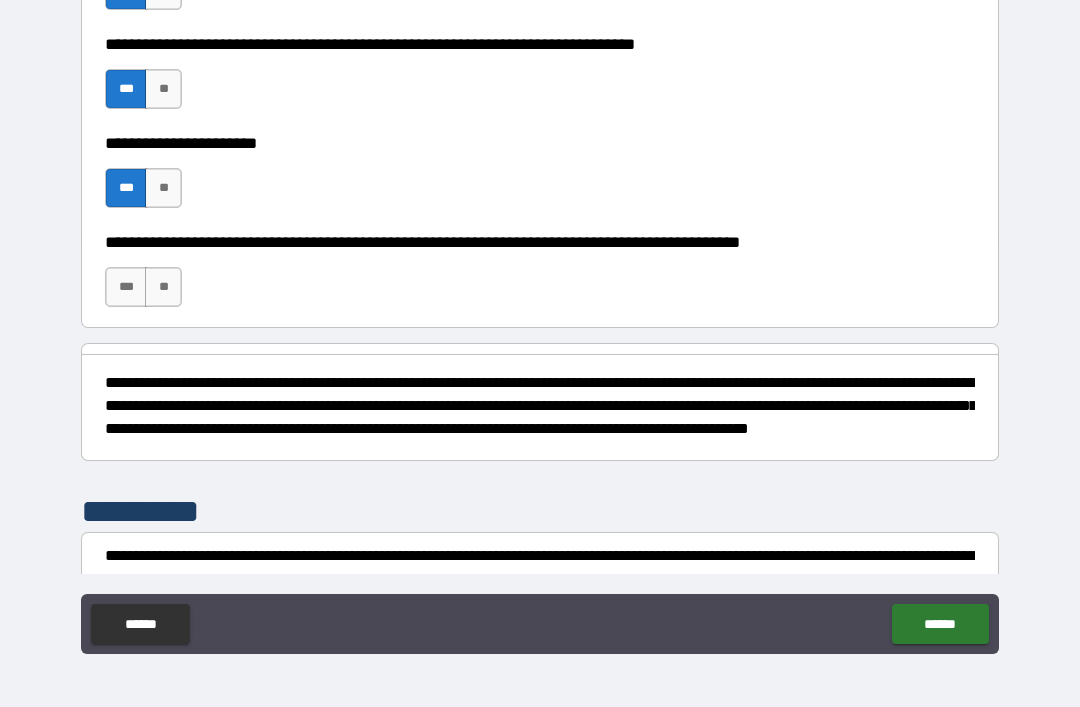 scroll, scrollTop: 1065, scrollLeft: 0, axis: vertical 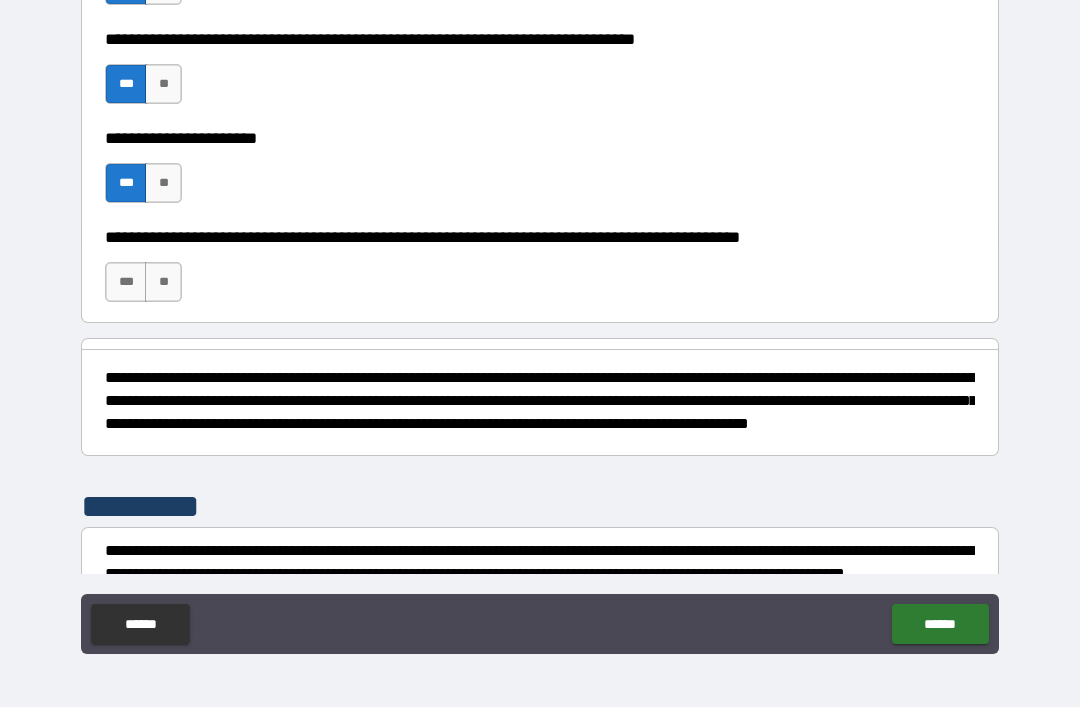 click on "***" at bounding box center [126, 282] 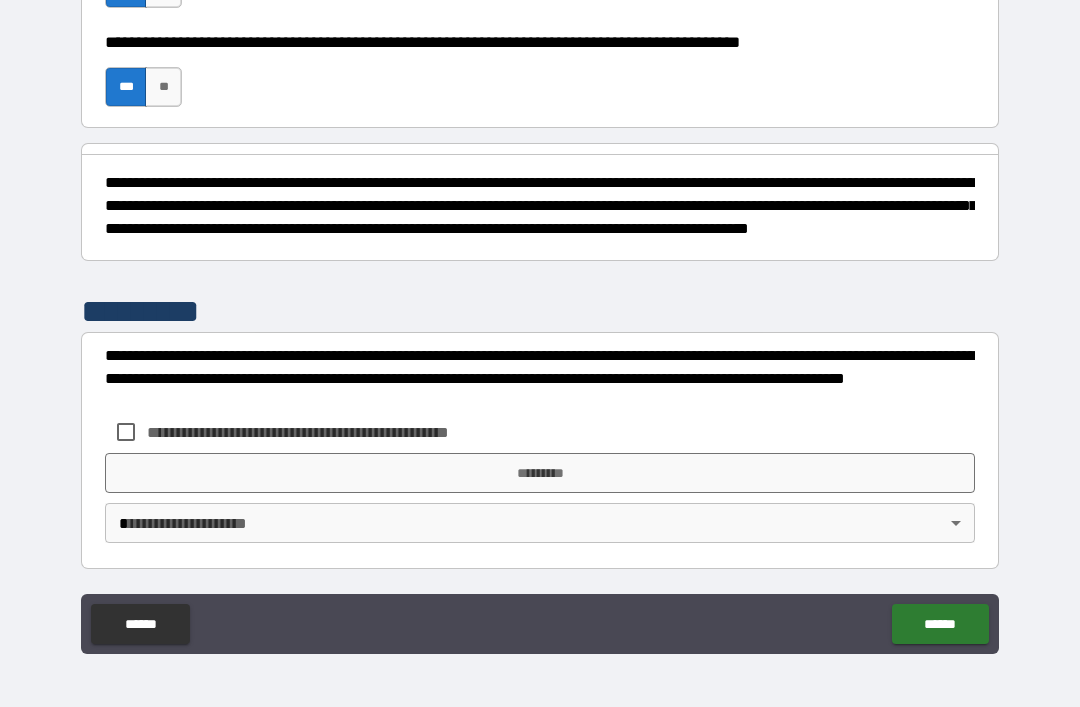 scroll, scrollTop: 1278, scrollLeft: 0, axis: vertical 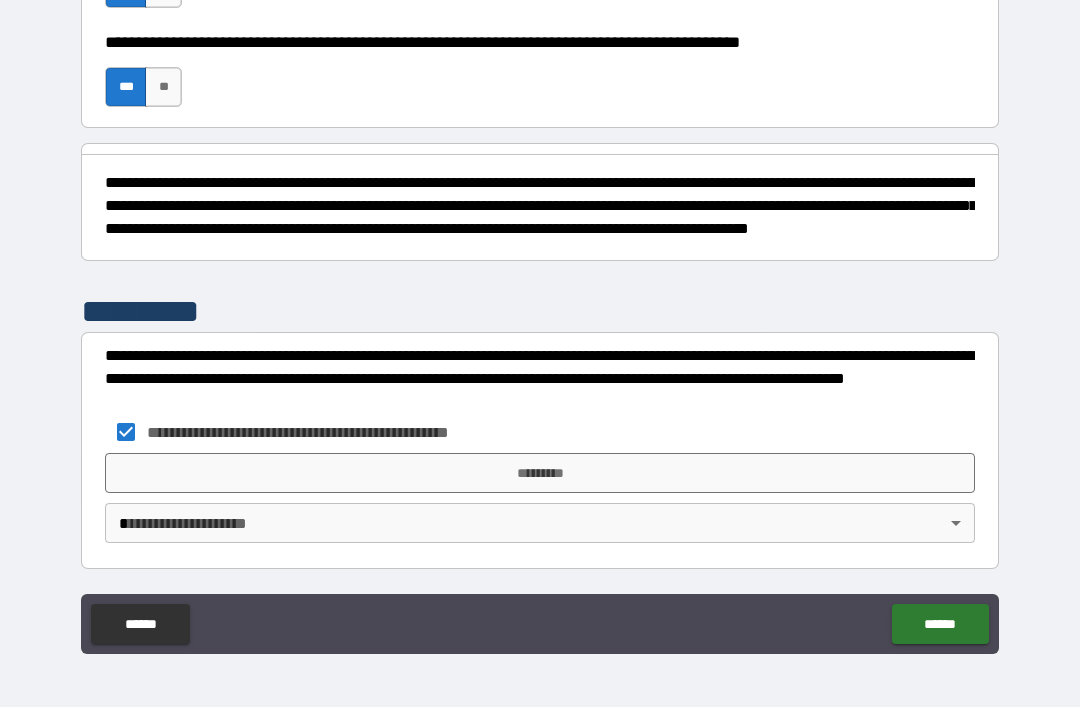 click on "*********" at bounding box center (540, 473) 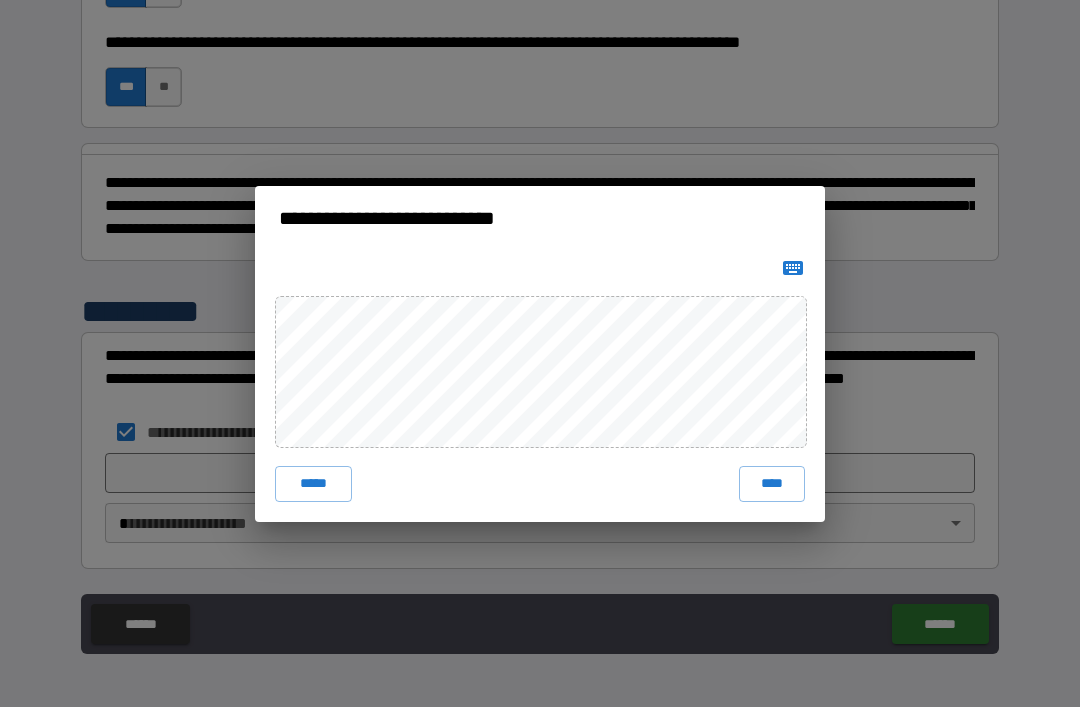 click on "****" at bounding box center (772, 484) 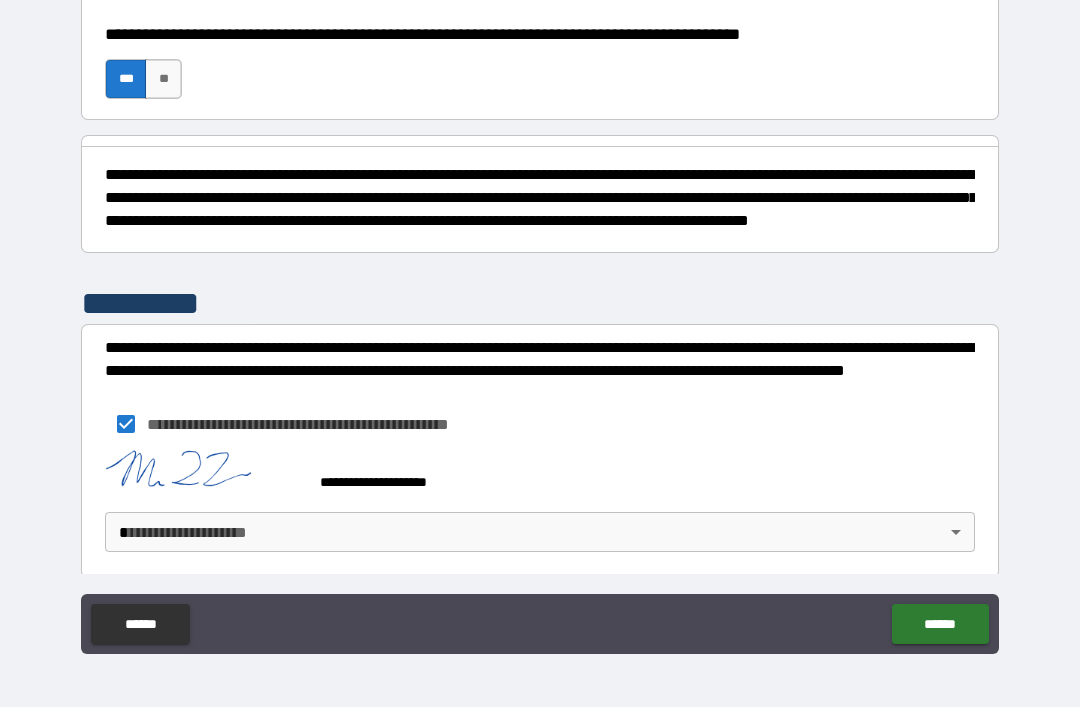 click on "**********" at bounding box center [540, 321] 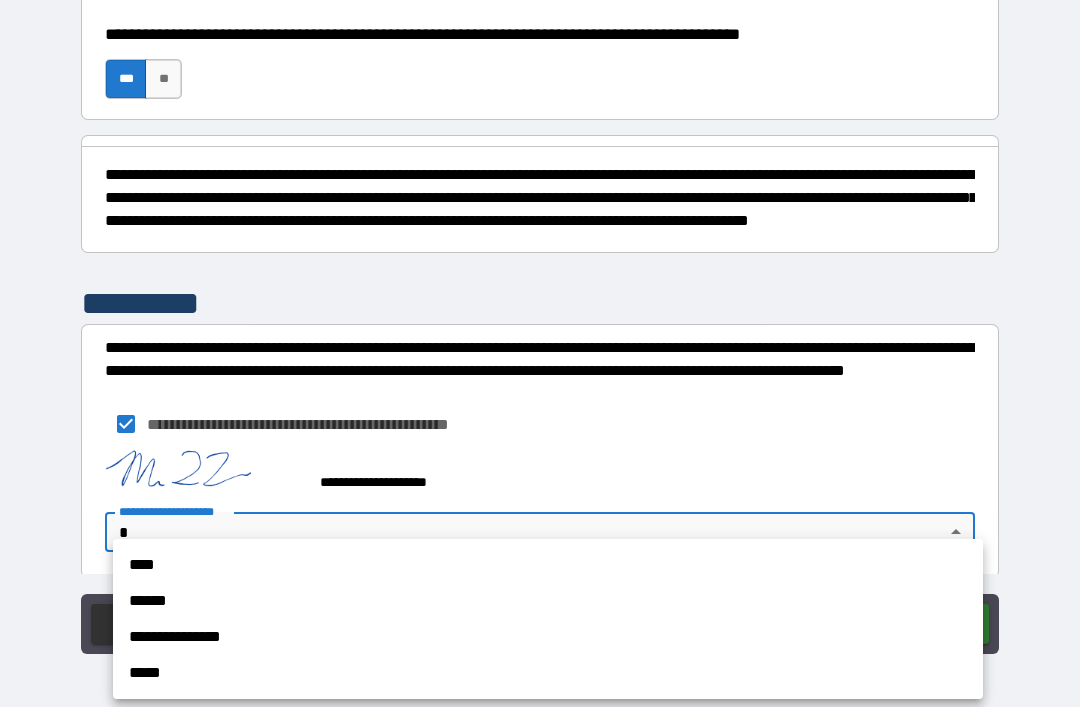 click on "****" at bounding box center (548, 565) 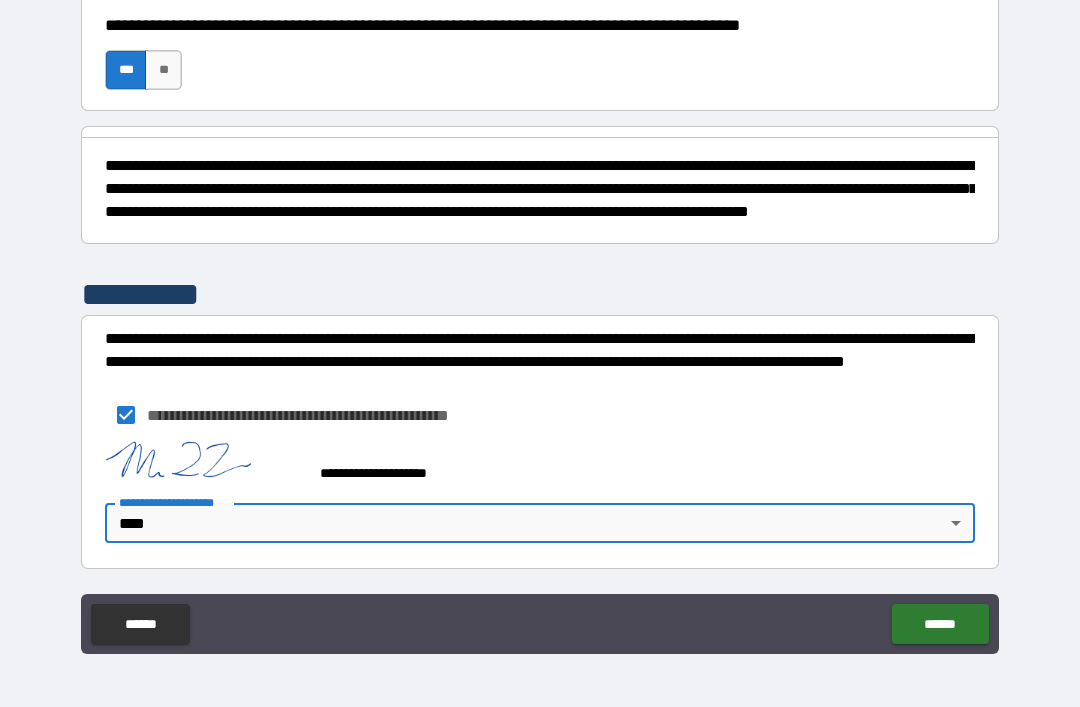 scroll, scrollTop: 1296, scrollLeft: 0, axis: vertical 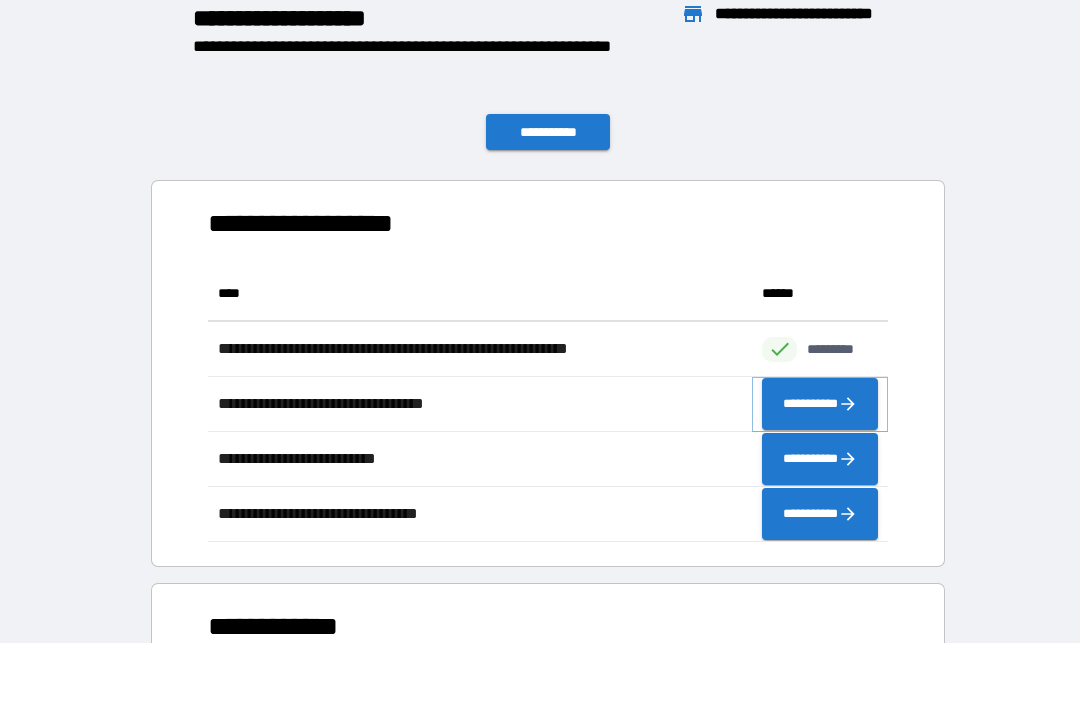 click on "**********" at bounding box center [820, 404] 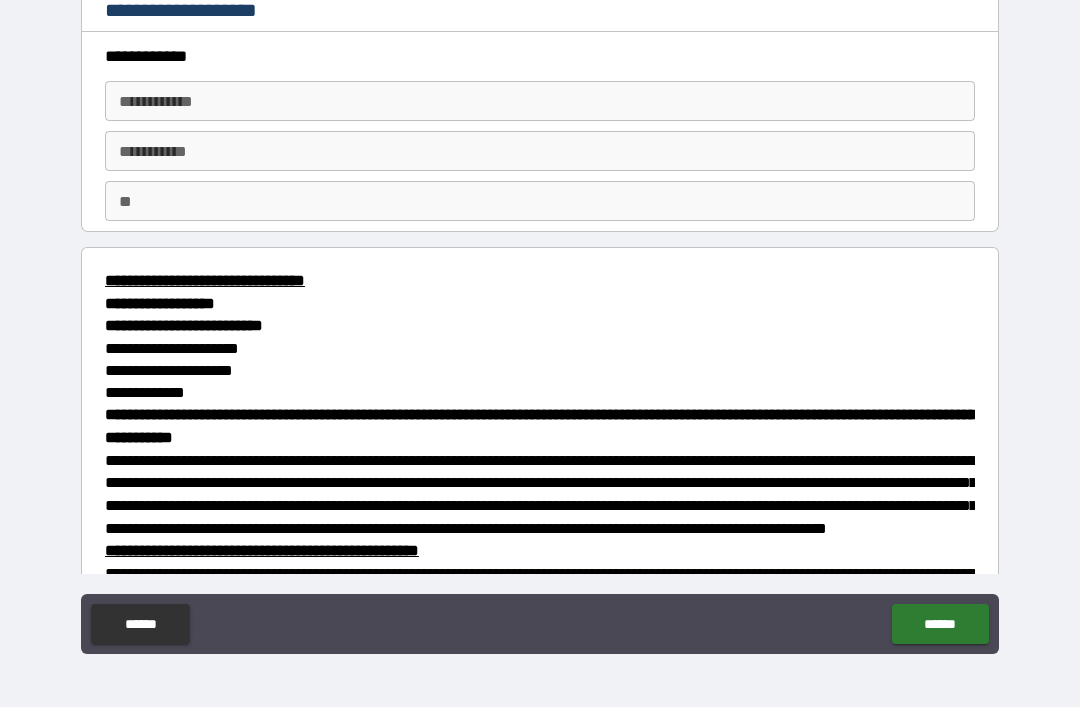 click on "**********" at bounding box center [540, 101] 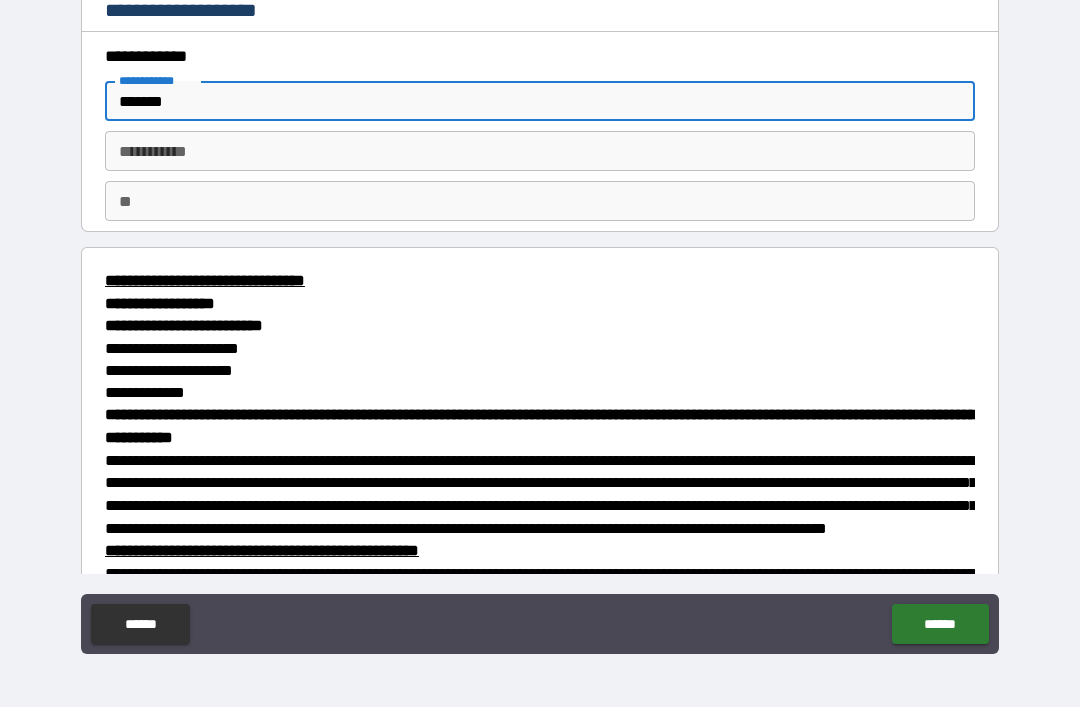 click on "*********   *" at bounding box center [540, 151] 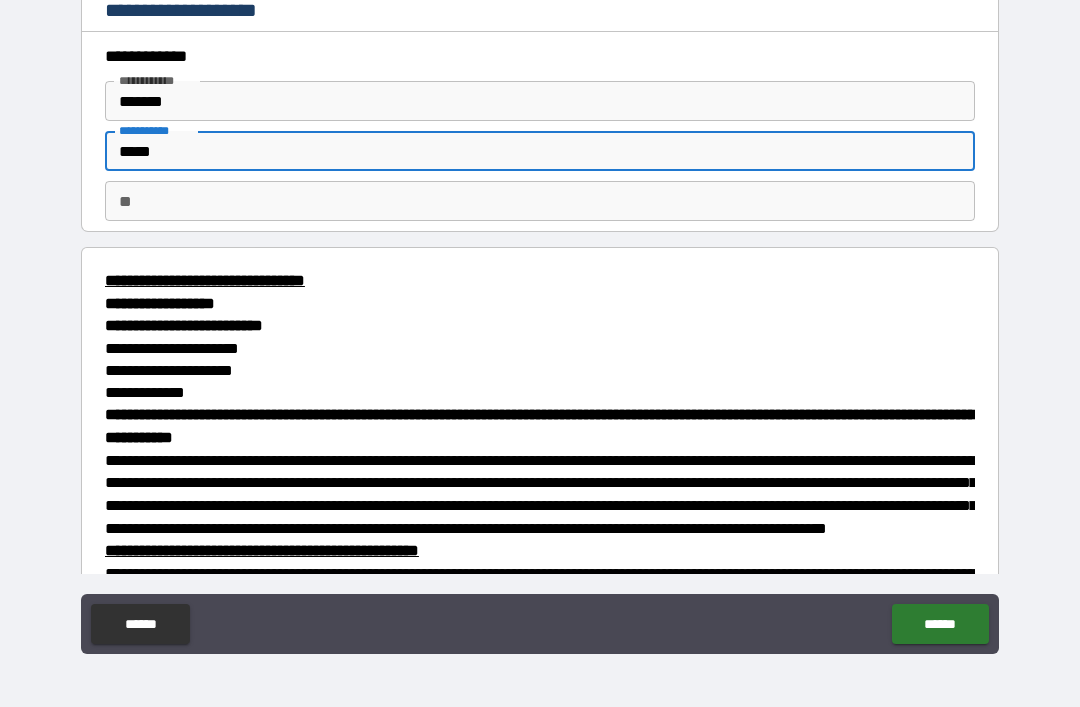 click on "**" at bounding box center (540, 201) 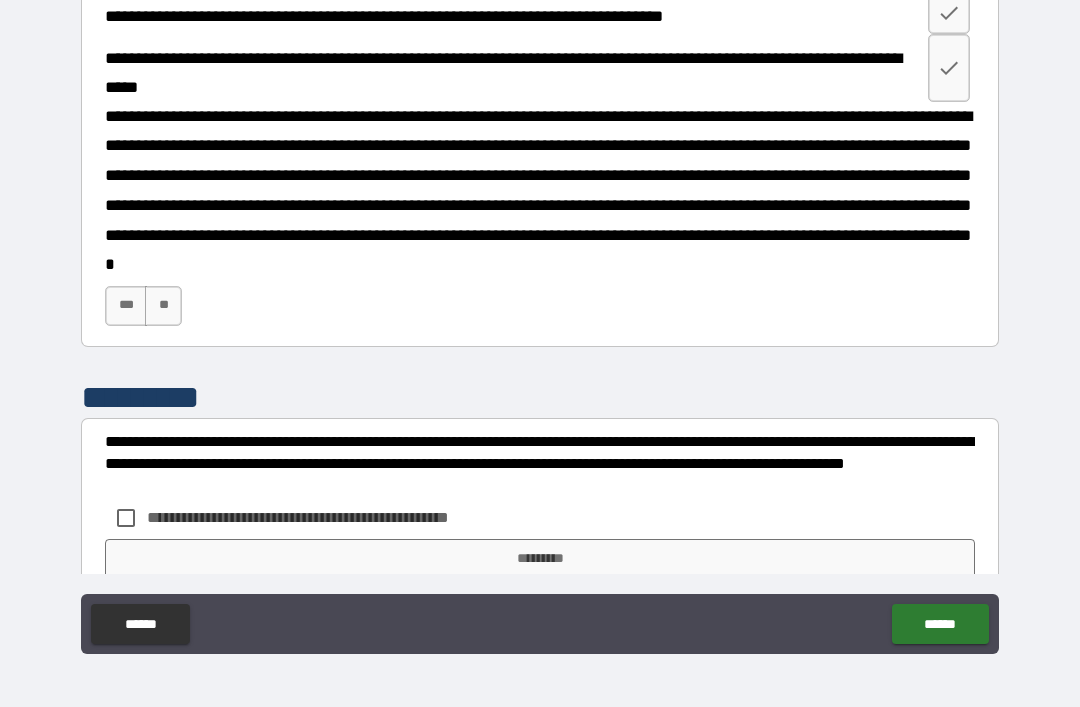 scroll, scrollTop: 1855, scrollLeft: 0, axis: vertical 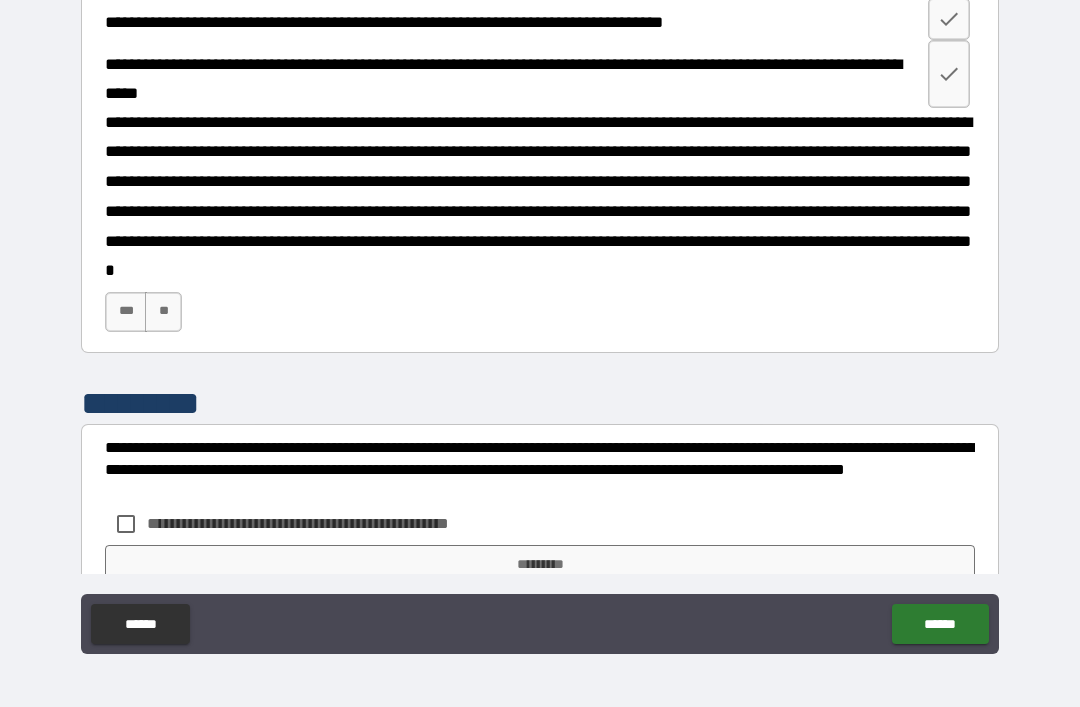 click 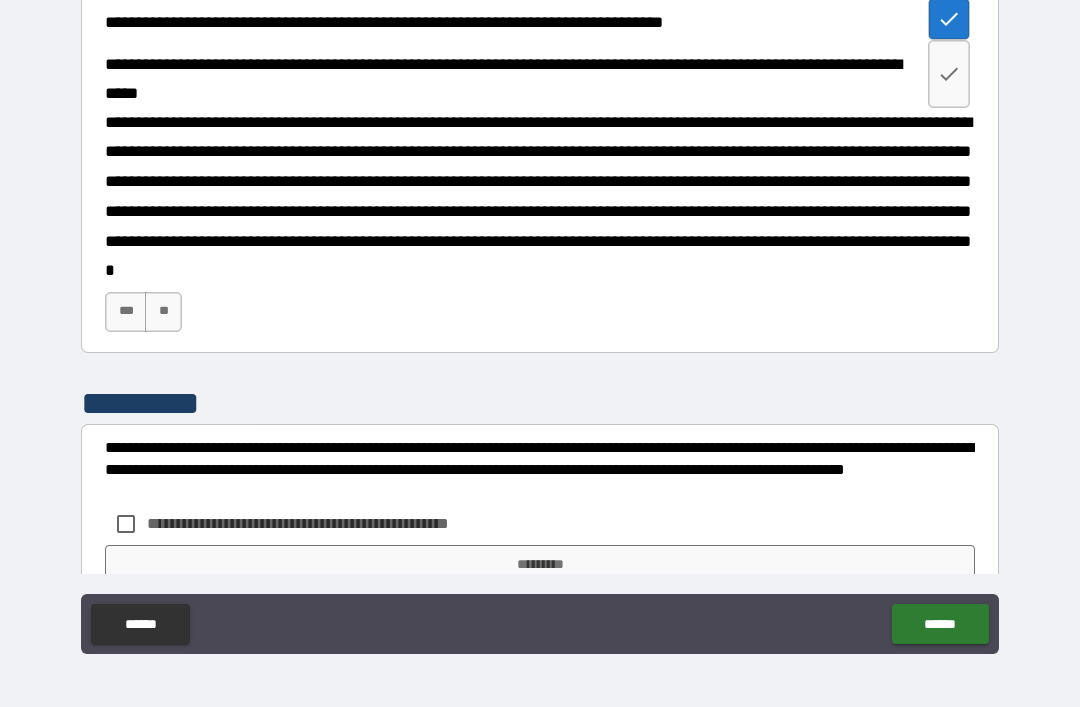 click 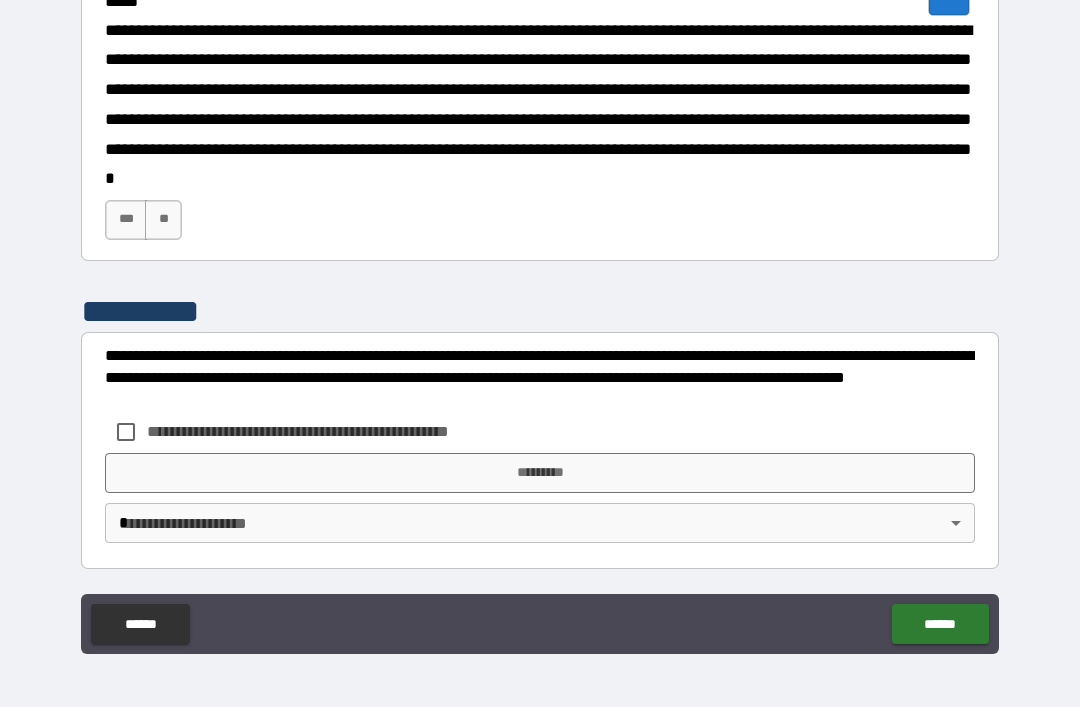 scroll, scrollTop: 2002, scrollLeft: 0, axis: vertical 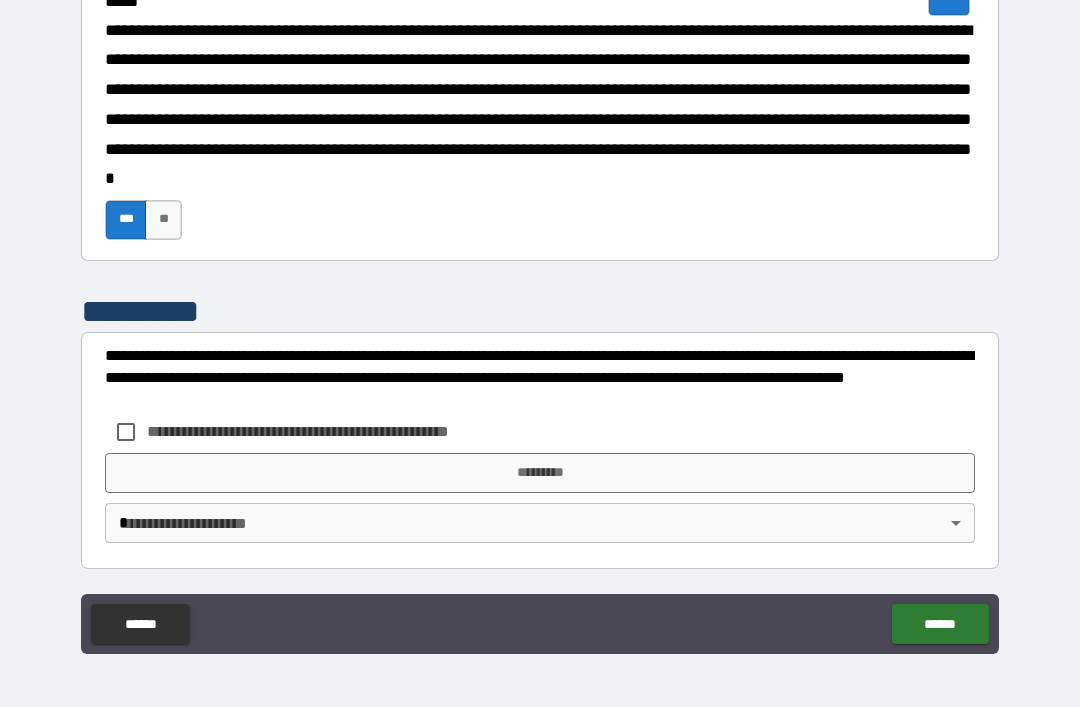 click on "*********" at bounding box center (540, 473) 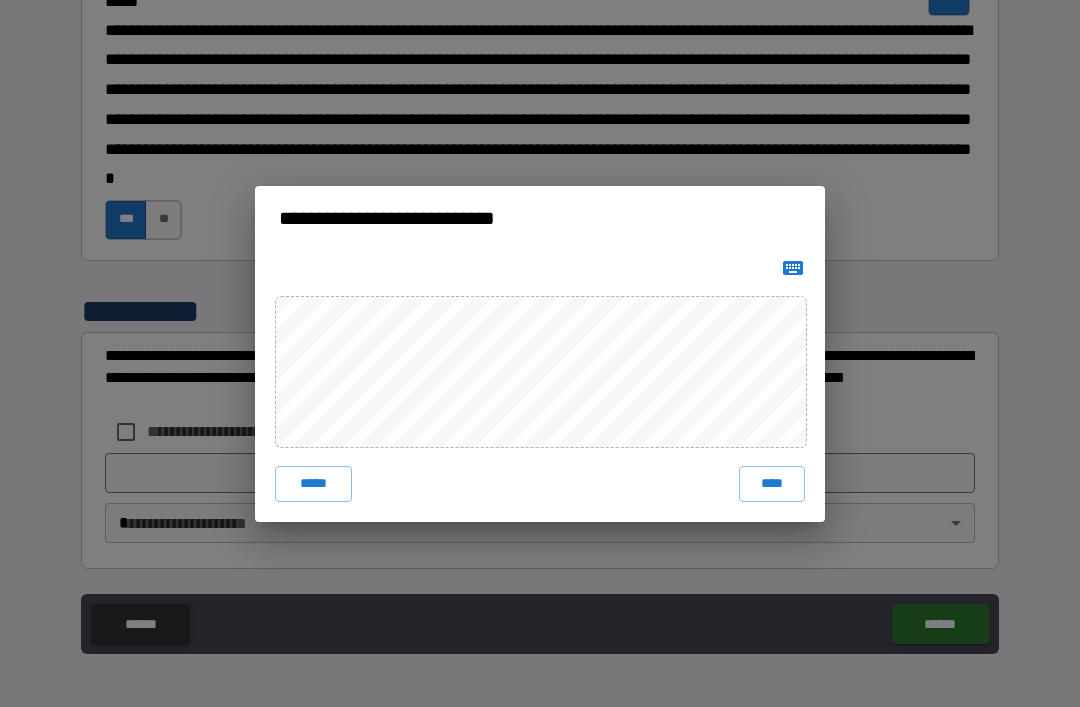 click on "****" at bounding box center [772, 484] 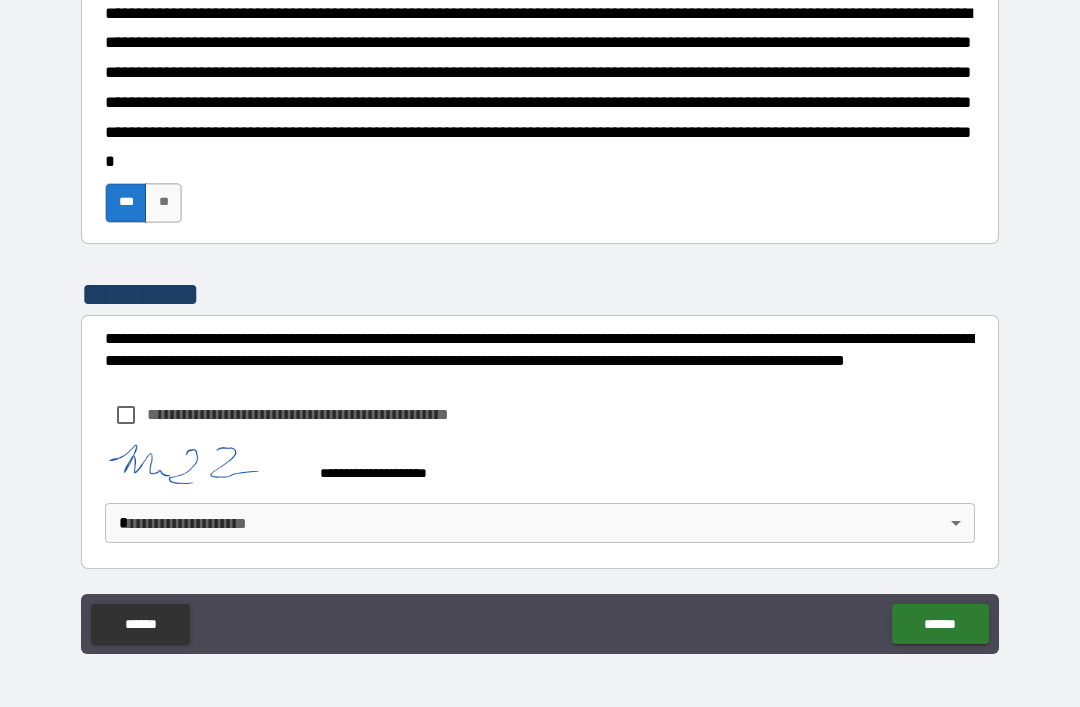 click on "**********" at bounding box center [540, 321] 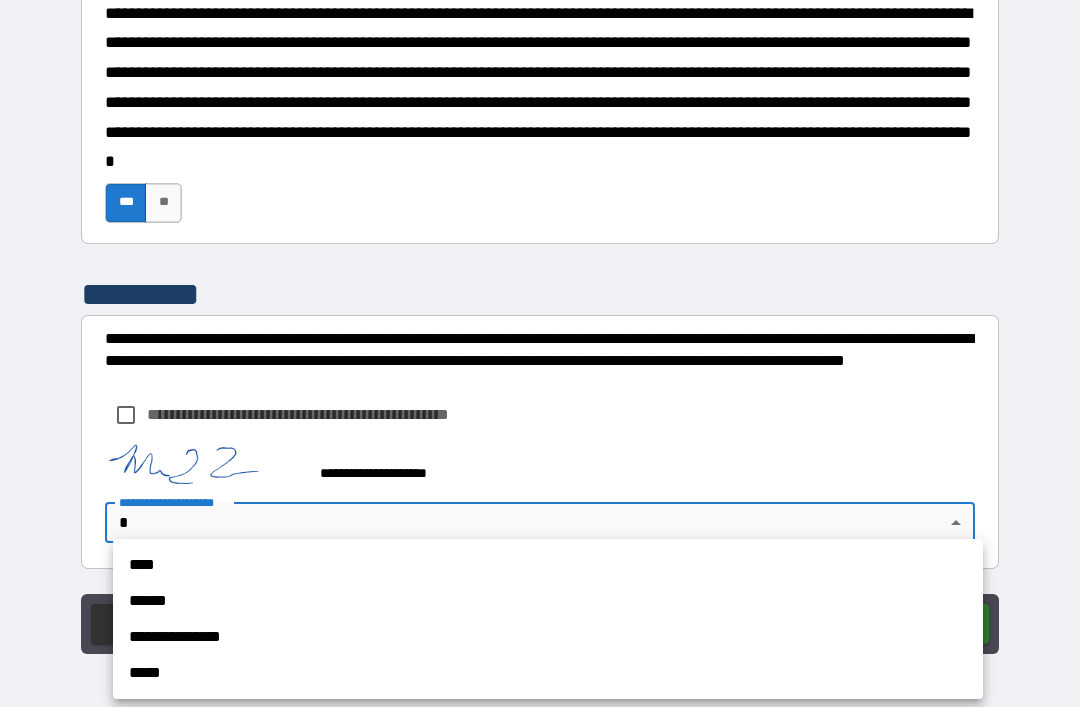 click on "******" at bounding box center [548, 601] 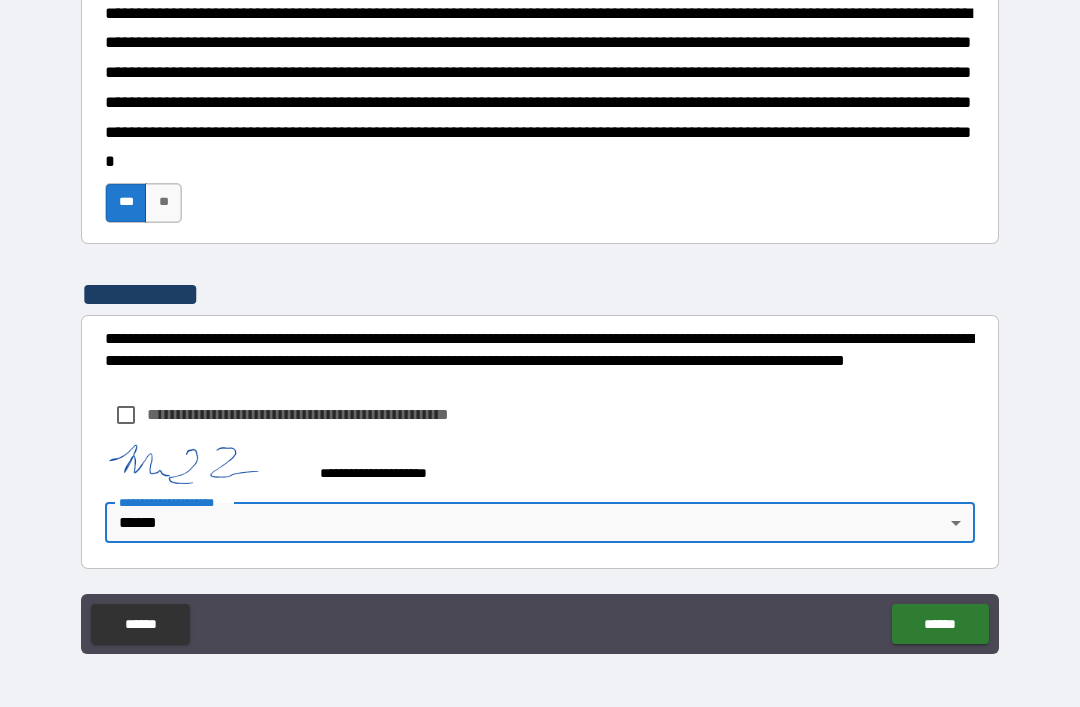click on "**********" at bounding box center [540, 321] 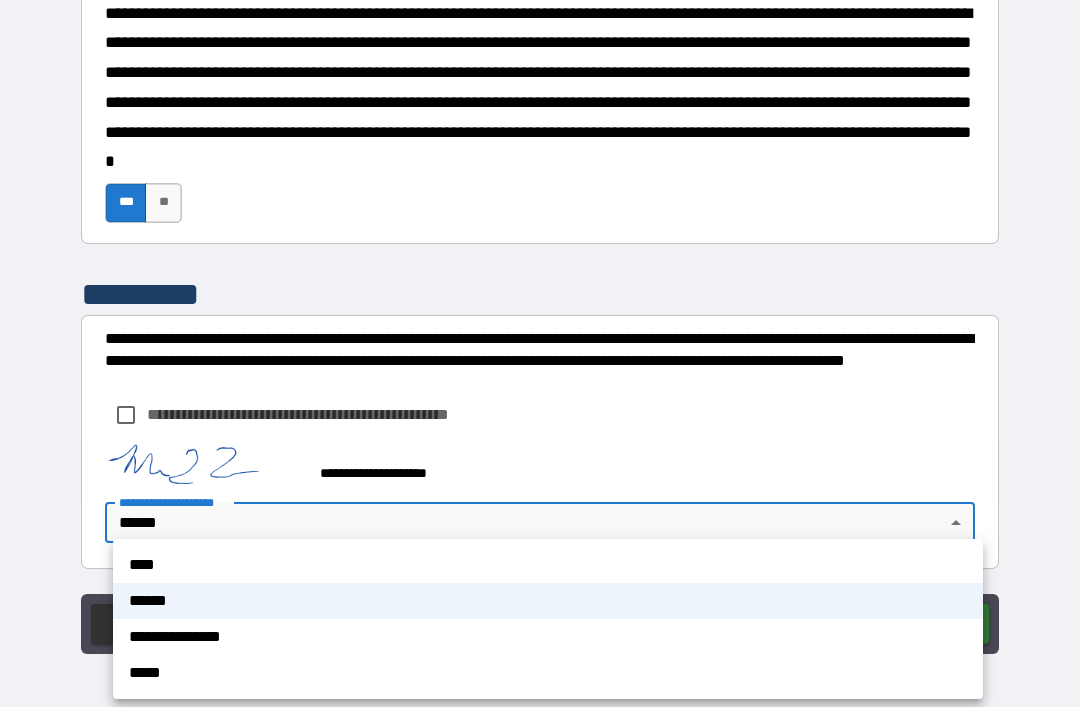 click on "****" at bounding box center [548, 565] 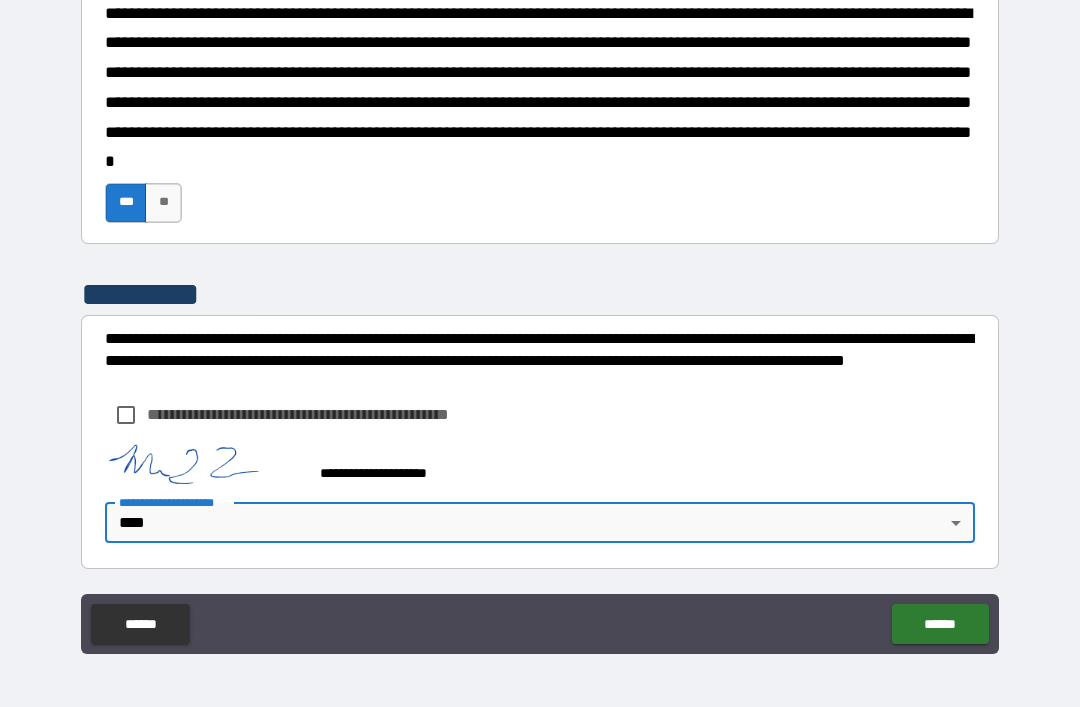 click on "******" at bounding box center [940, 624] 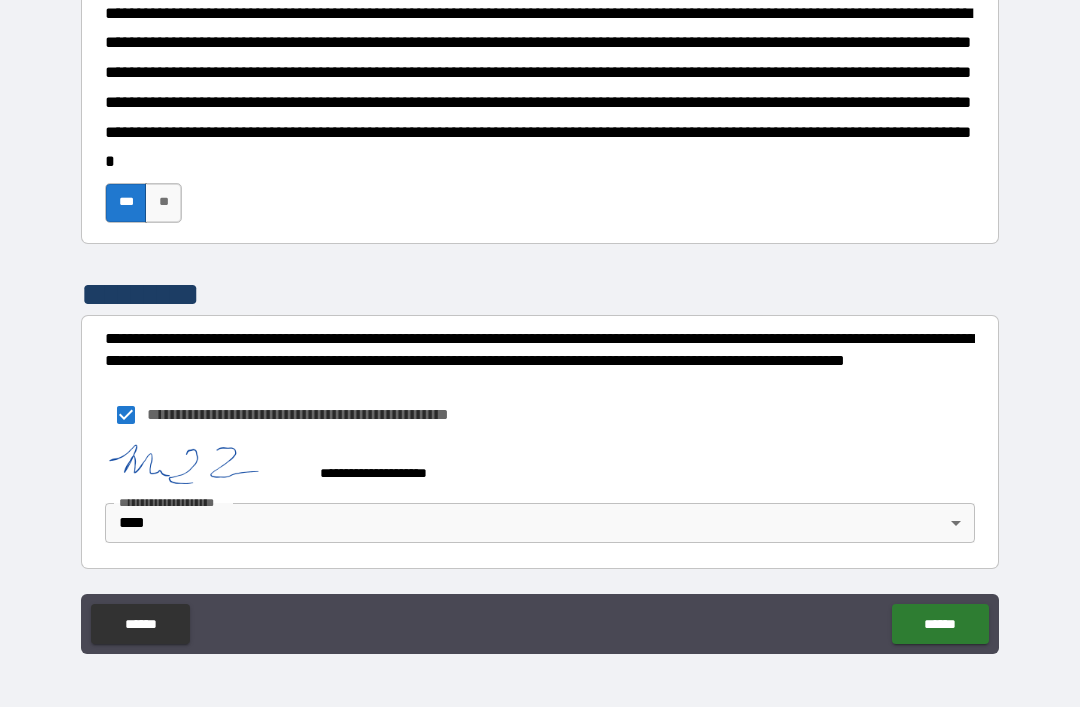 scroll, scrollTop: 2117, scrollLeft: 0, axis: vertical 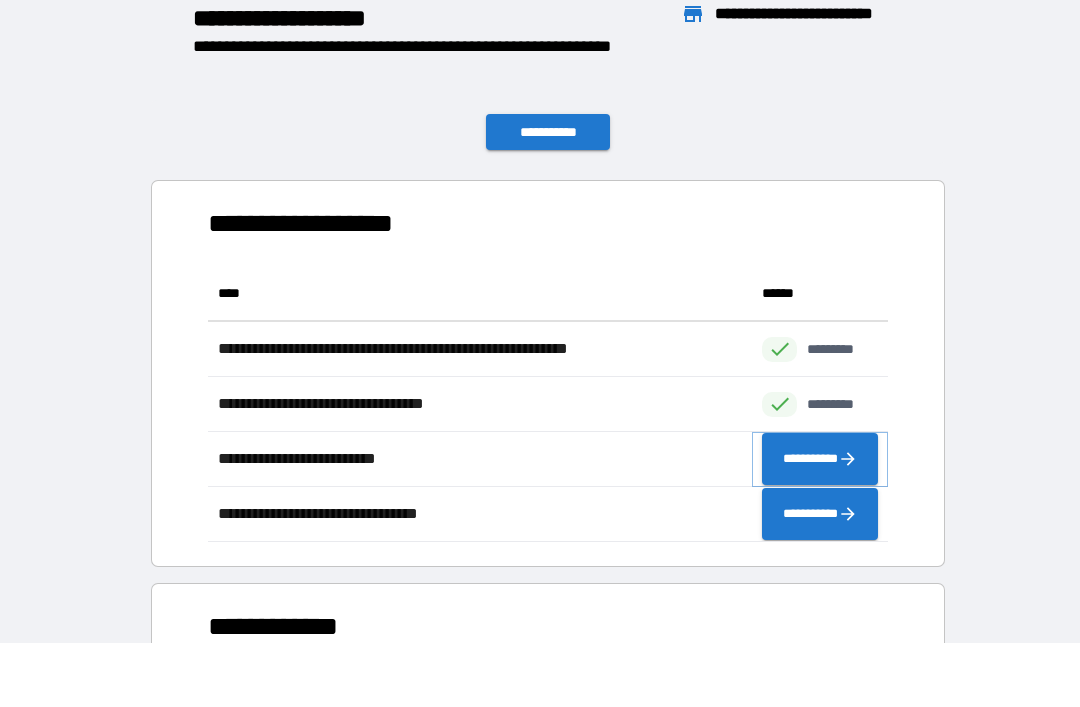 click on "**********" at bounding box center [820, 459] 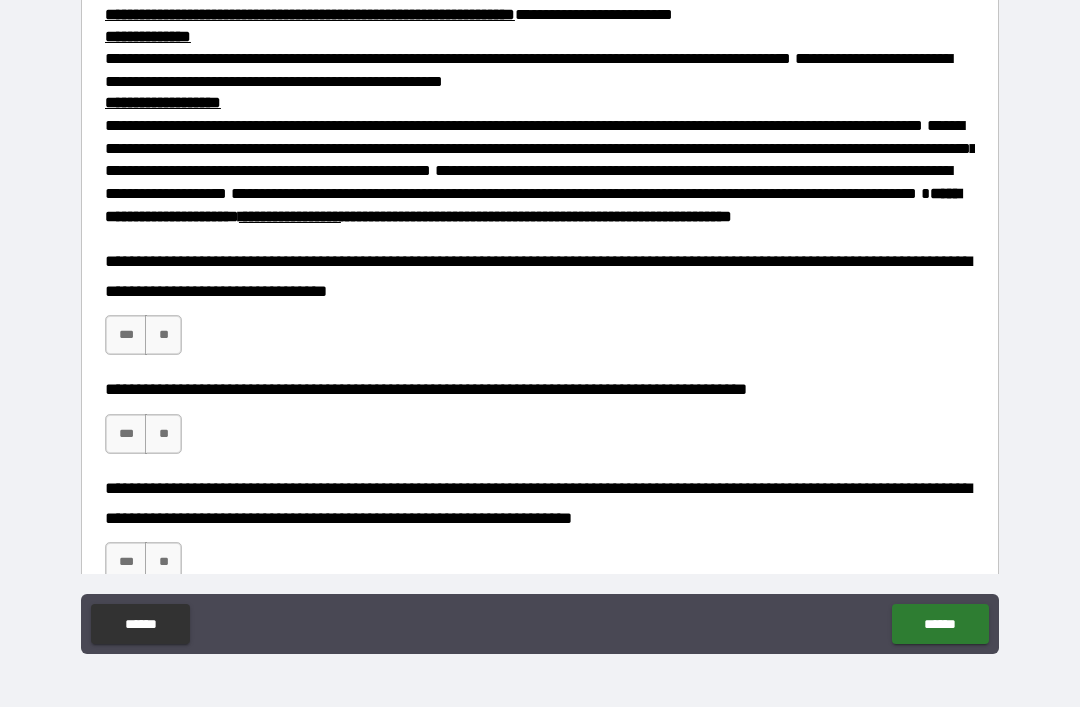 scroll, scrollTop: 944, scrollLeft: 0, axis: vertical 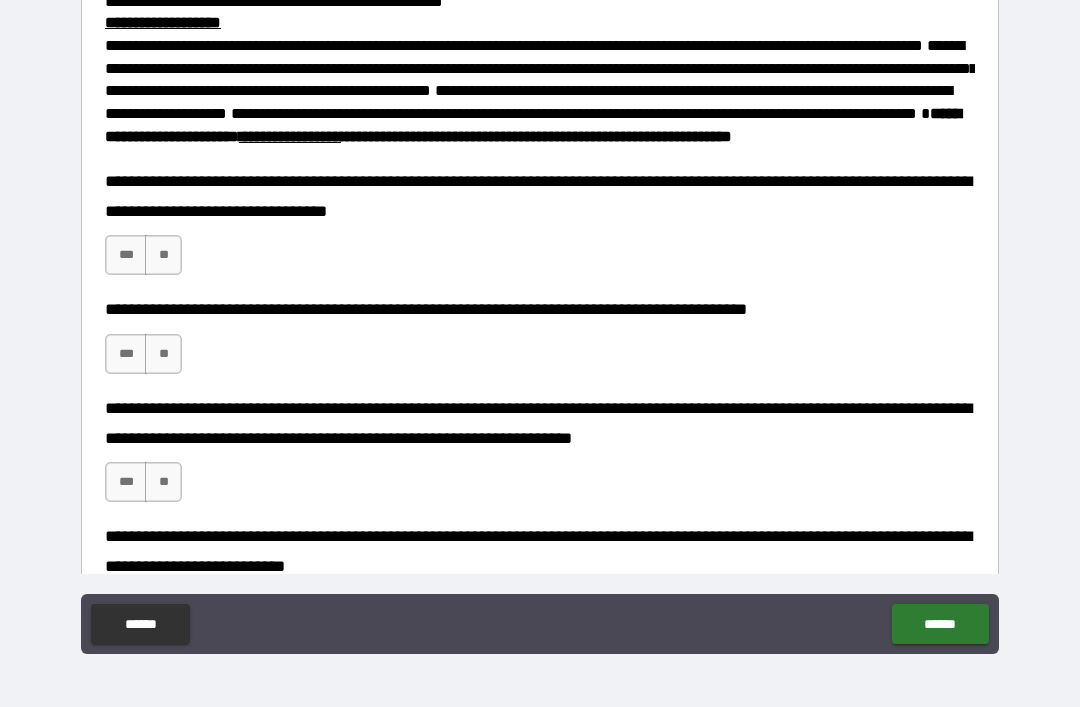 click on "***" at bounding box center [126, 255] 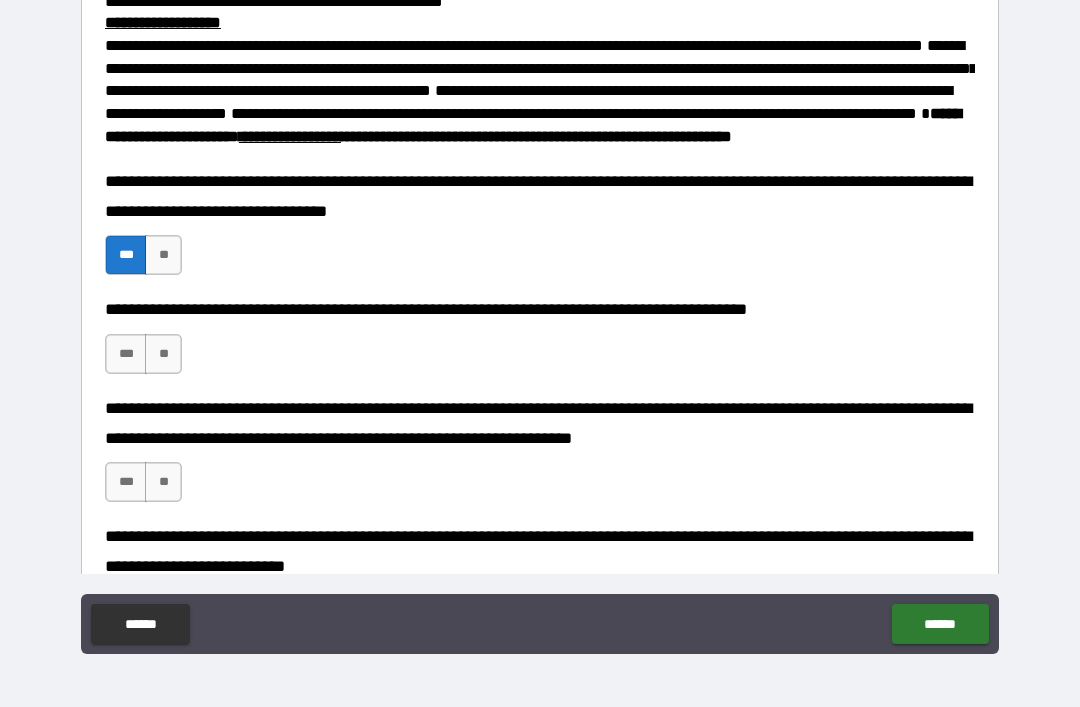 click on "***" at bounding box center [126, 354] 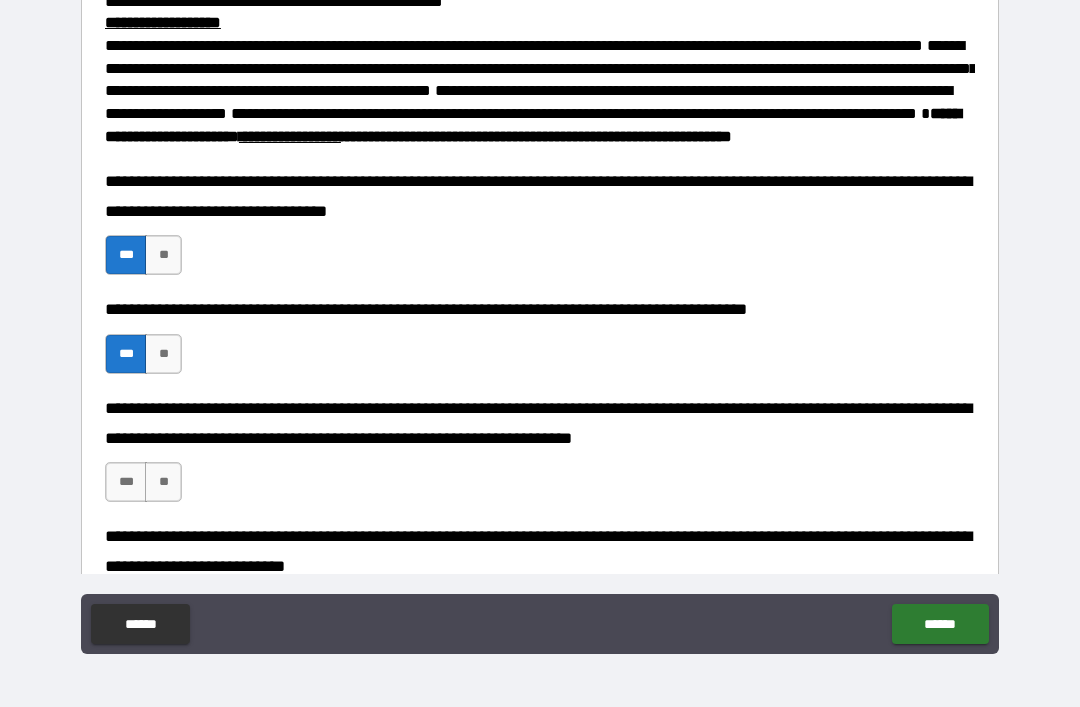 click on "***" at bounding box center [126, 482] 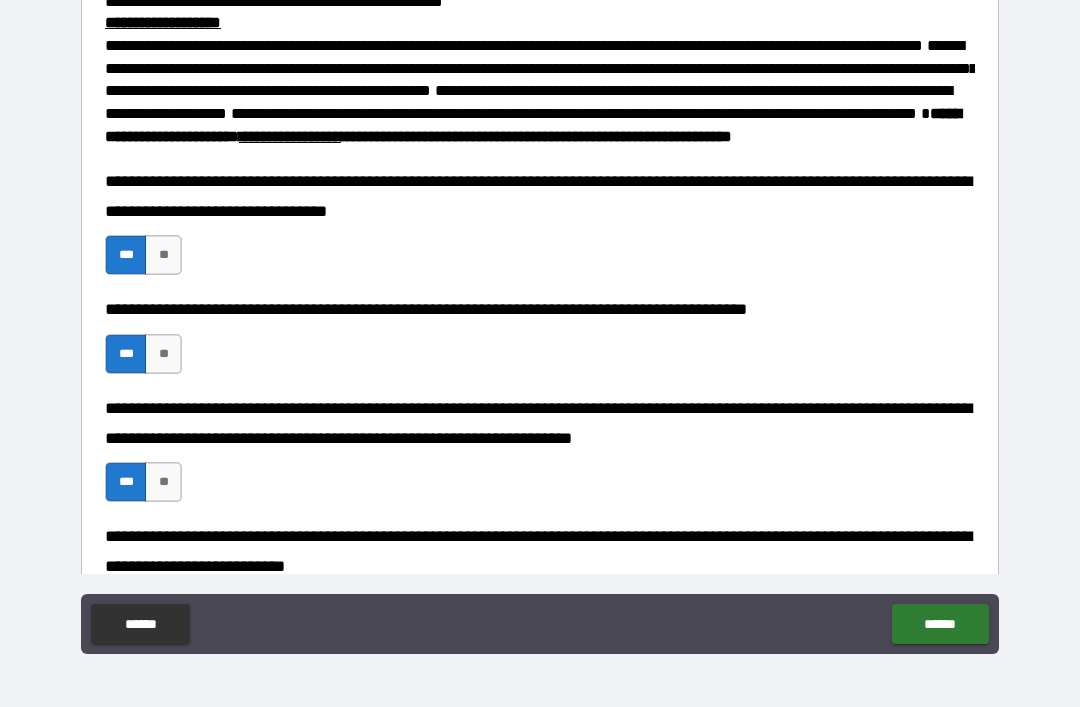 scroll, scrollTop: 1184, scrollLeft: 0, axis: vertical 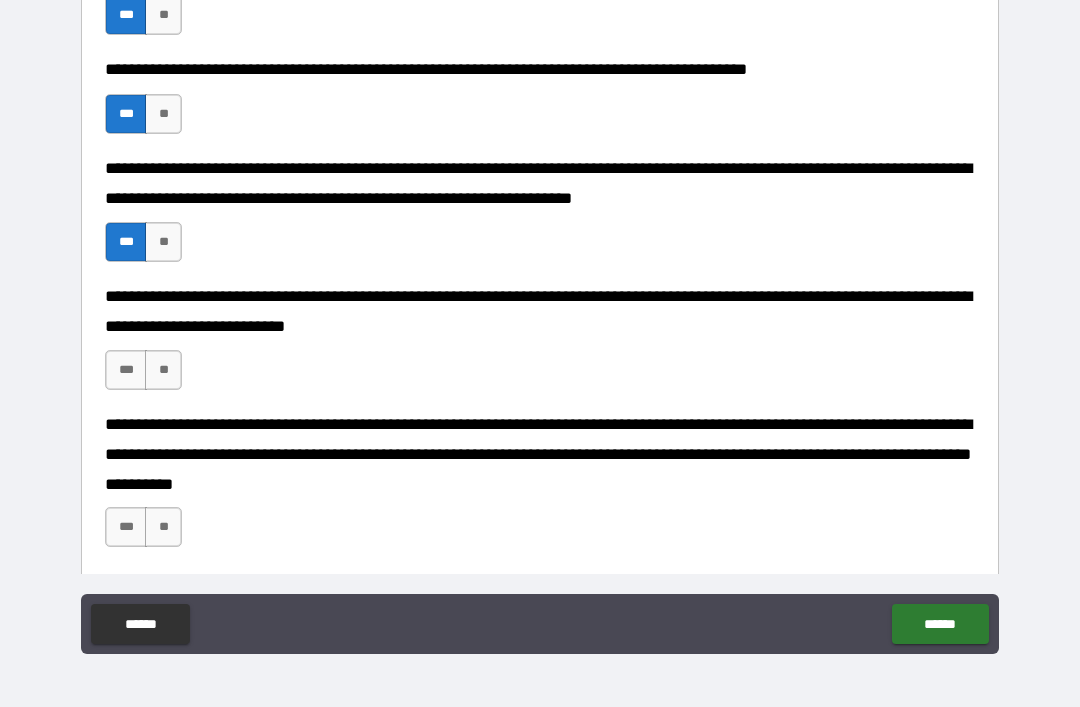 click on "***" at bounding box center (126, 370) 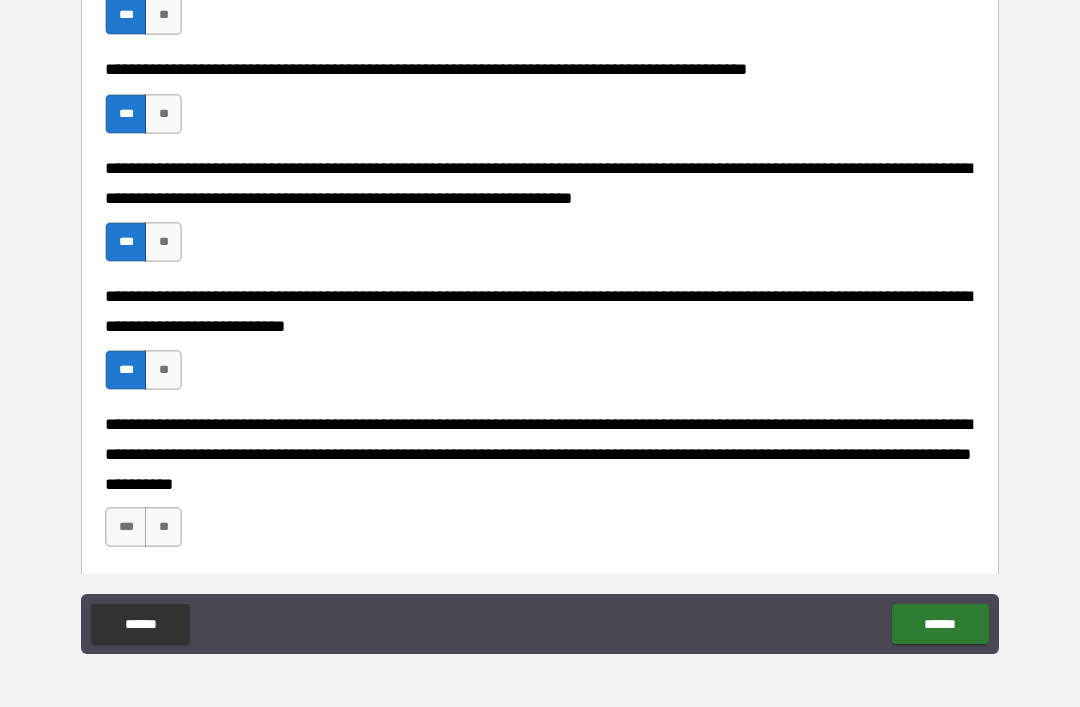 click on "***" at bounding box center [126, 527] 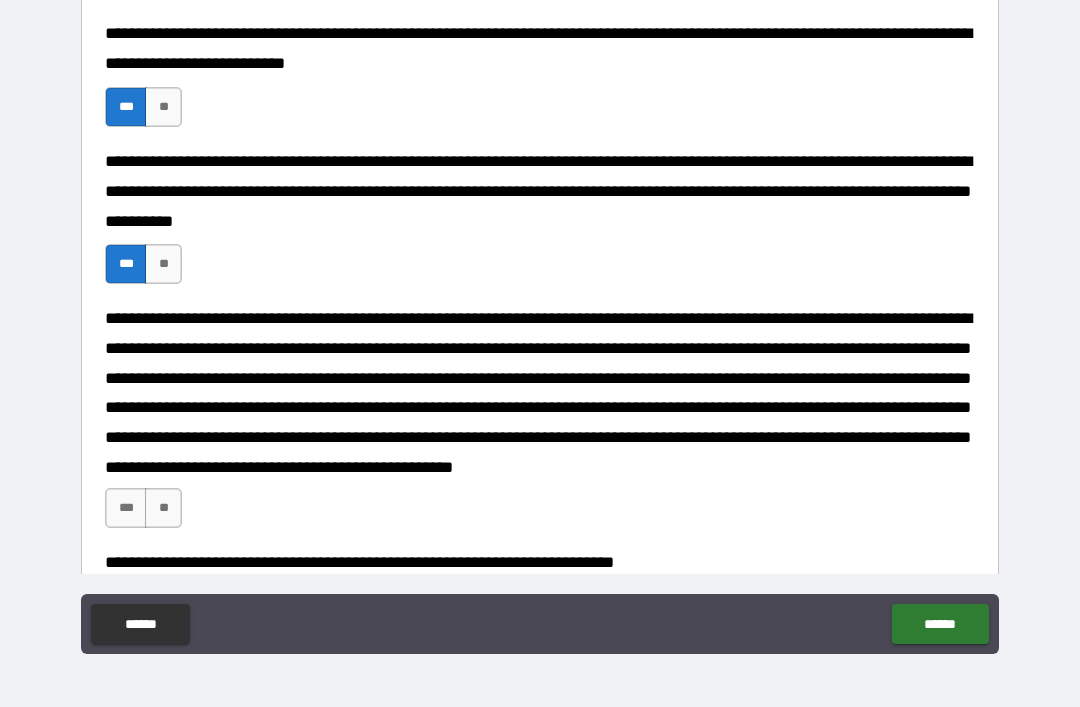click on "***" at bounding box center [126, 508] 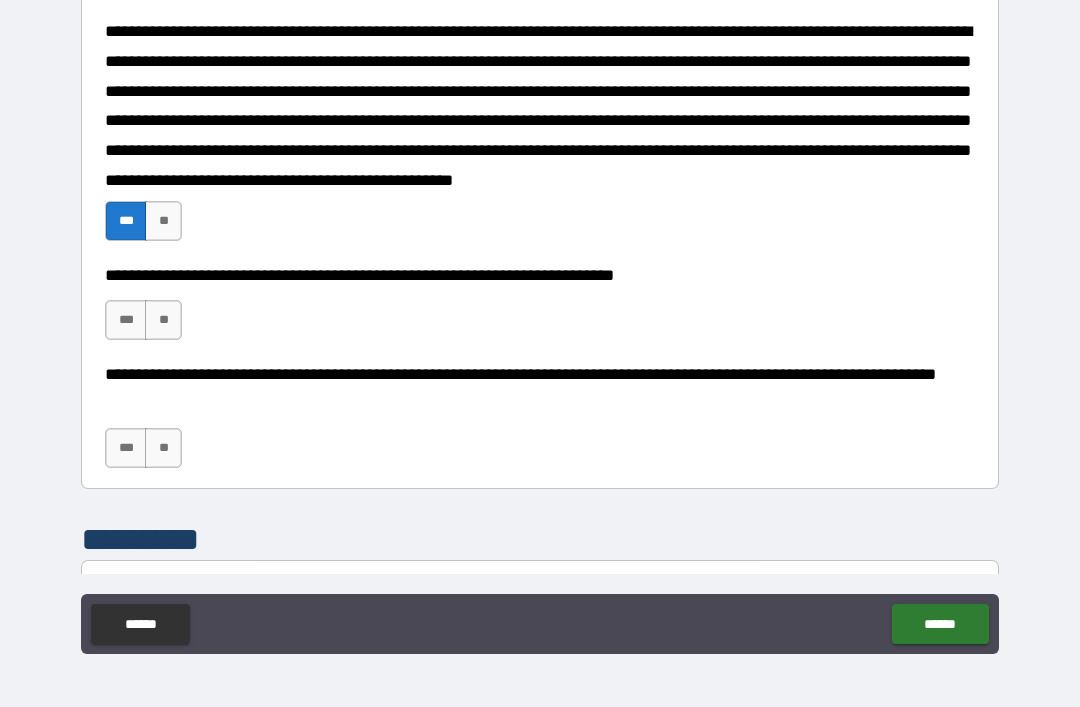 scroll, scrollTop: 1736, scrollLeft: 0, axis: vertical 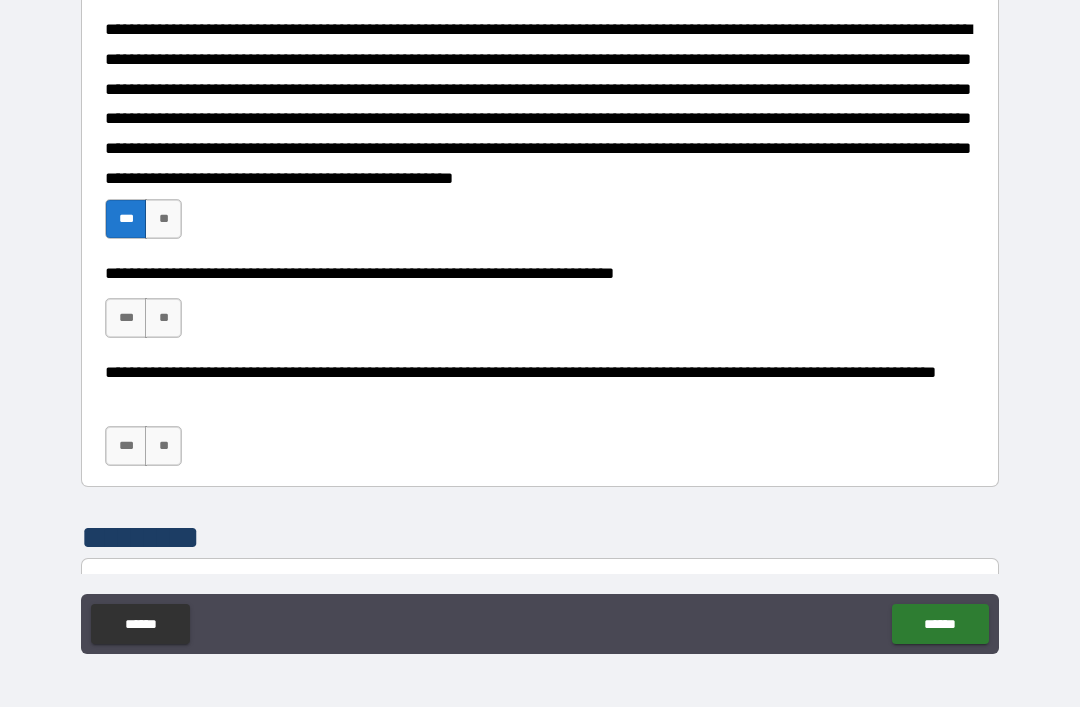 click on "***" at bounding box center [126, 318] 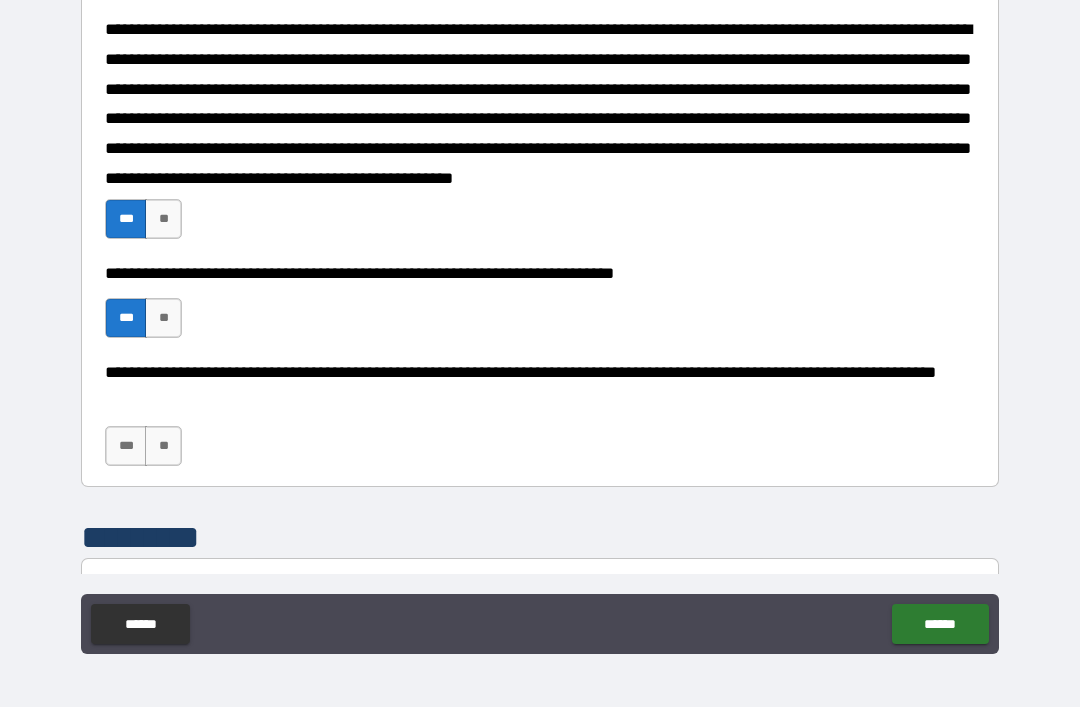 click on "***" at bounding box center [126, 446] 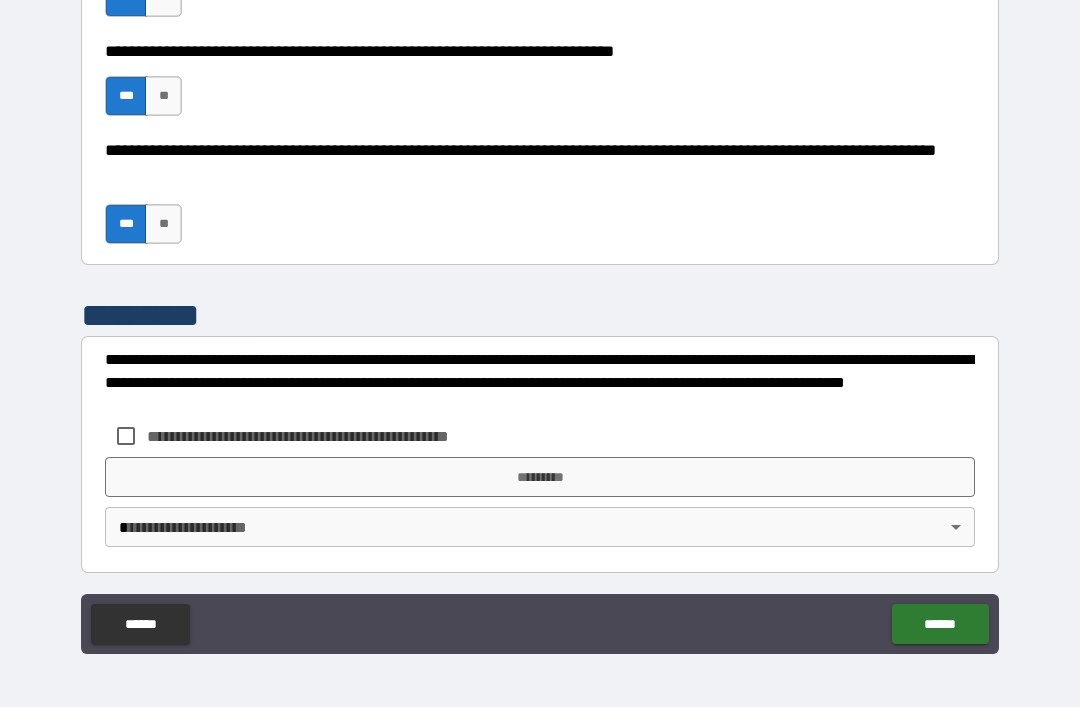 scroll, scrollTop: 1957, scrollLeft: 0, axis: vertical 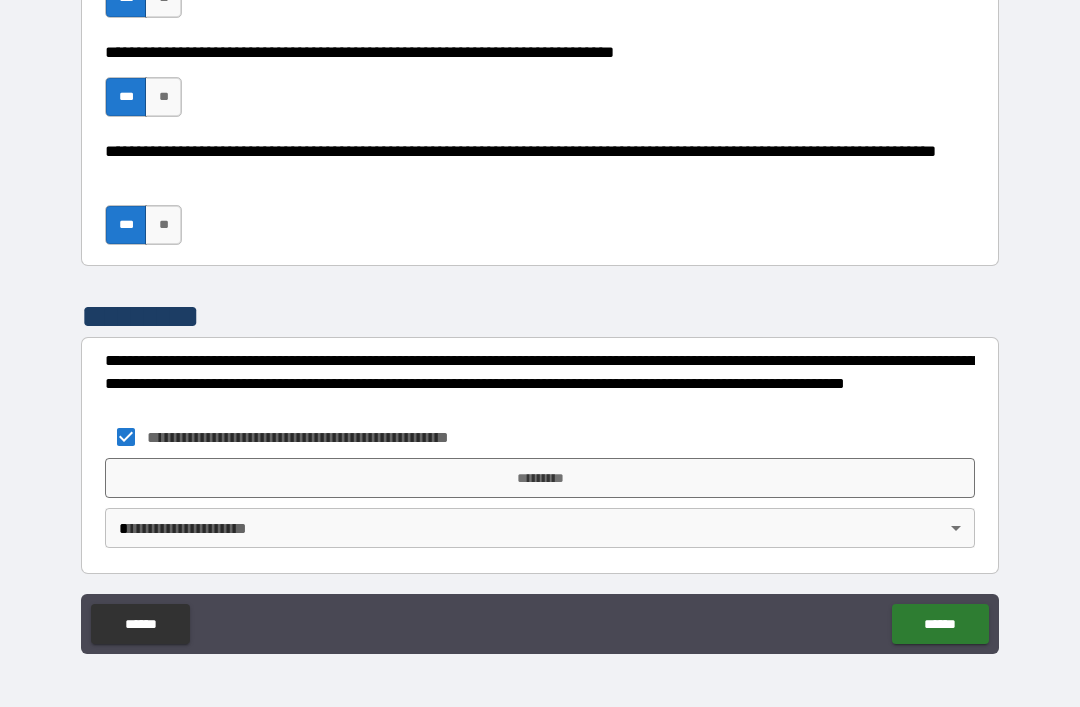 click on "*********" at bounding box center [540, 478] 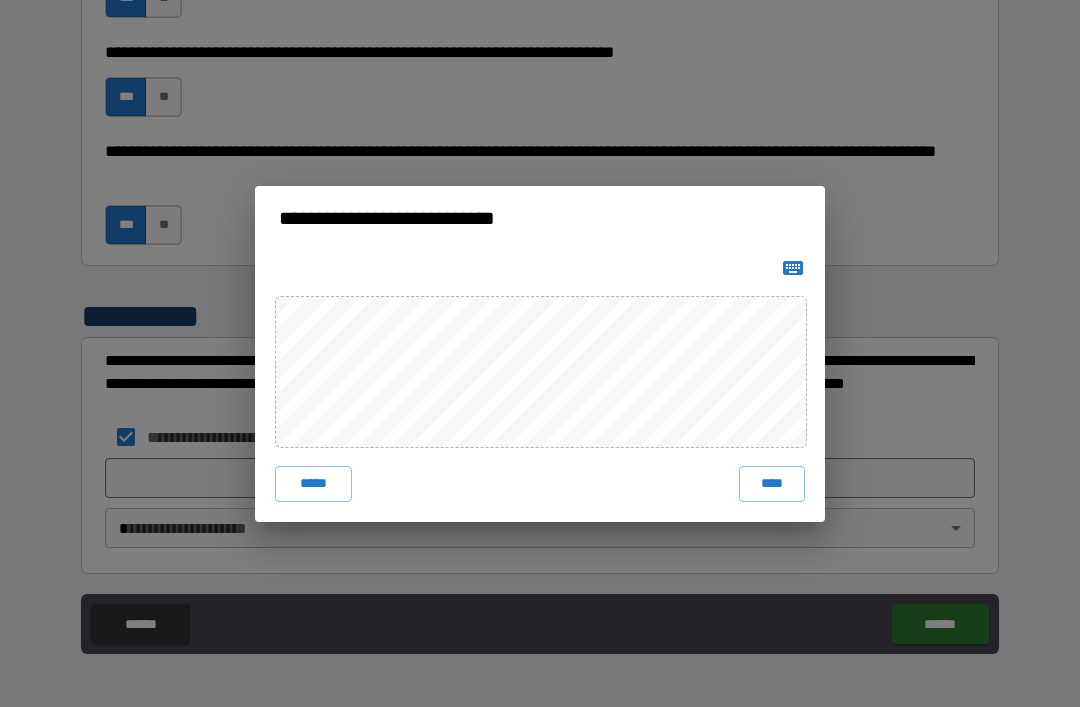 click on "****" at bounding box center [772, 484] 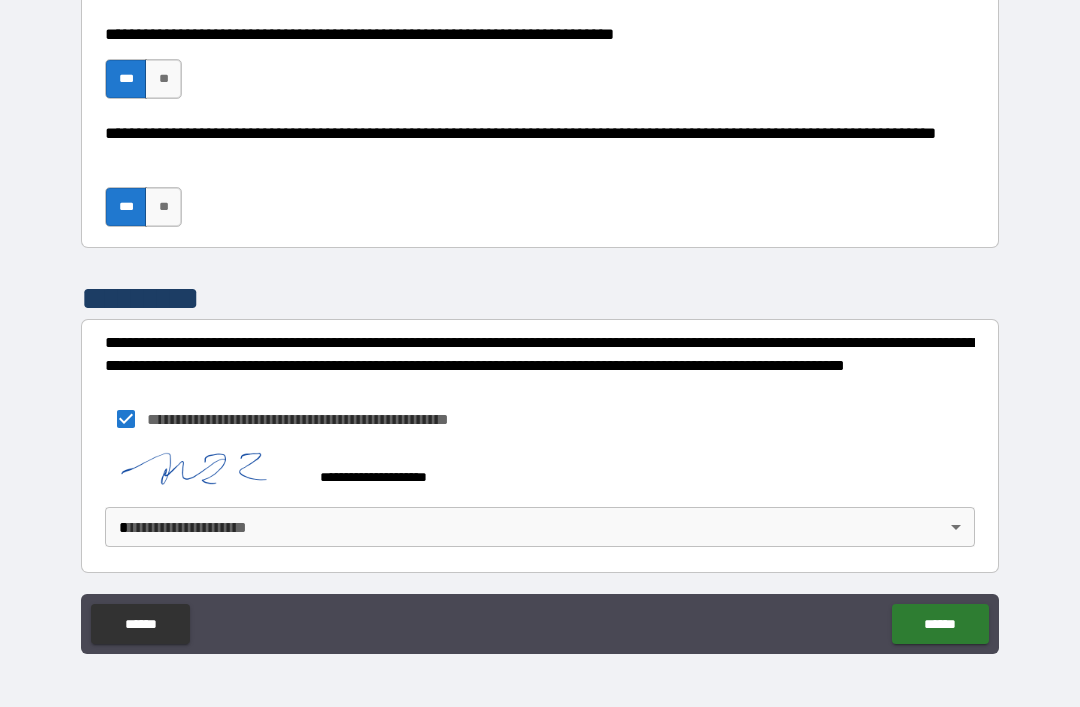 scroll, scrollTop: 1974, scrollLeft: 0, axis: vertical 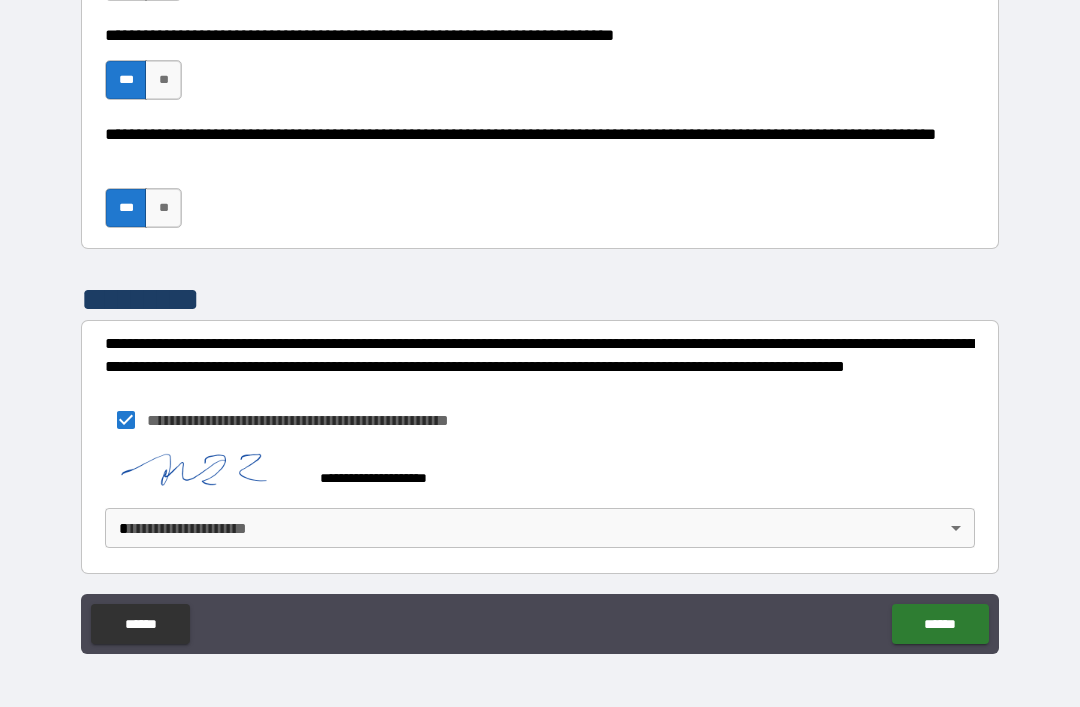 click on "**********" at bounding box center [540, 321] 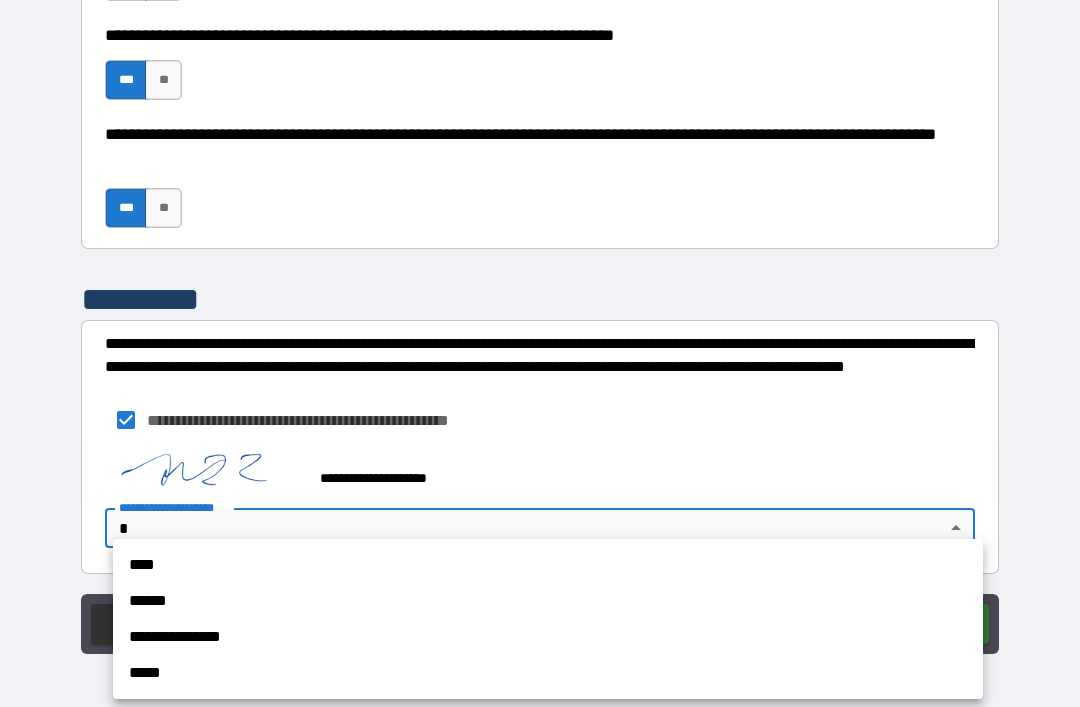 click on "****" at bounding box center (548, 565) 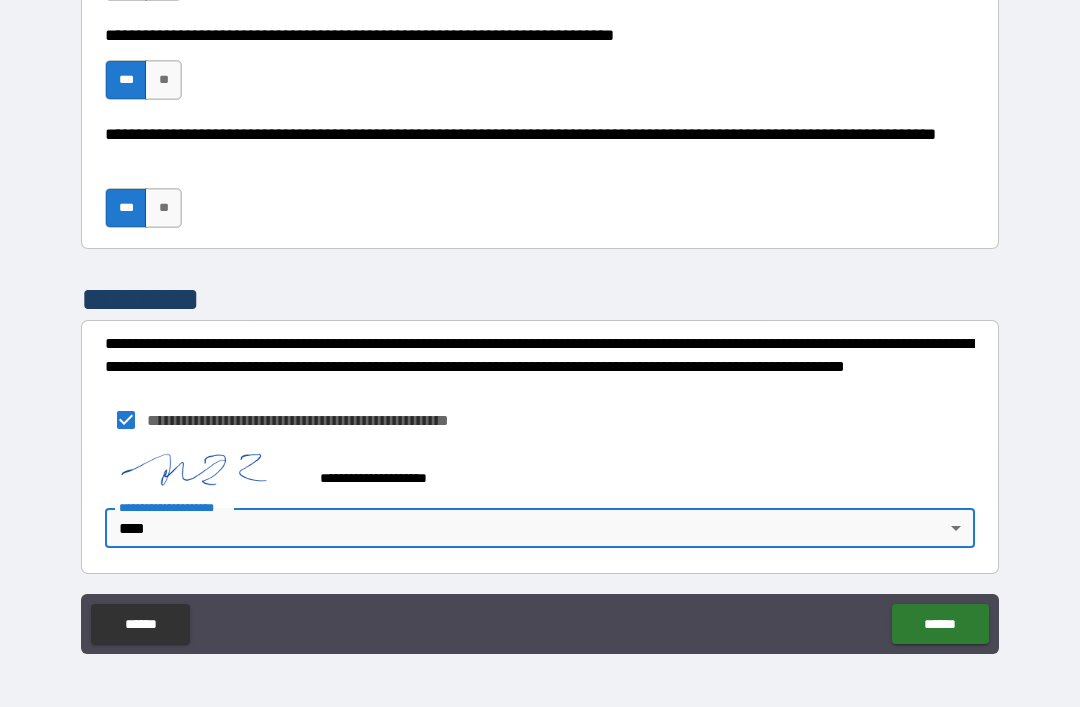 click on "******" at bounding box center (940, 624) 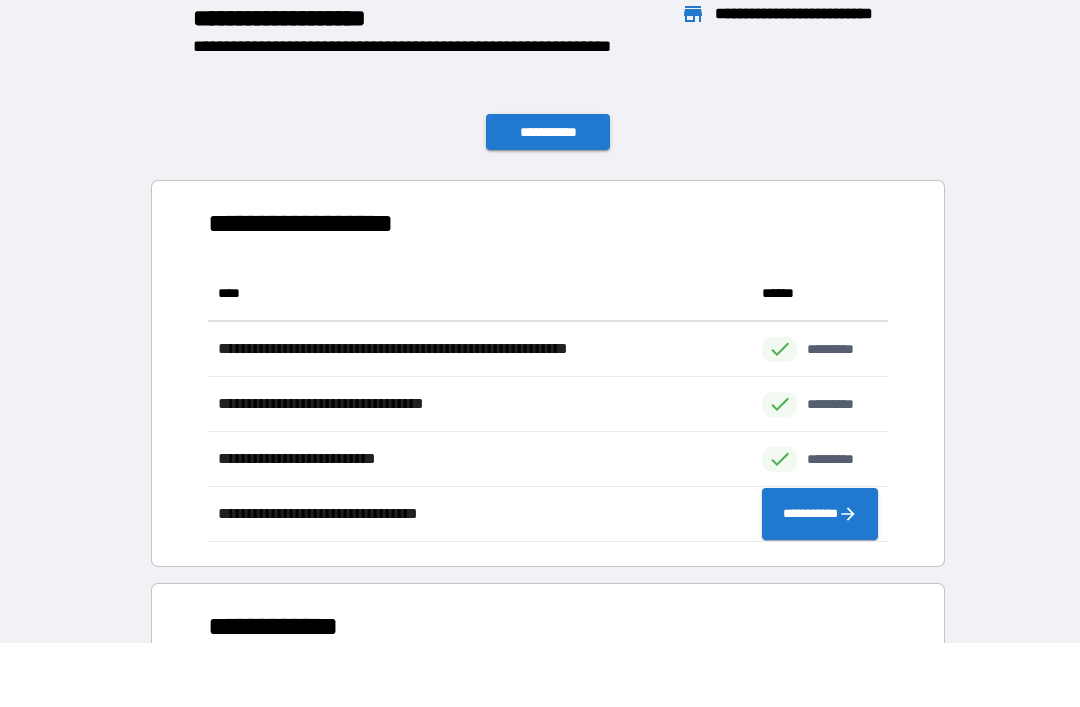 scroll, scrollTop: 276, scrollLeft: 680, axis: both 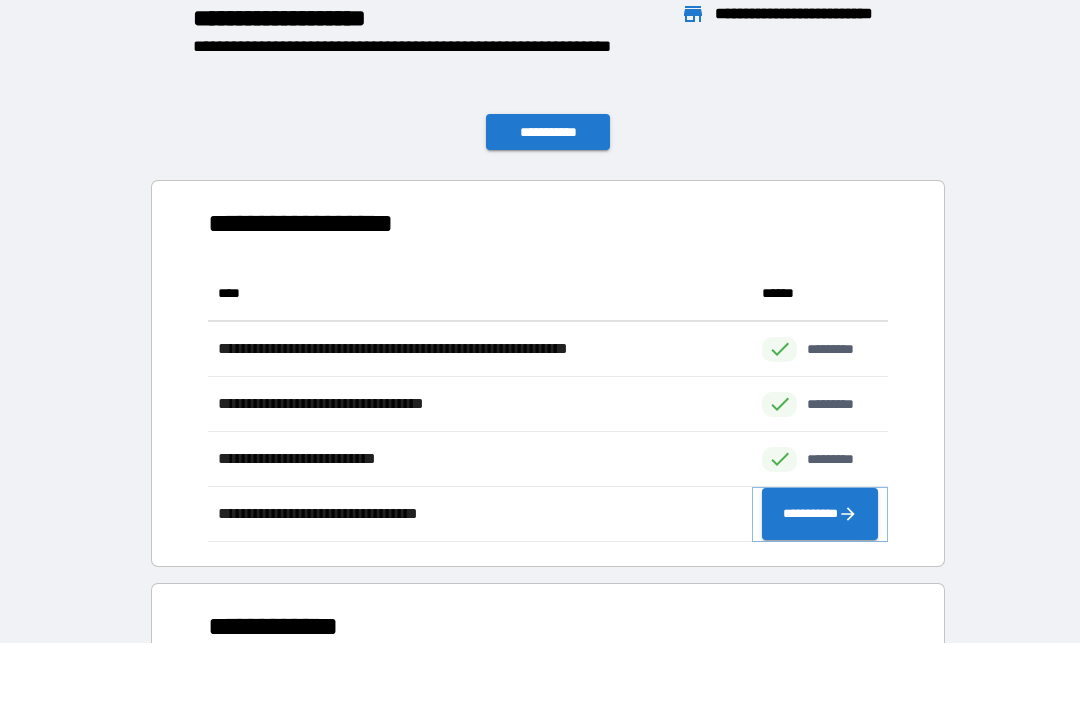 click on "**********" at bounding box center [820, 514] 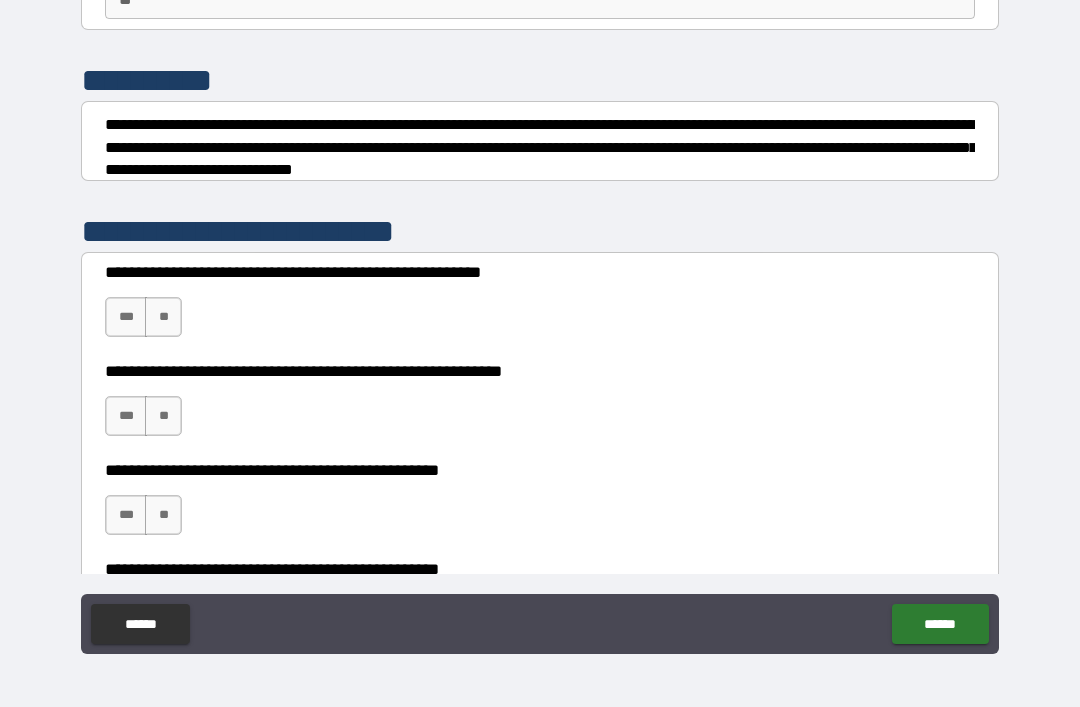 scroll, scrollTop: 204, scrollLeft: 0, axis: vertical 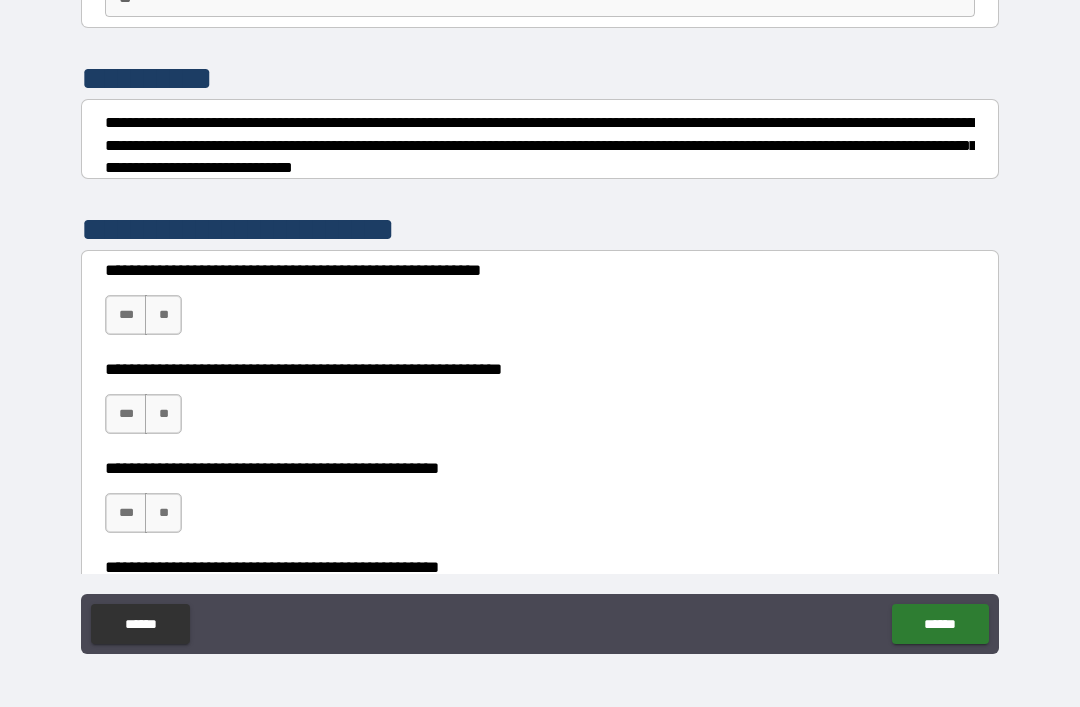 click on "***" at bounding box center (126, 315) 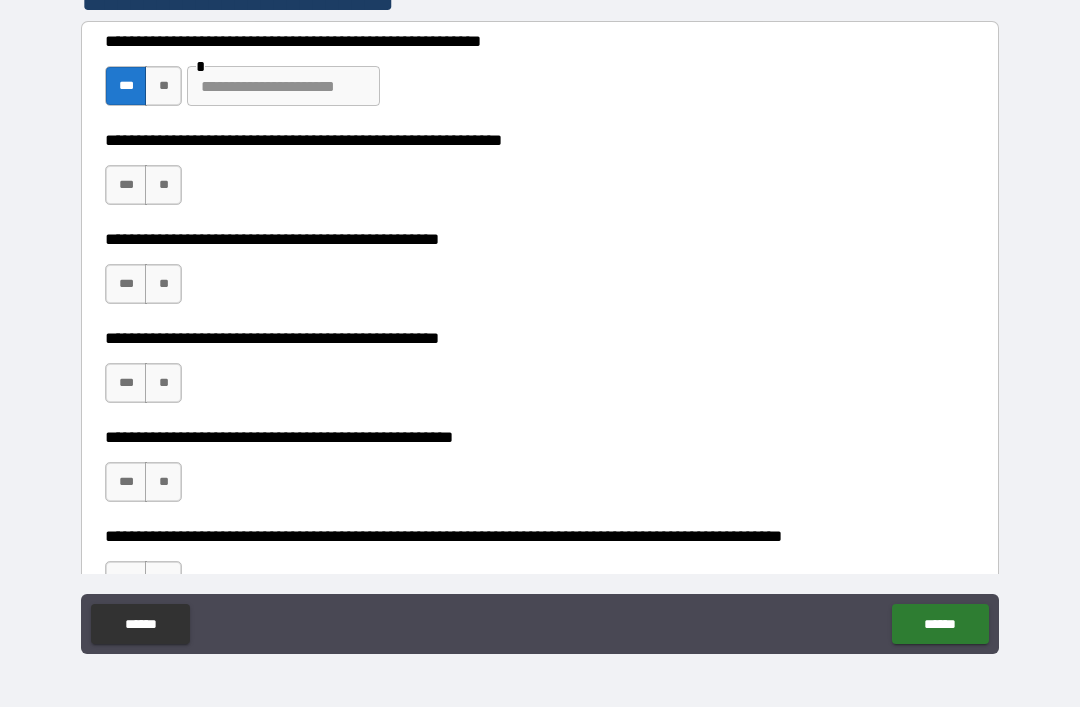 scroll, scrollTop: 435, scrollLeft: 0, axis: vertical 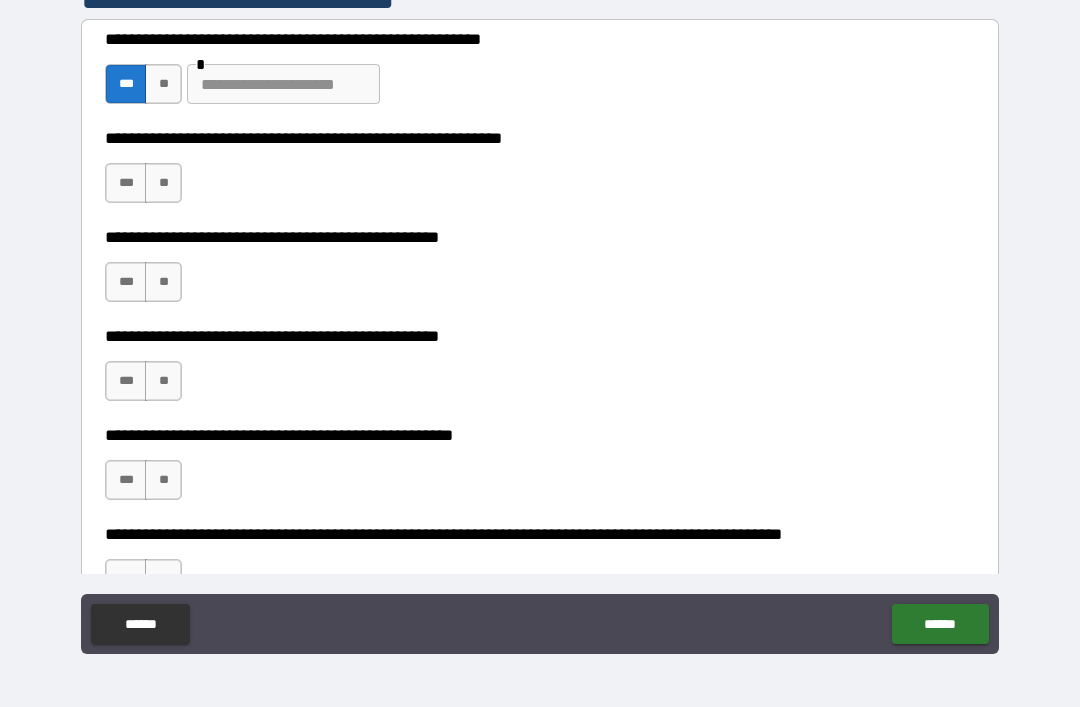 click on "**" at bounding box center [163, 183] 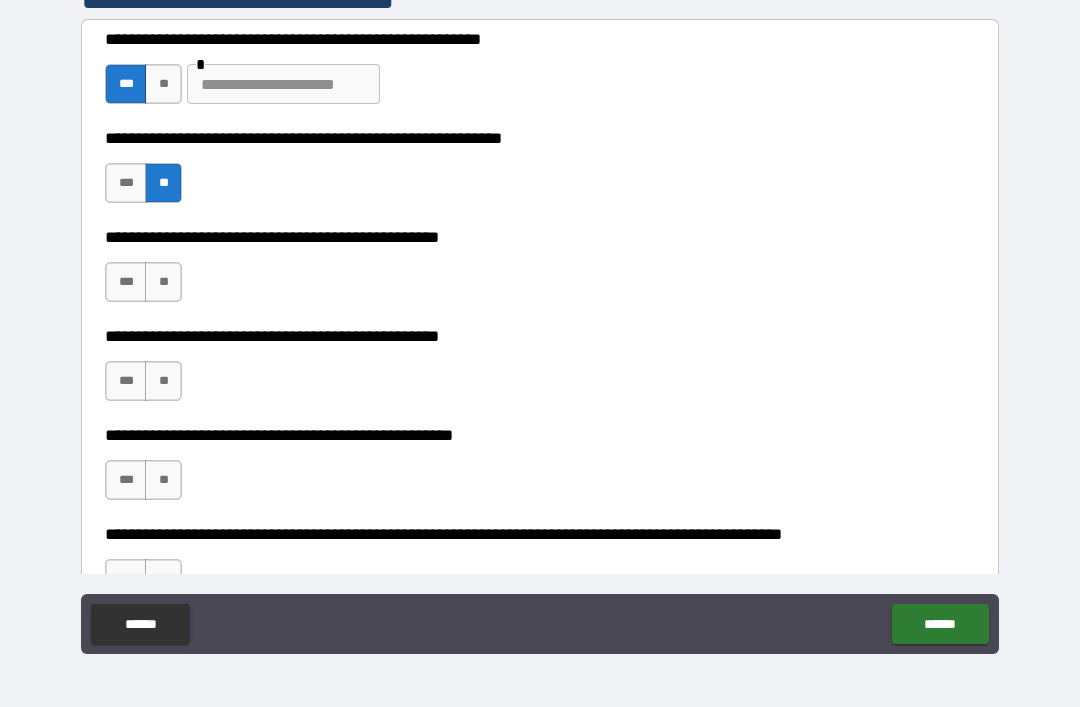 click on "**" at bounding box center (163, 282) 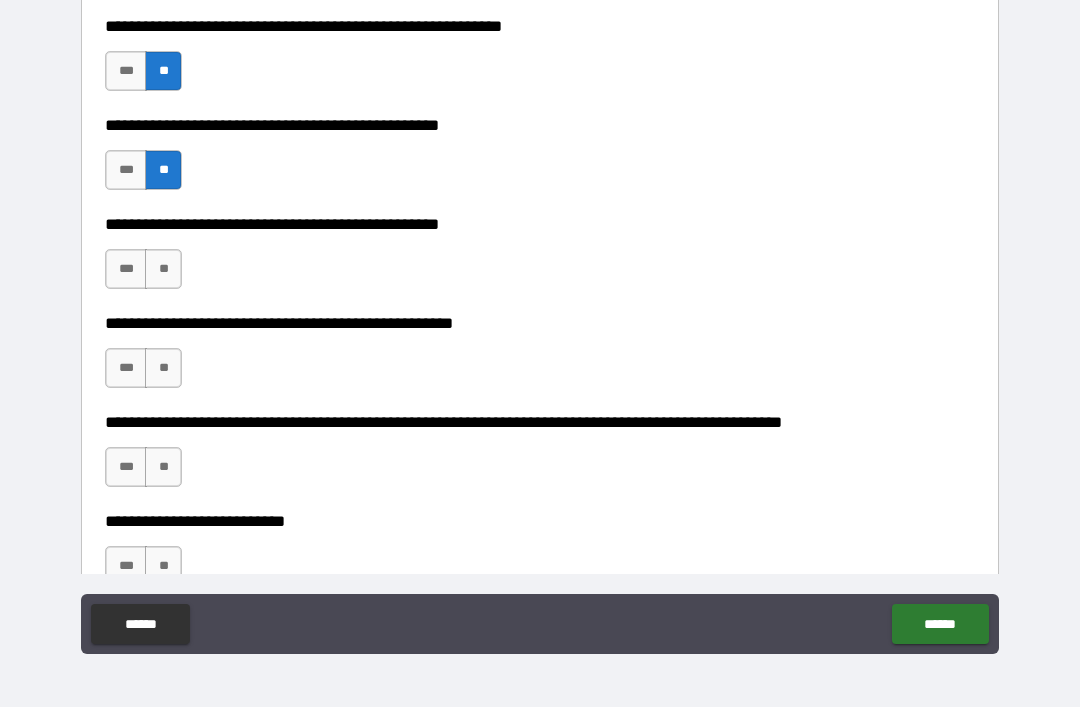 scroll, scrollTop: 645, scrollLeft: 0, axis: vertical 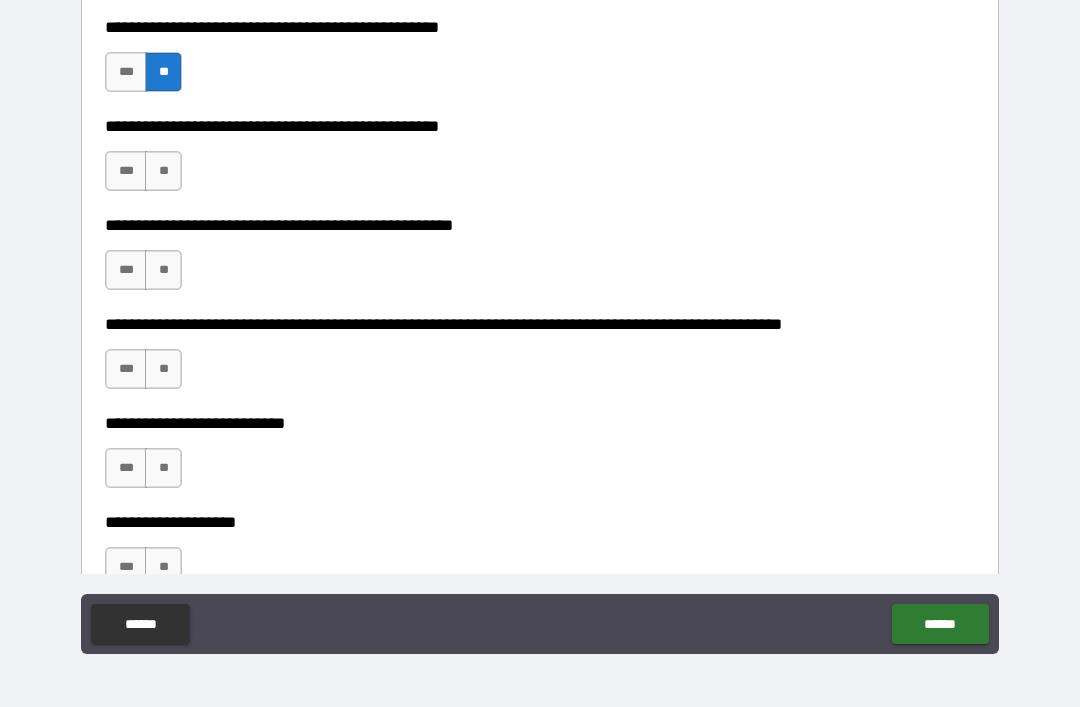 click on "***" at bounding box center (126, 171) 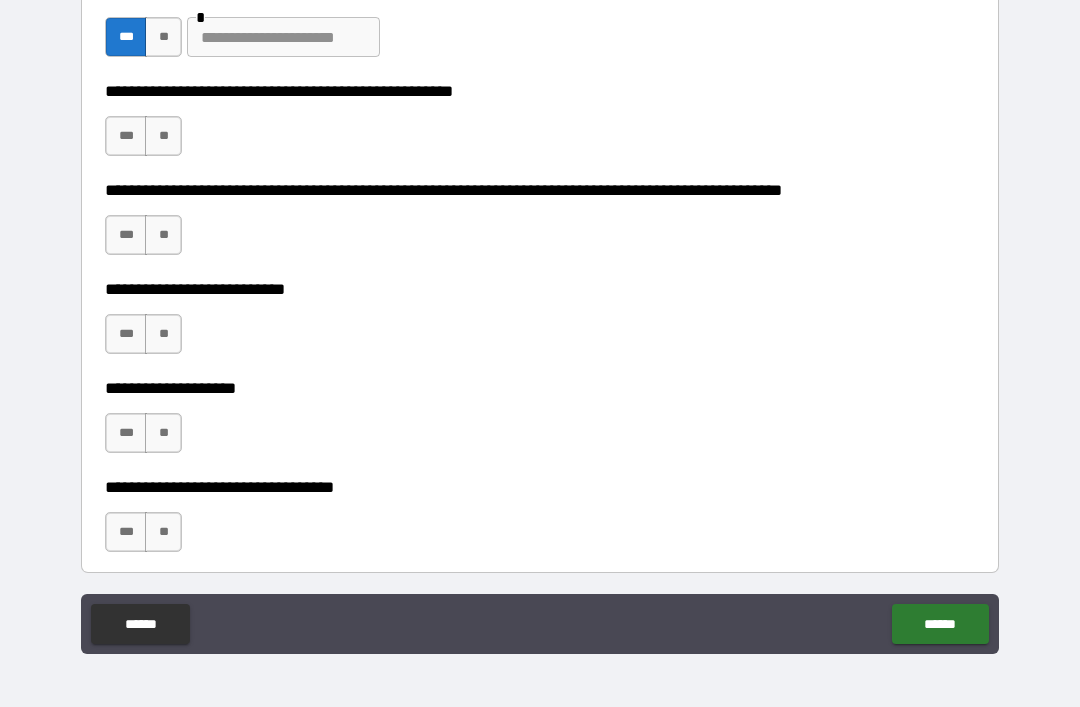 scroll, scrollTop: 774, scrollLeft: 0, axis: vertical 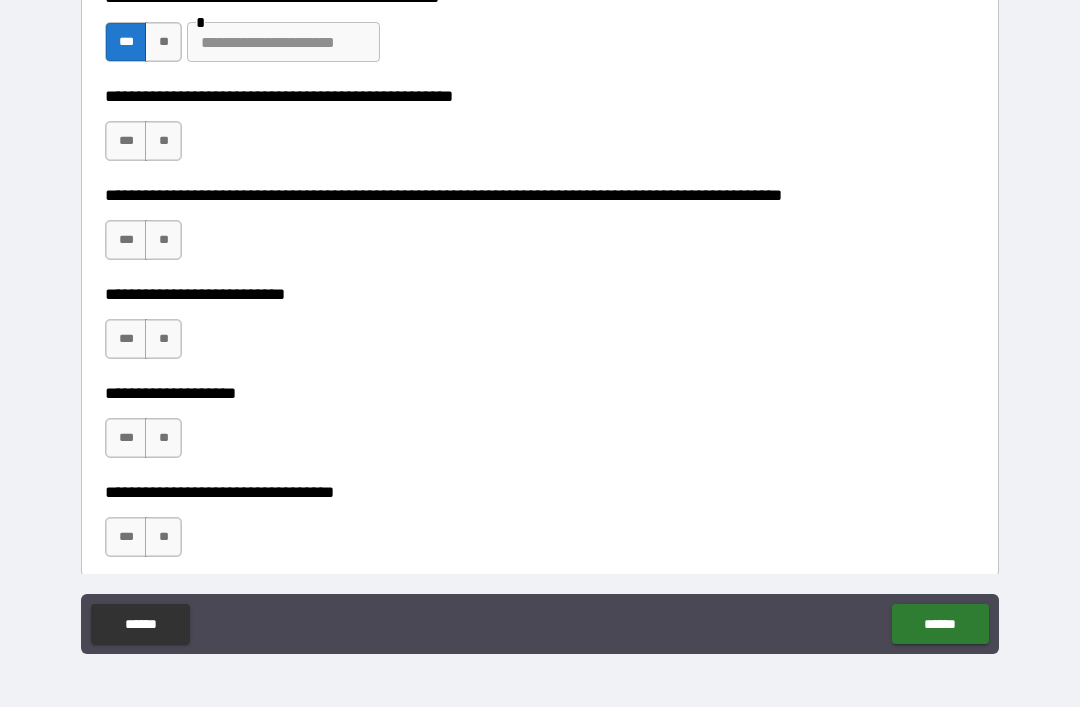 click on "**" at bounding box center [163, 141] 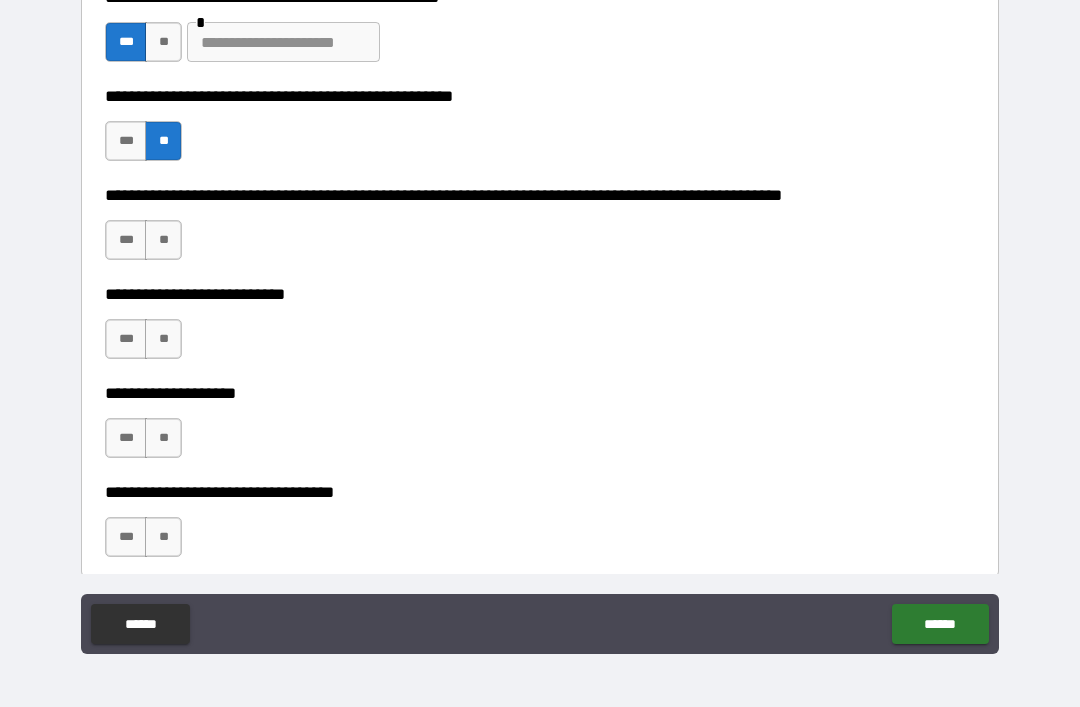 click on "**" at bounding box center [163, 240] 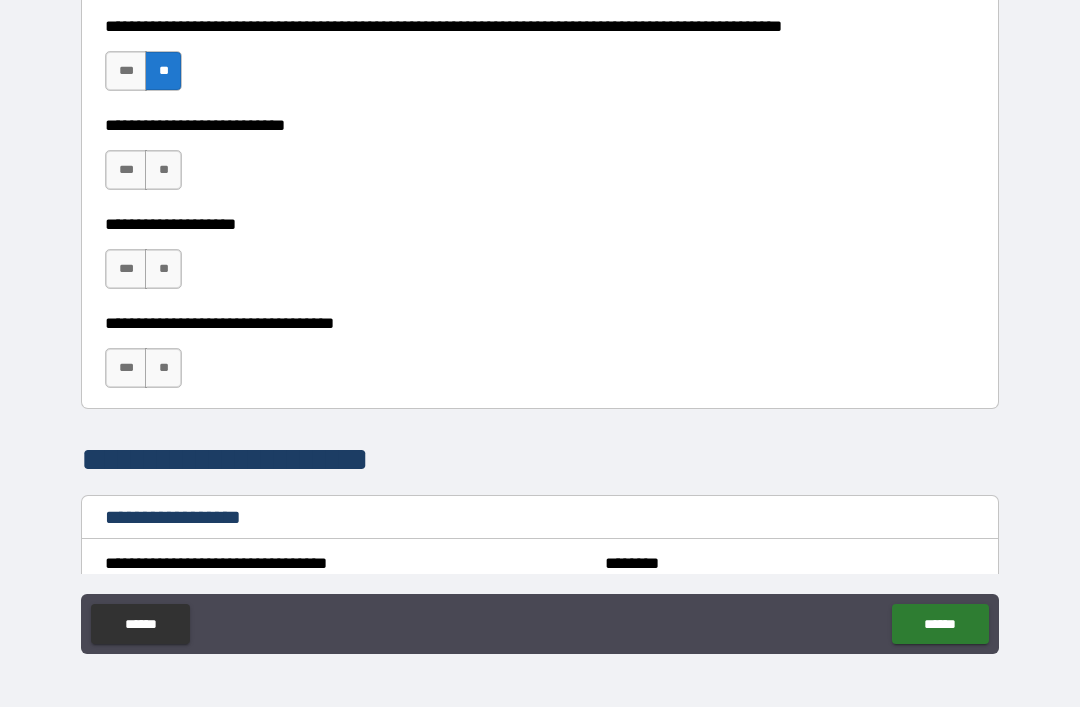 scroll, scrollTop: 946, scrollLeft: 0, axis: vertical 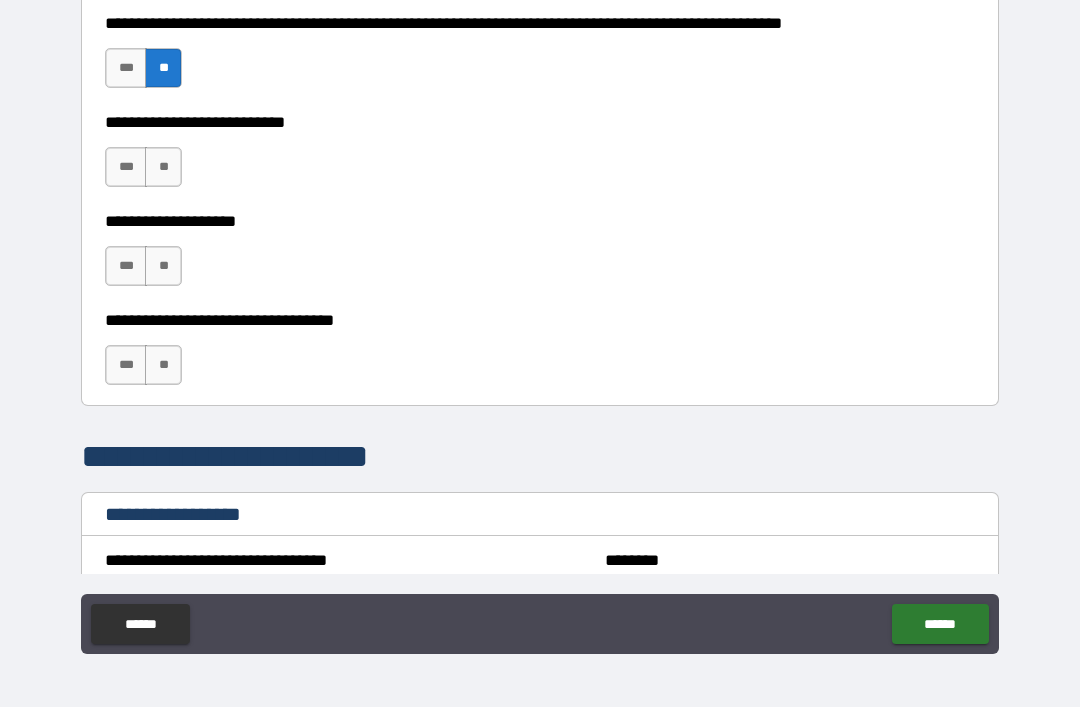 click on "**" at bounding box center (163, 167) 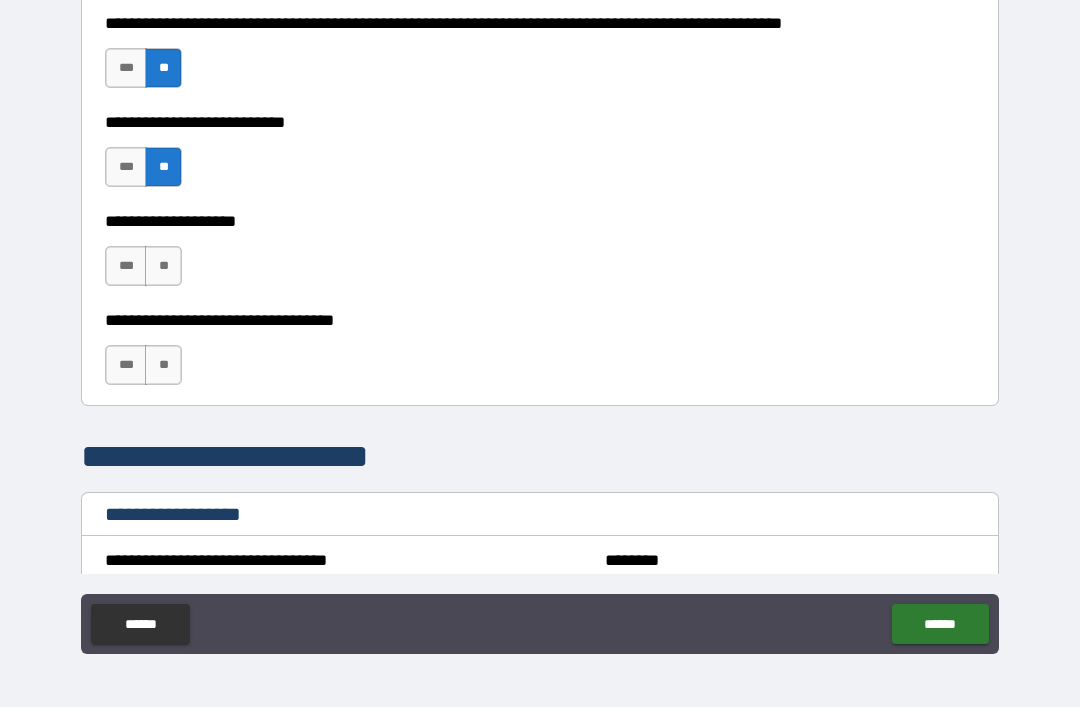 click on "**" at bounding box center (163, 266) 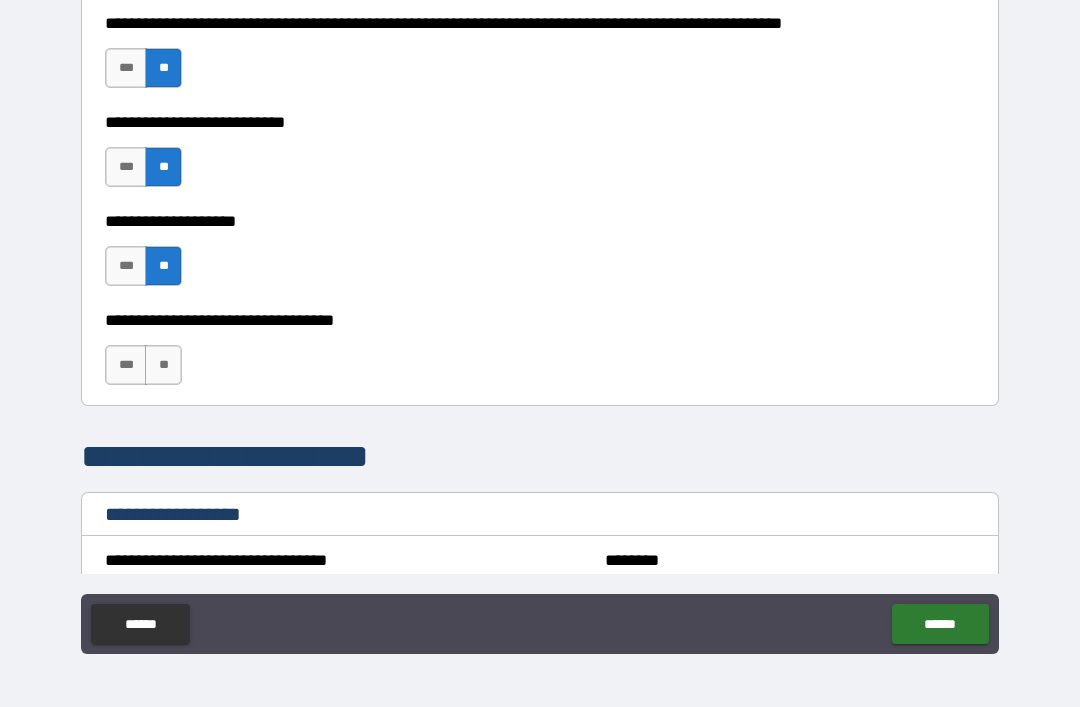 click on "**" at bounding box center [163, 365] 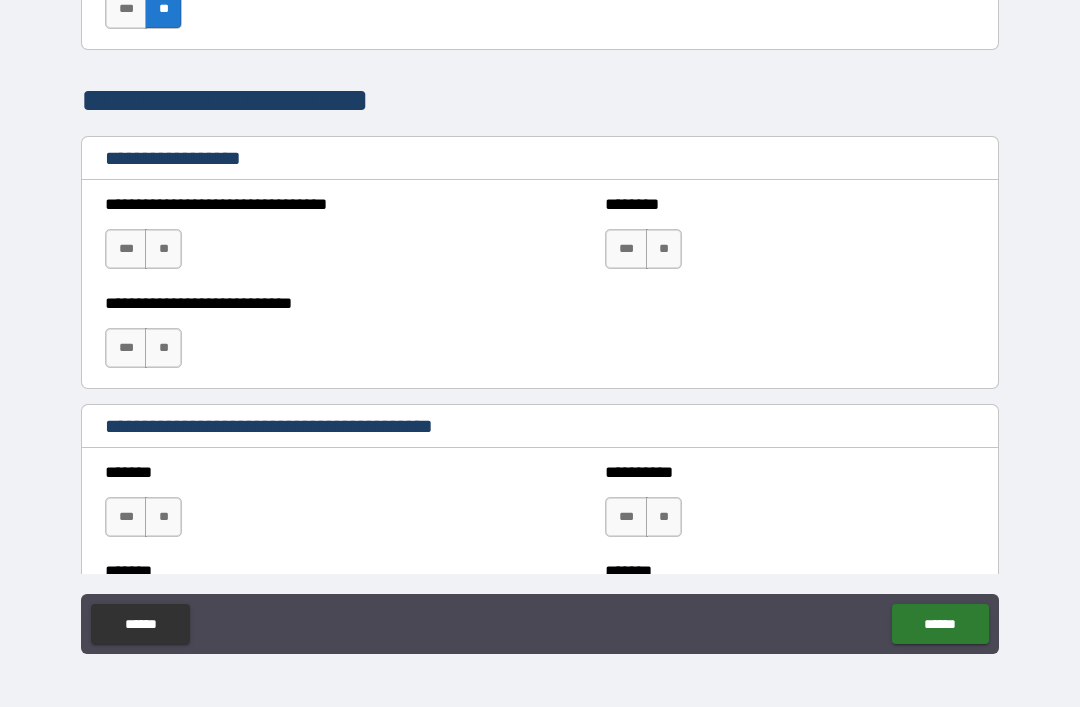 scroll, scrollTop: 1304, scrollLeft: 0, axis: vertical 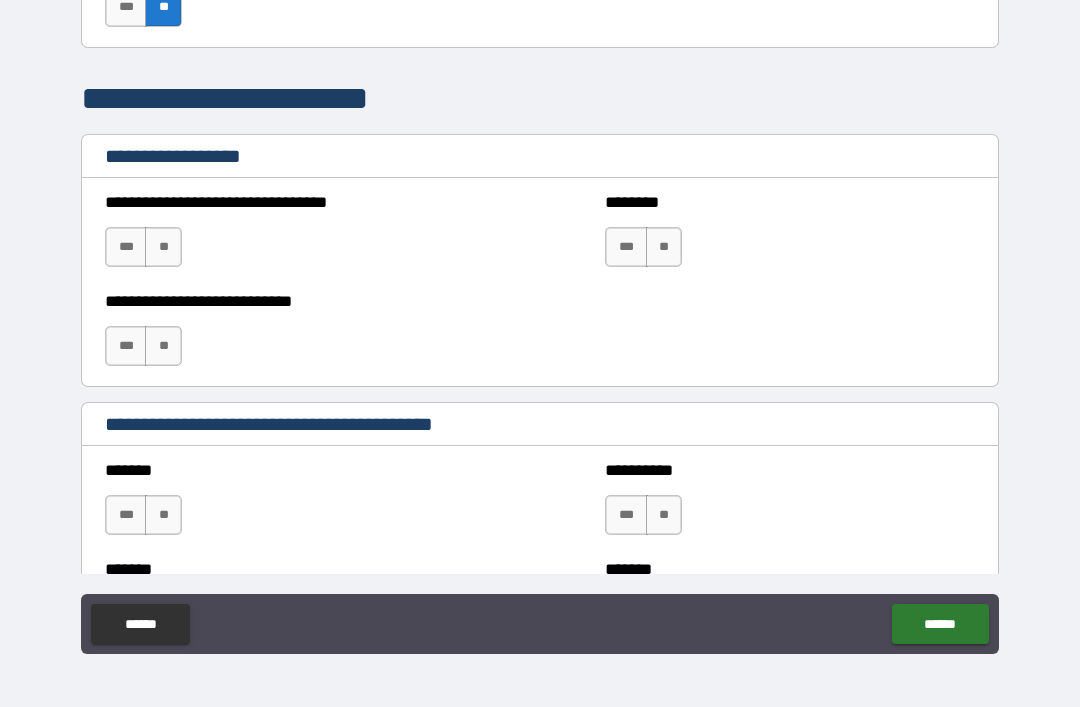 click on "**" at bounding box center [163, 247] 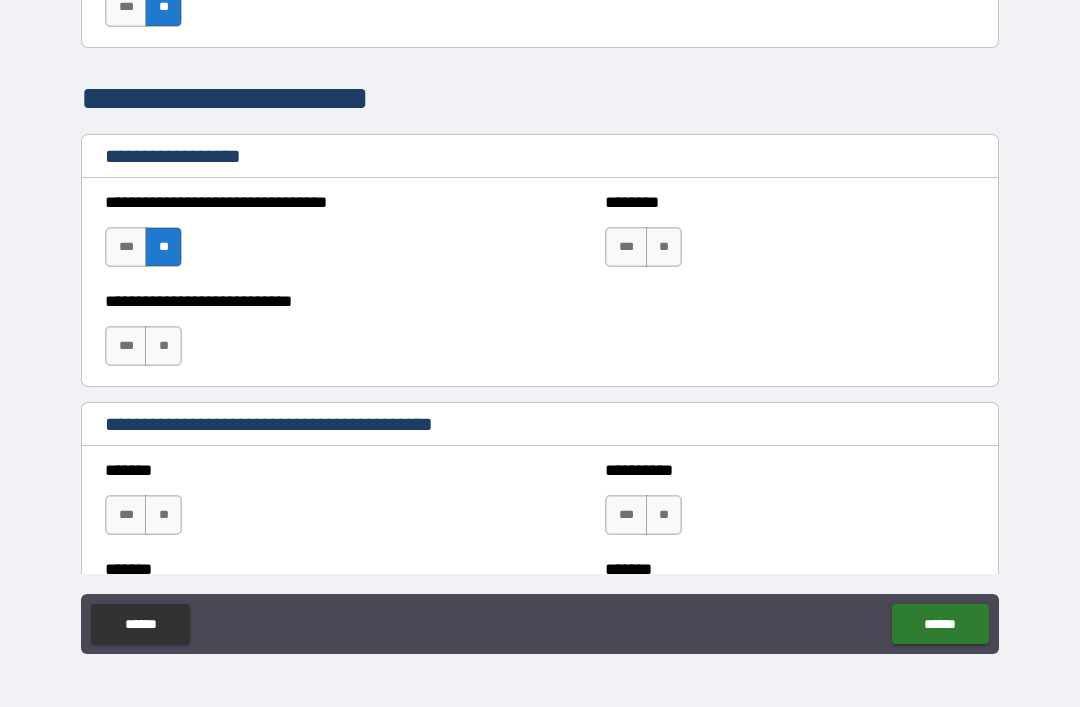 click on "**" at bounding box center (163, 346) 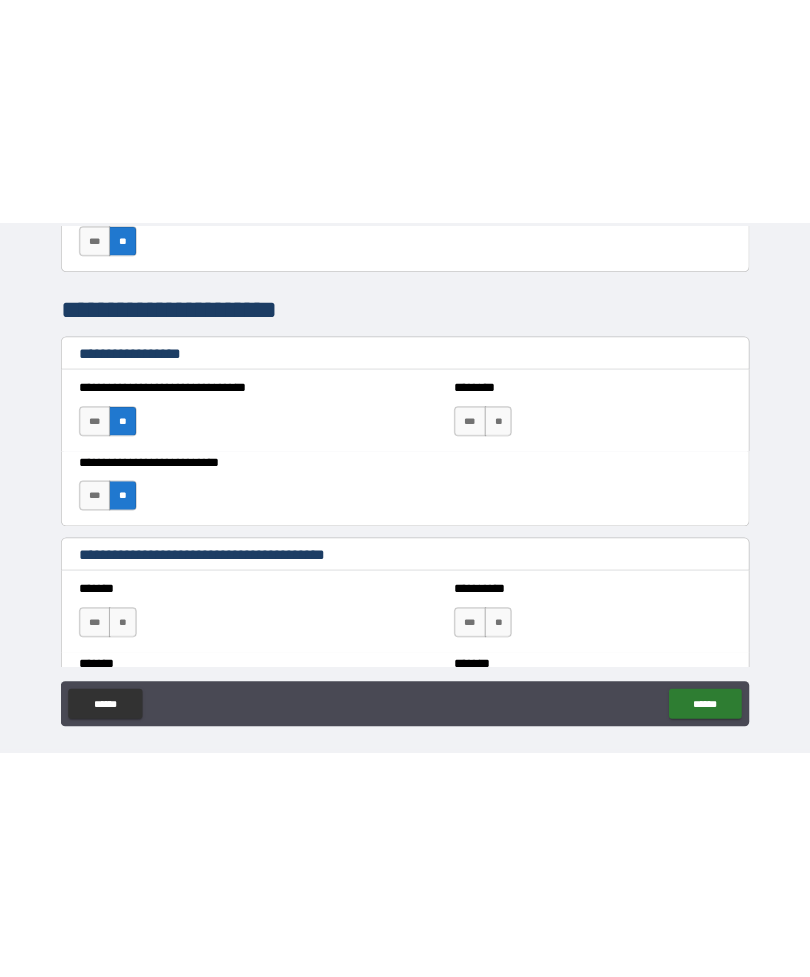 scroll, scrollTop: 0, scrollLeft: 0, axis: both 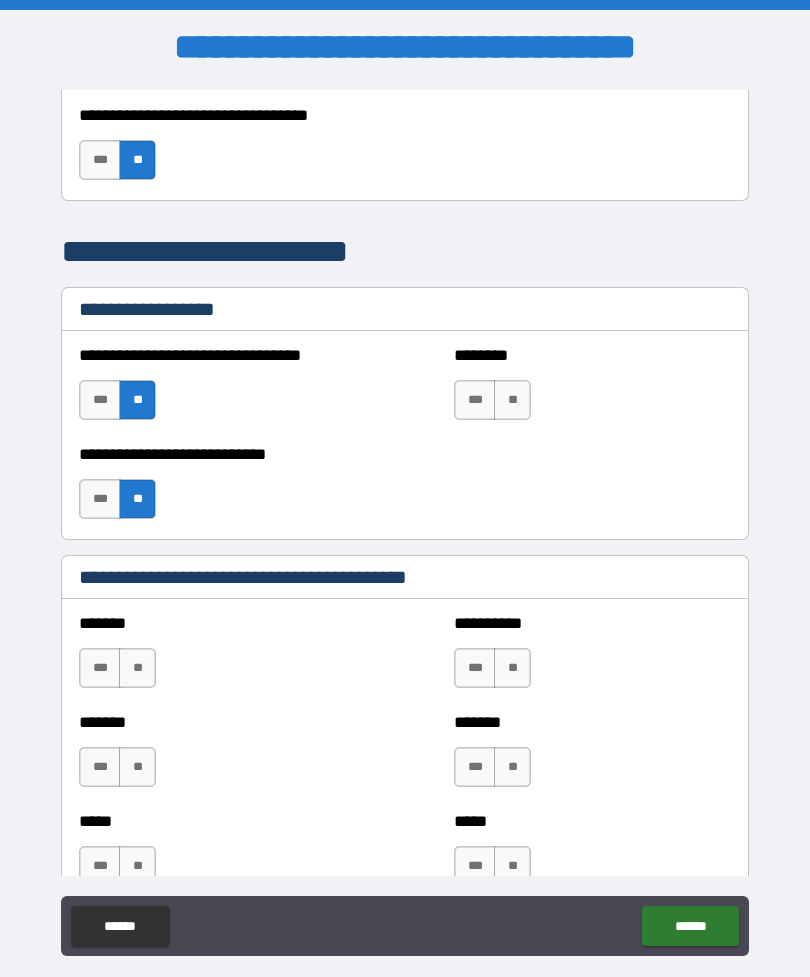 click on "**" at bounding box center (512, 400) 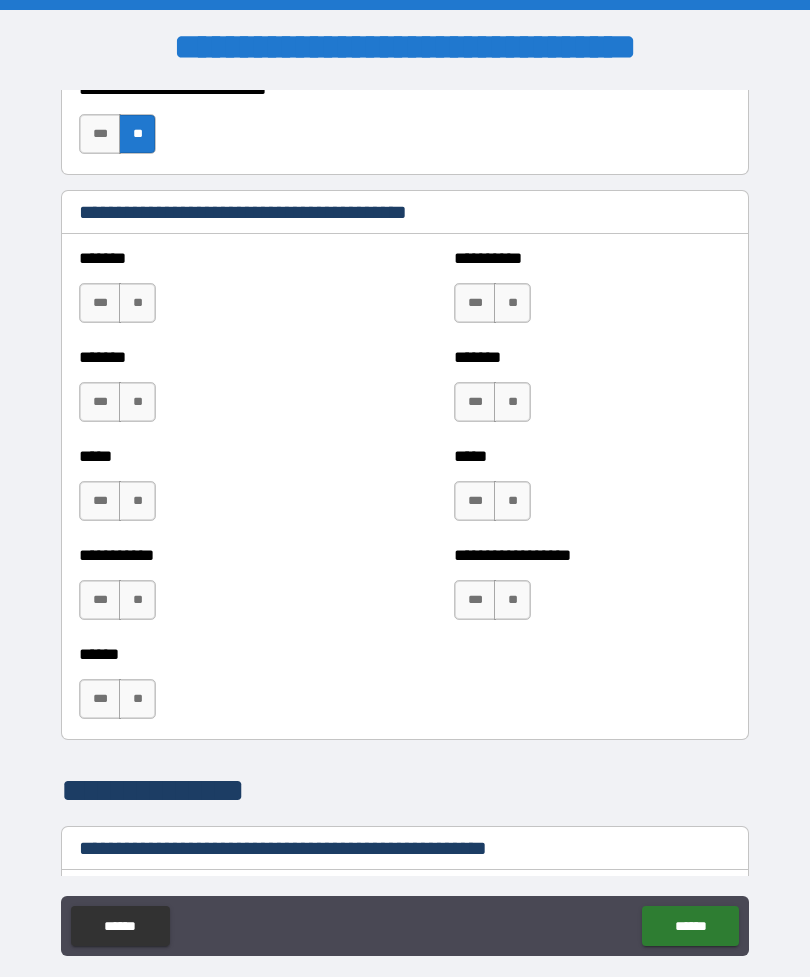 scroll, scrollTop: 1673, scrollLeft: 0, axis: vertical 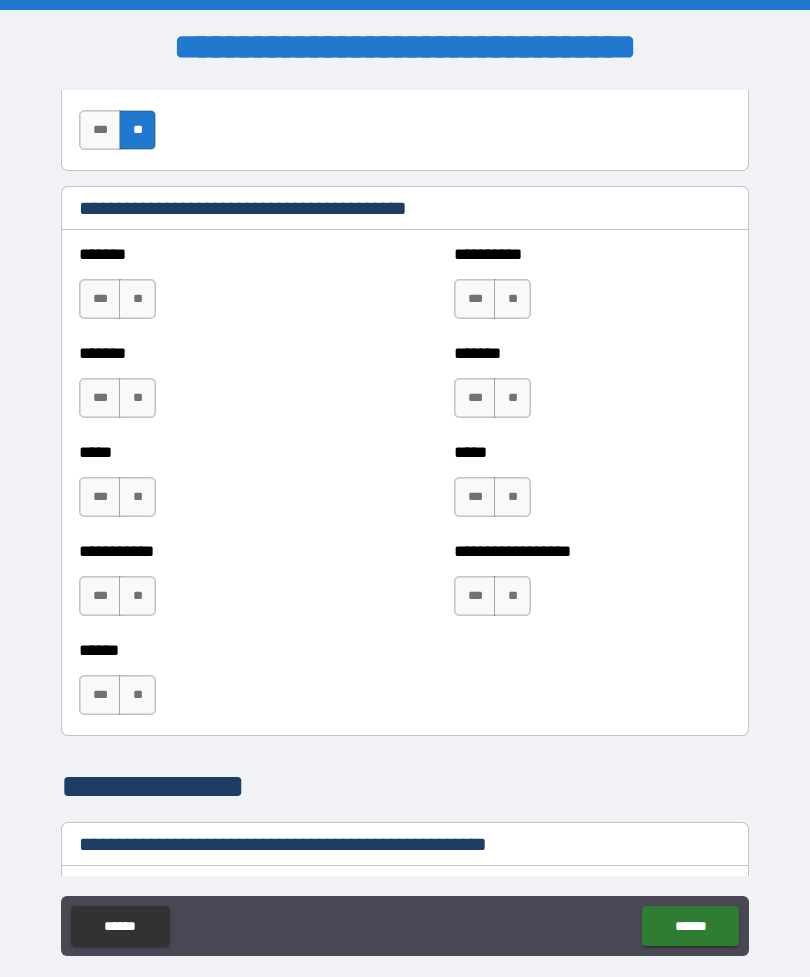 click on "**" at bounding box center [137, 299] 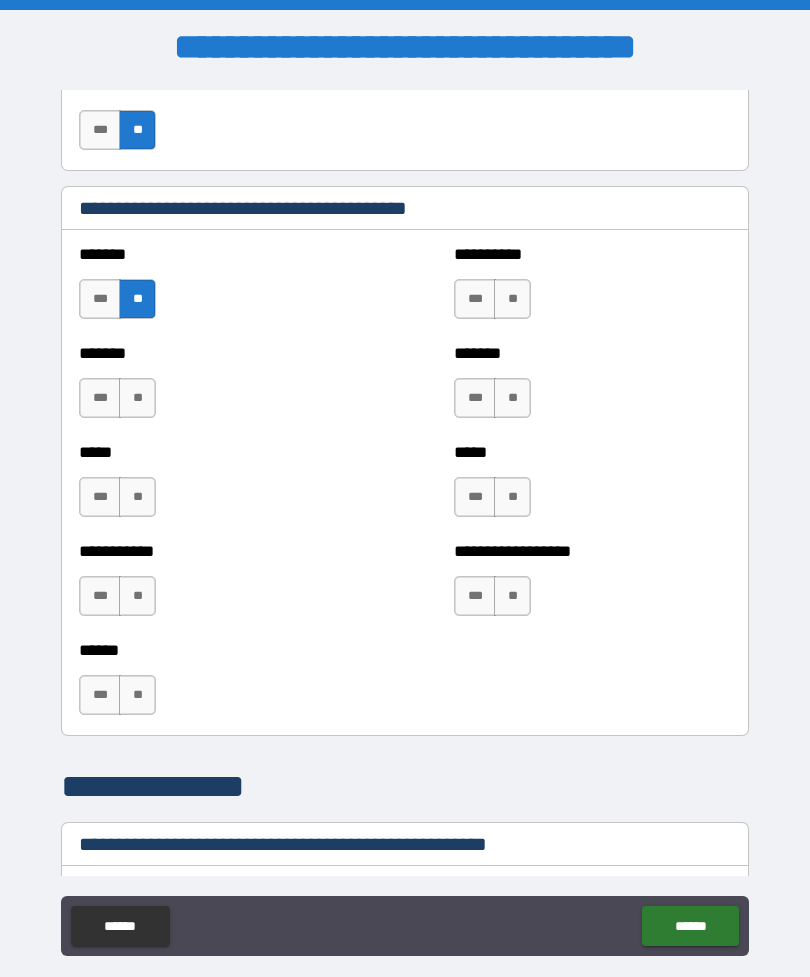 click on "**" at bounding box center [137, 398] 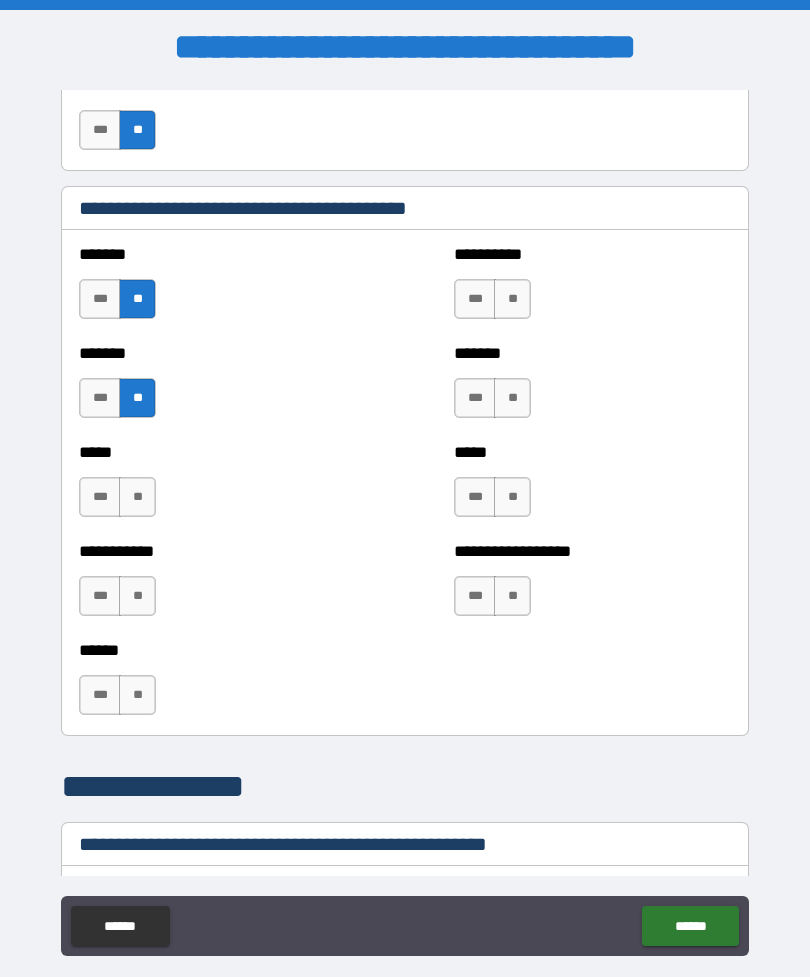 click on "**" at bounding box center (137, 497) 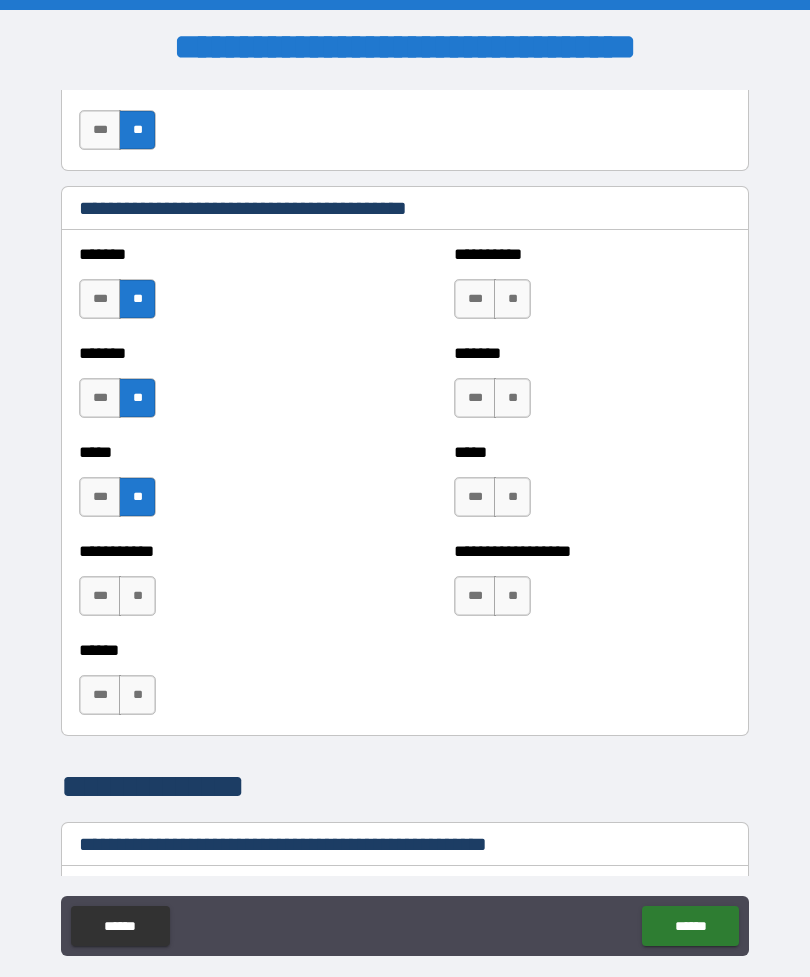 click on "**" at bounding box center (137, 596) 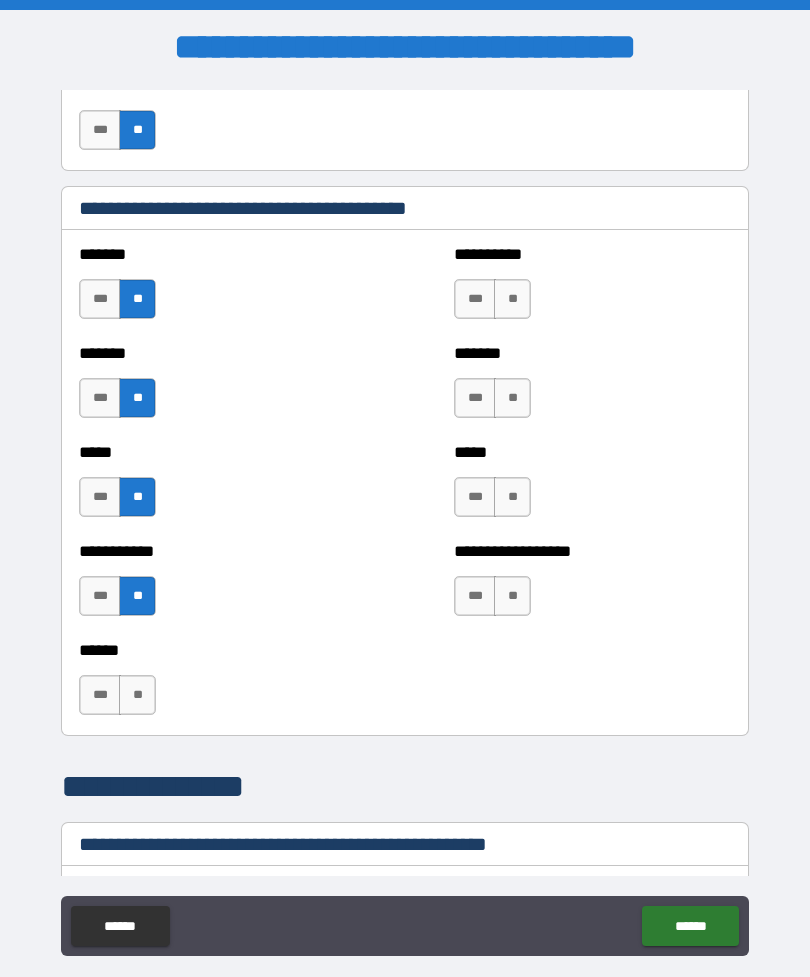 click on "**" at bounding box center [137, 695] 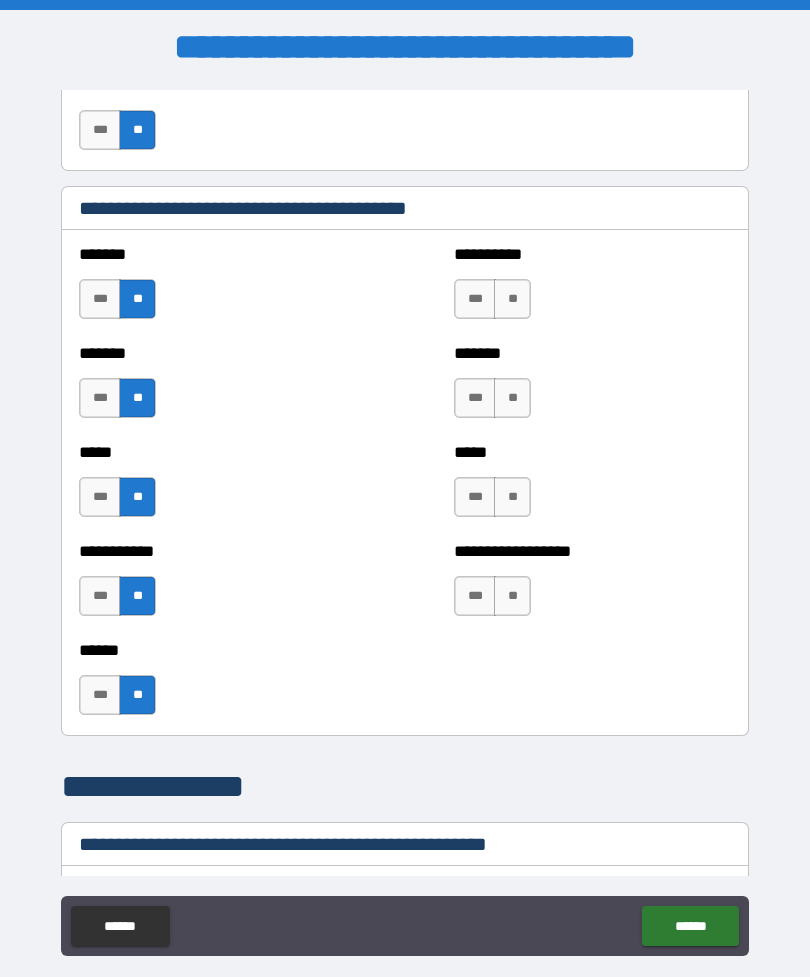 click on "**" at bounding box center [512, 299] 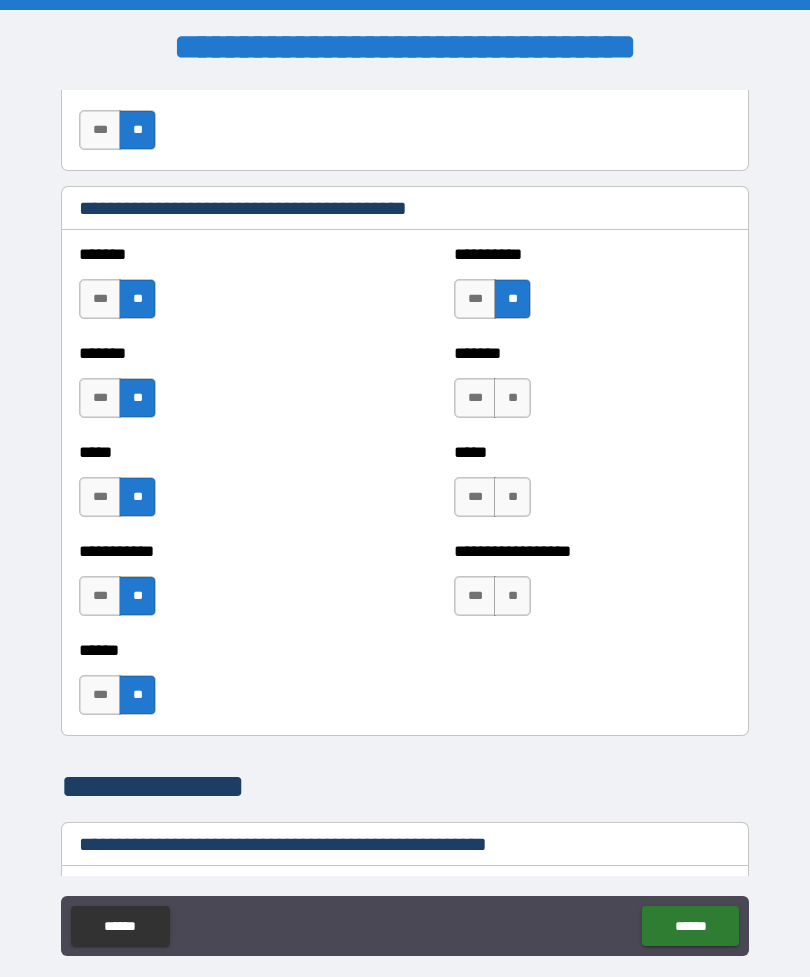 click on "**" at bounding box center (512, 398) 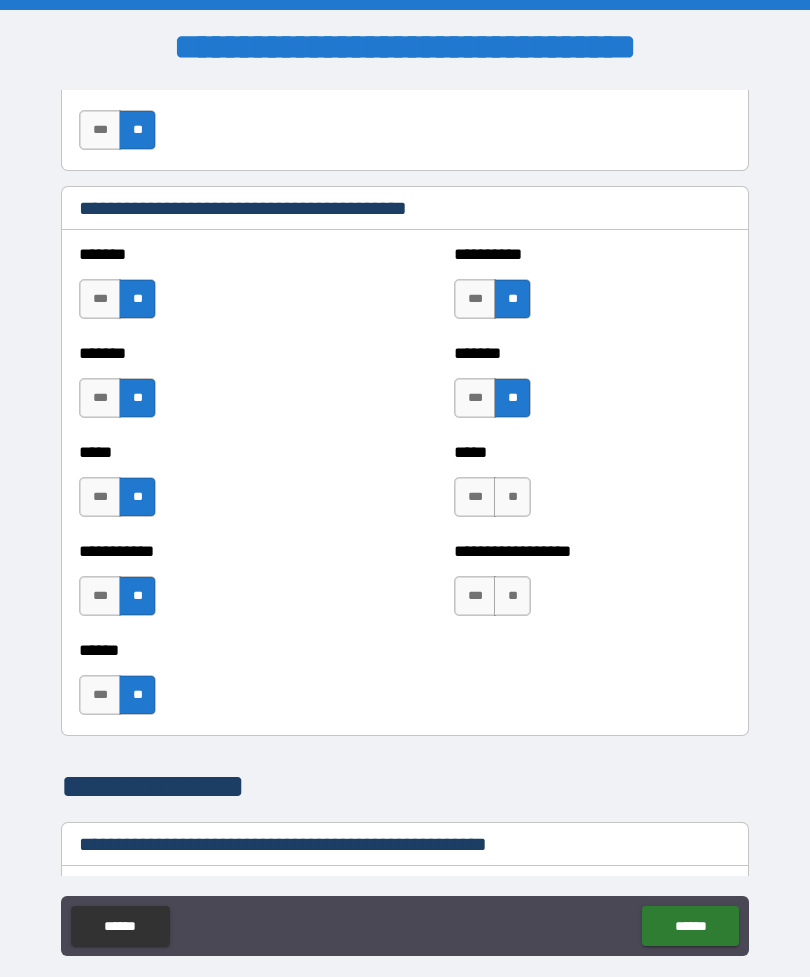 click on "**" at bounding box center [512, 497] 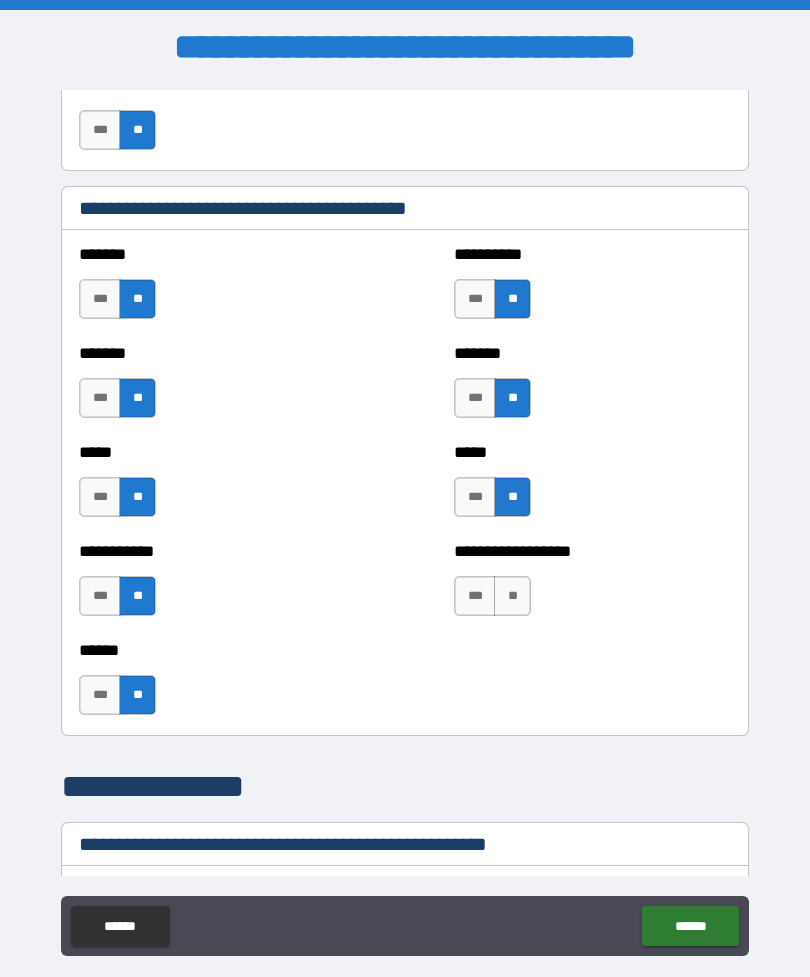 click on "**" at bounding box center (512, 596) 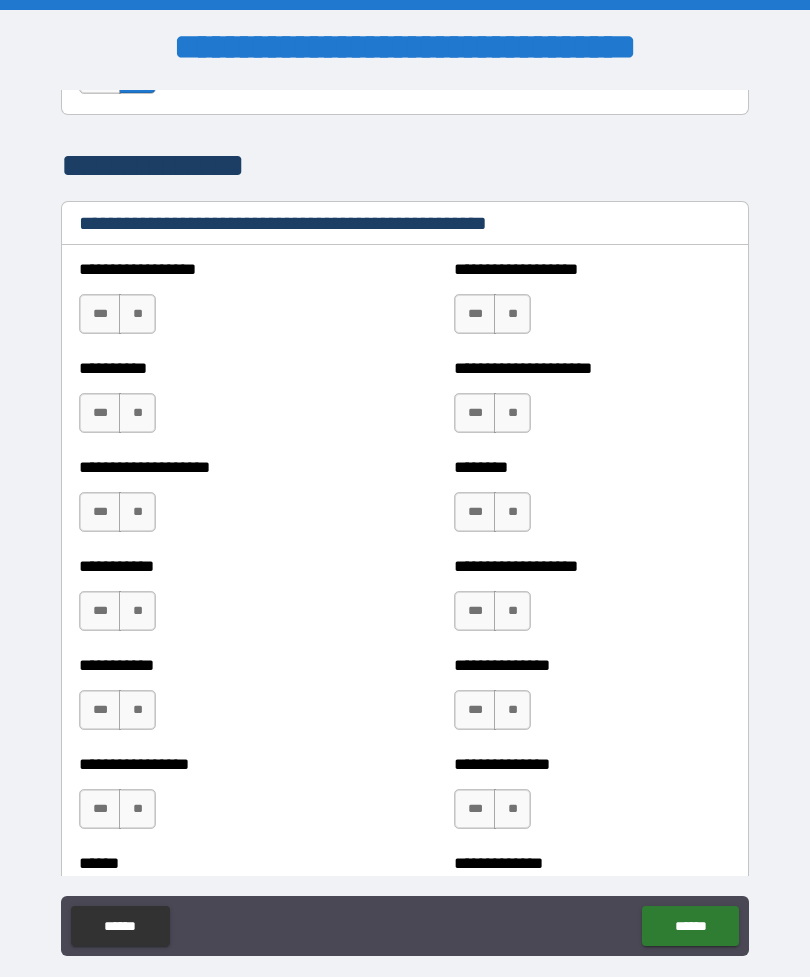 scroll, scrollTop: 2293, scrollLeft: 0, axis: vertical 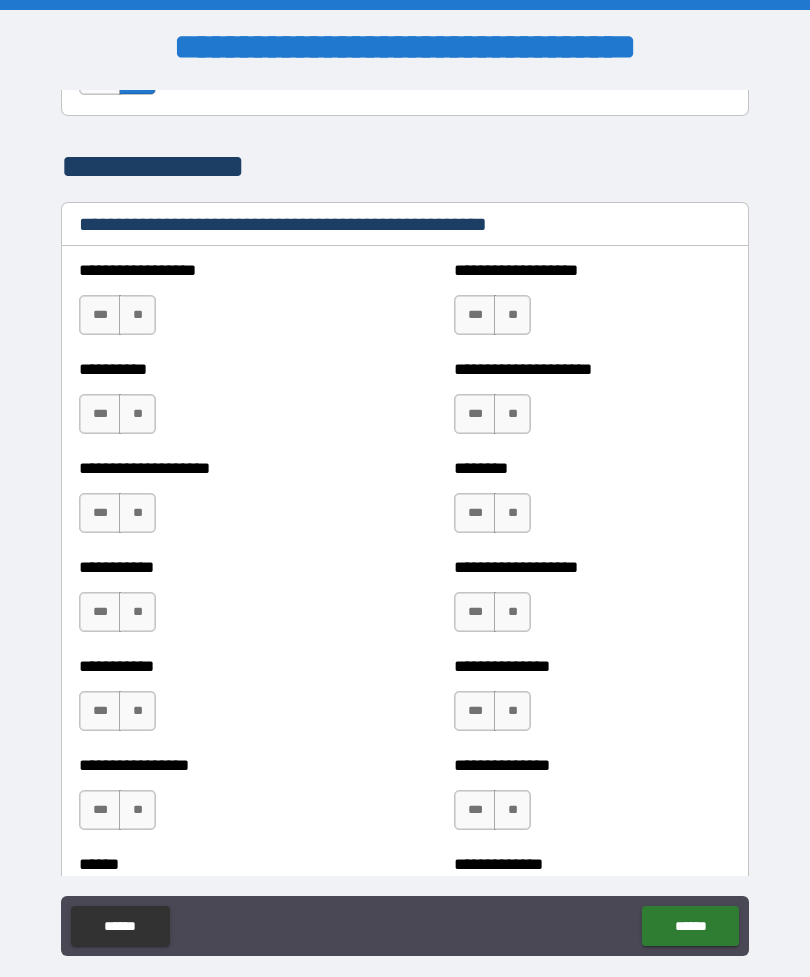 click on "**" at bounding box center [137, 315] 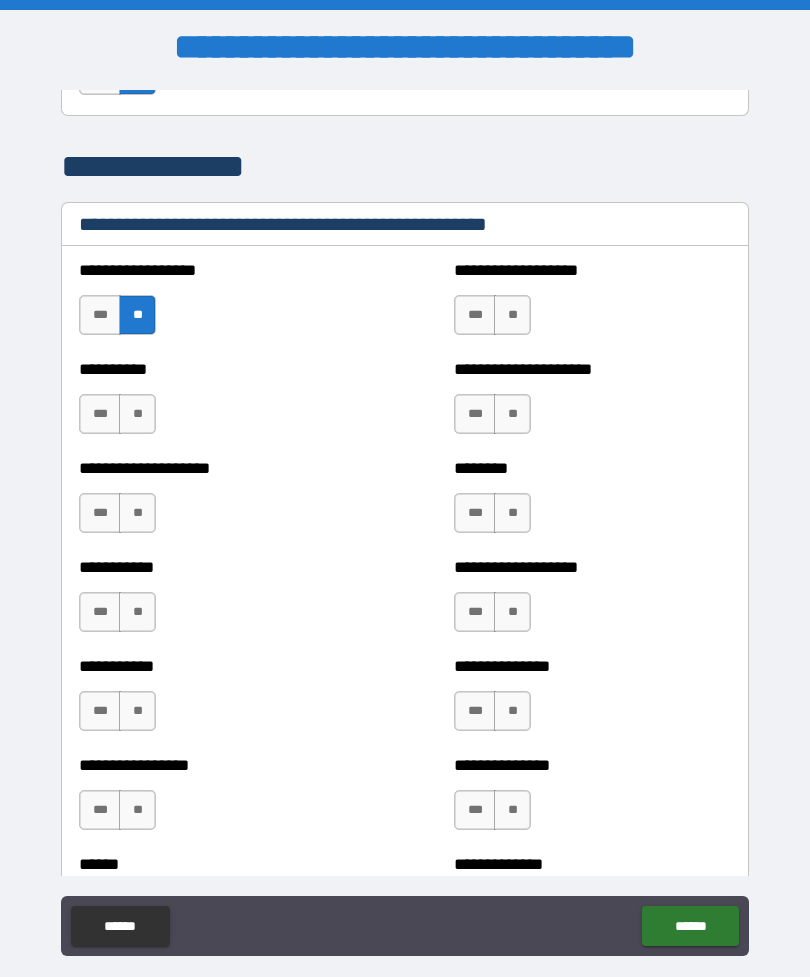 click on "**" at bounding box center (137, 414) 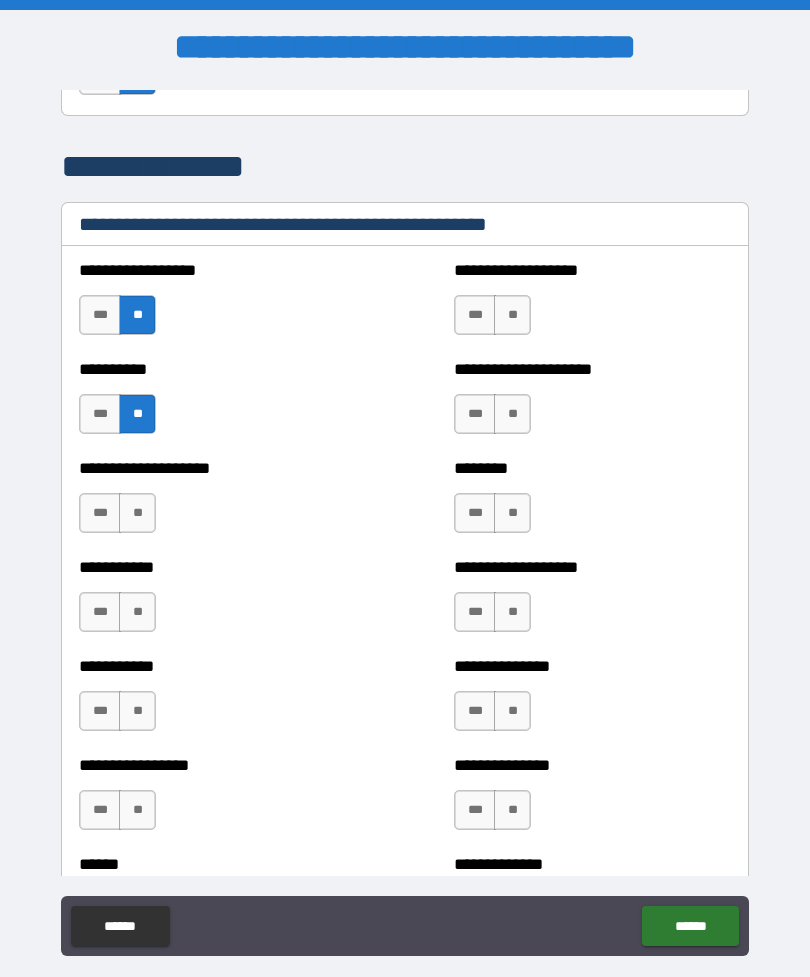 click on "**" at bounding box center (137, 513) 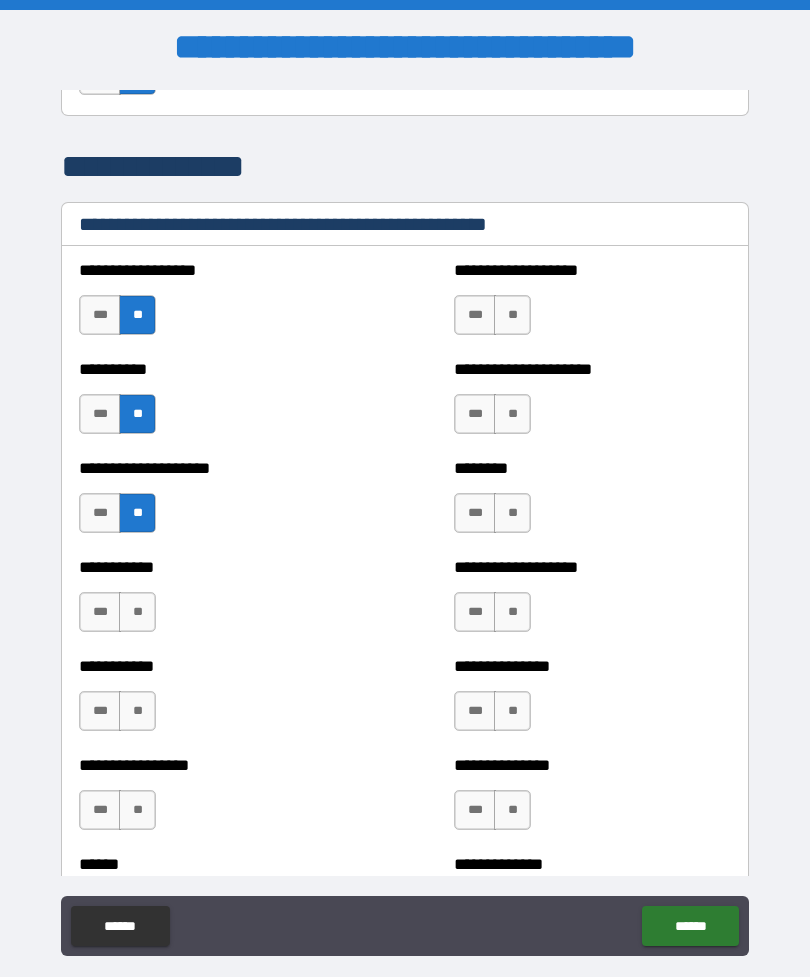 click on "**" at bounding box center [137, 612] 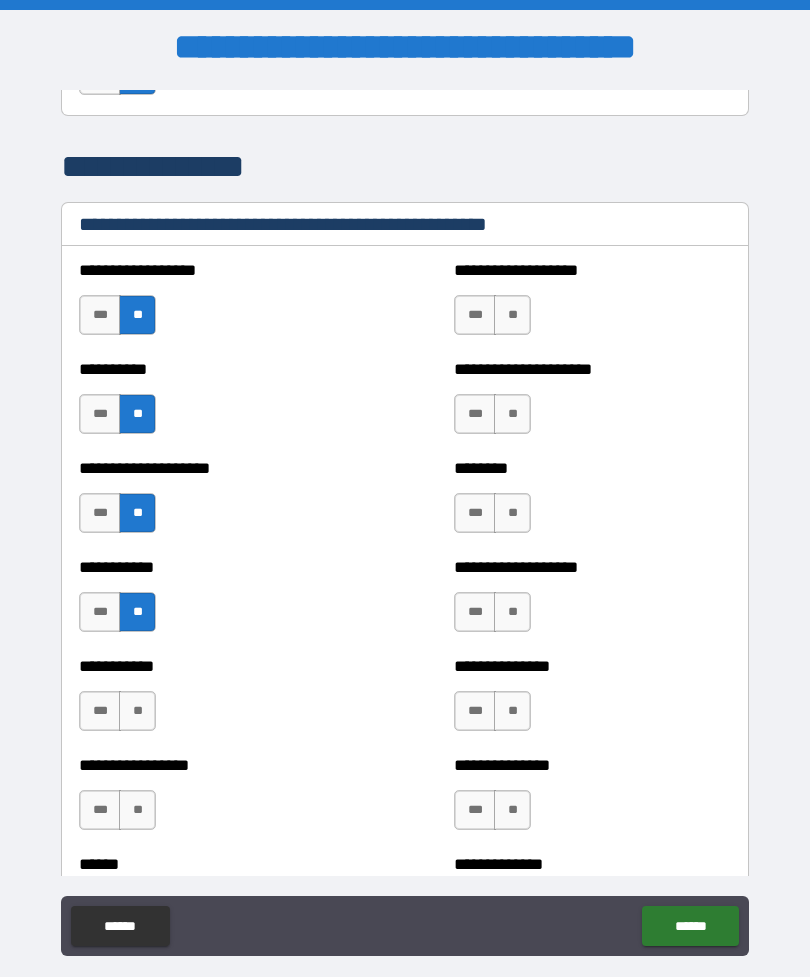 click on "**" at bounding box center [137, 711] 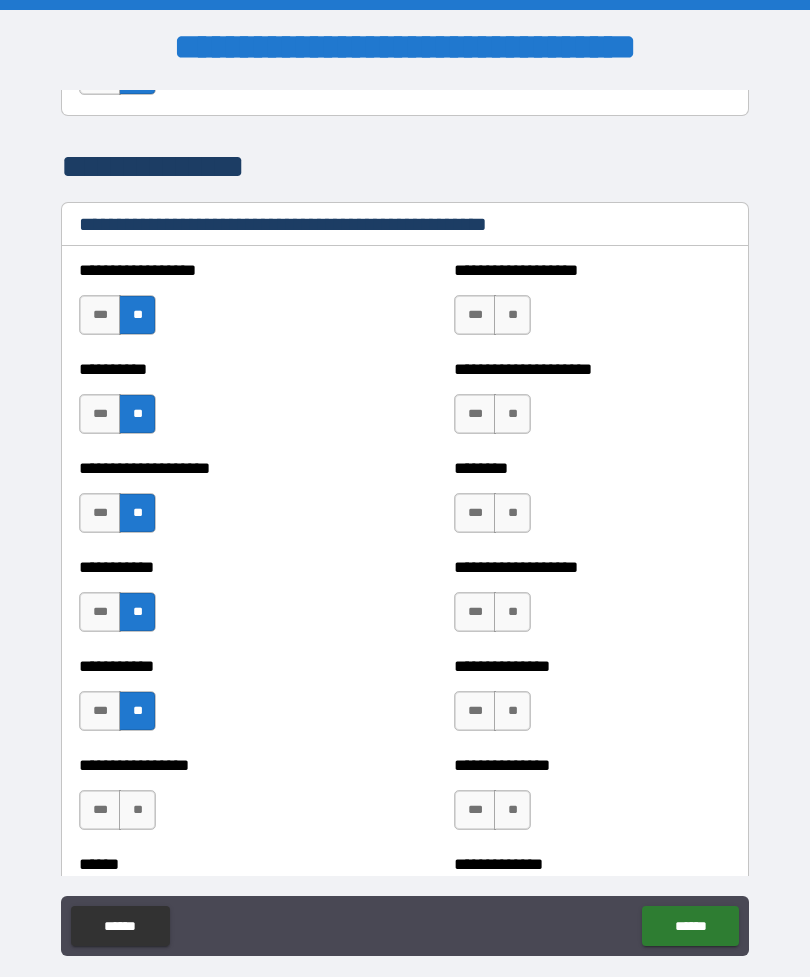 click on "**" at bounding box center (137, 810) 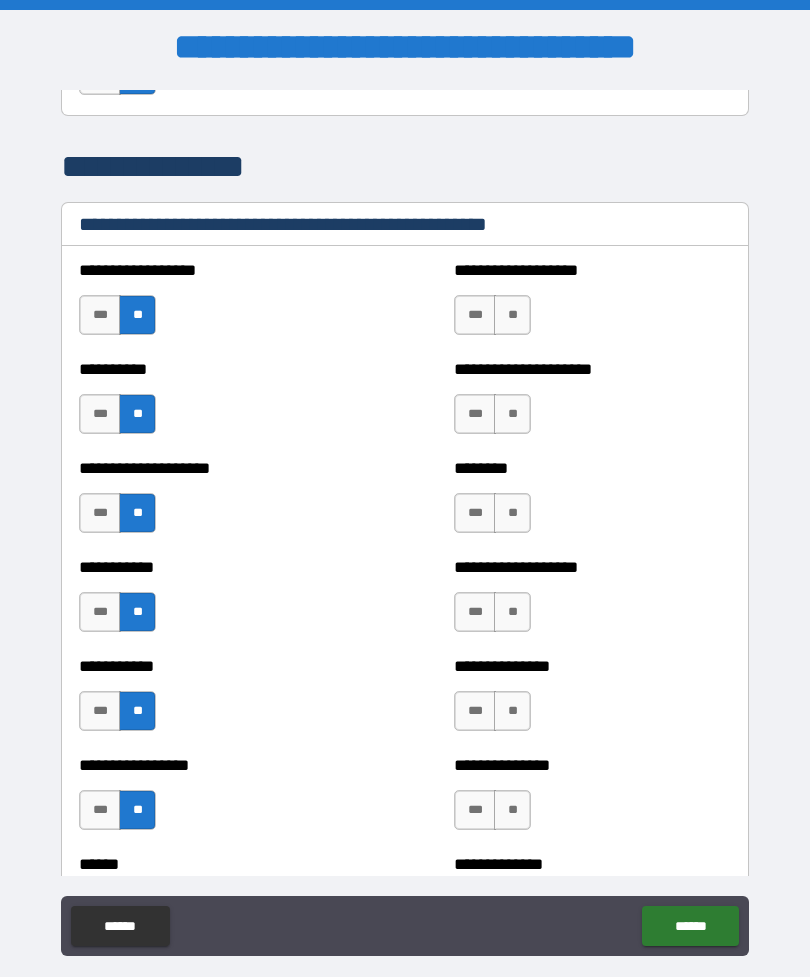 click on "**" at bounding box center [512, 315] 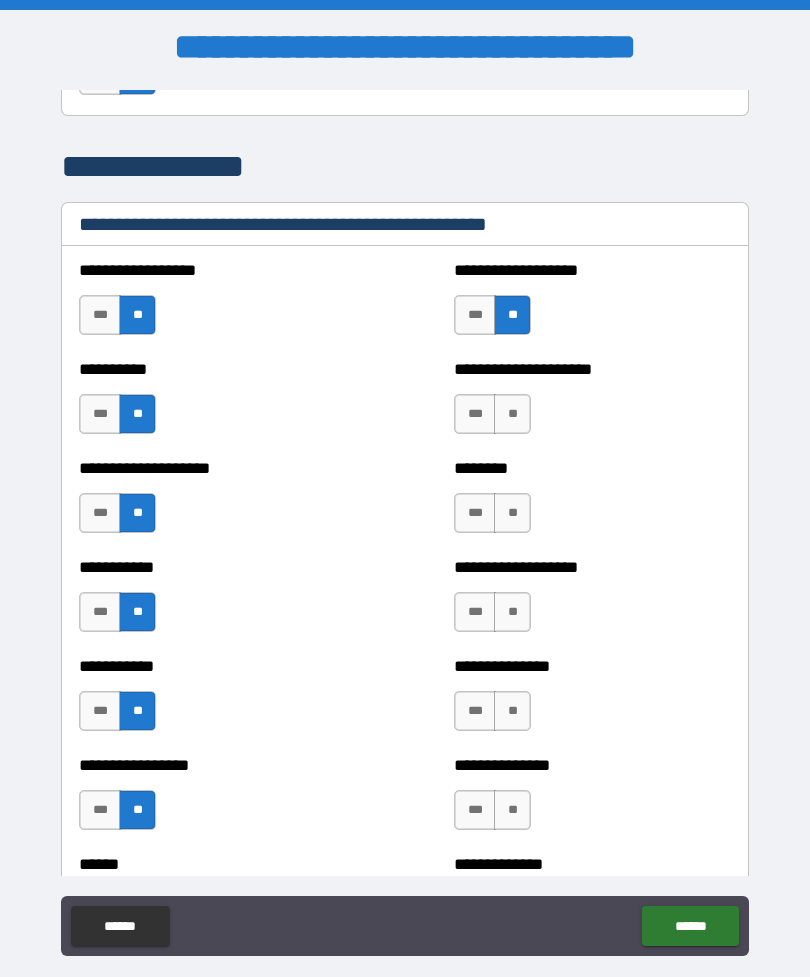 click on "**" at bounding box center [512, 414] 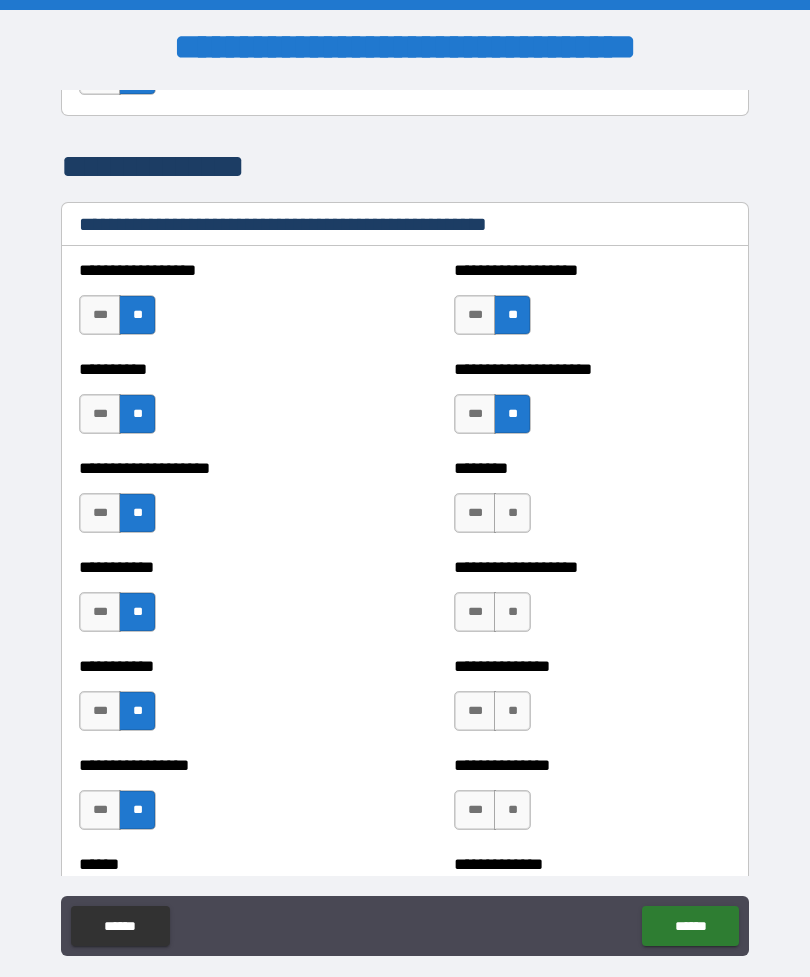 click on "**" at bounding box center (512, 513) 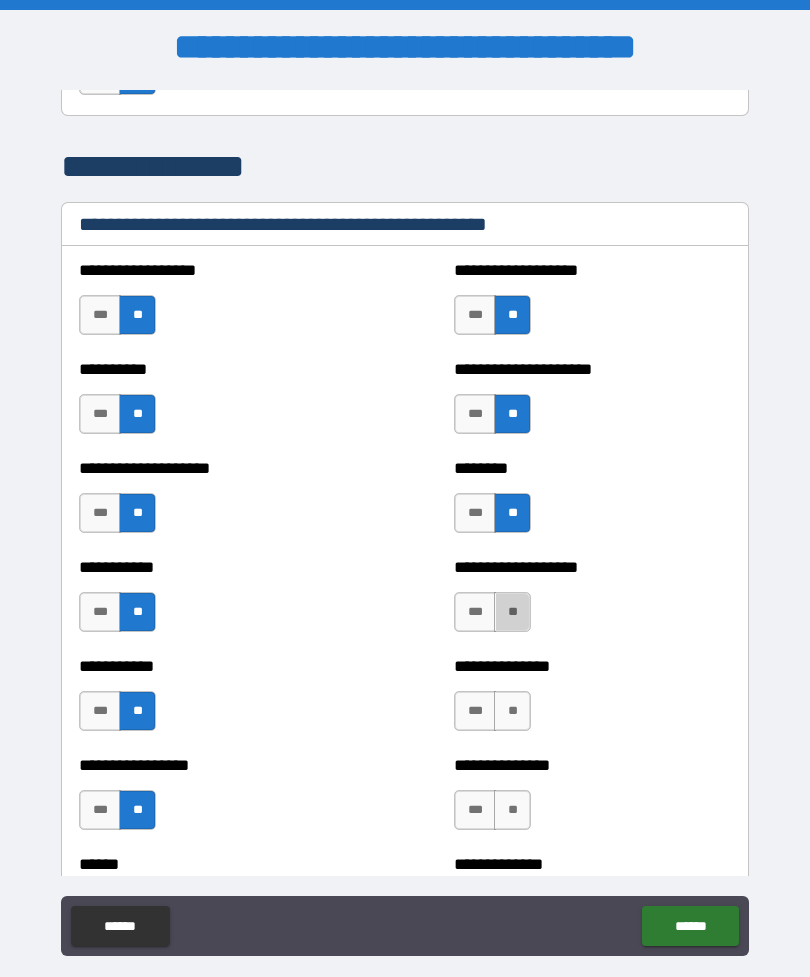 click on "**" at bounding box center (512, 612) 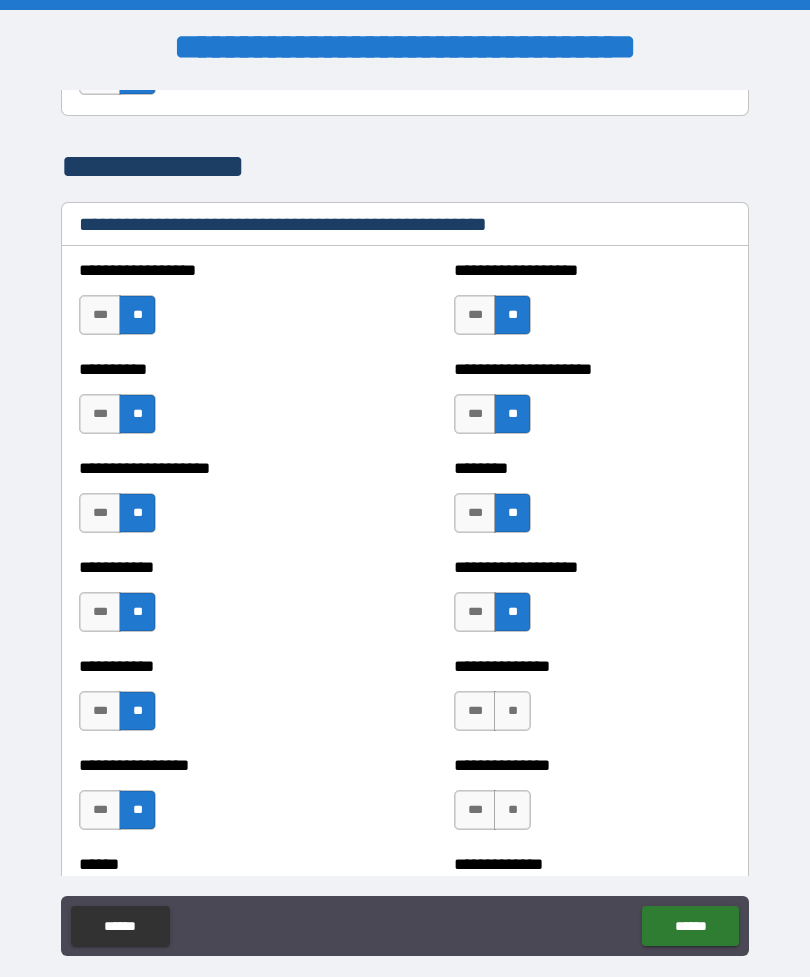scroll, scrollTop: 2511, scrollLeft: 0, axis: vertical 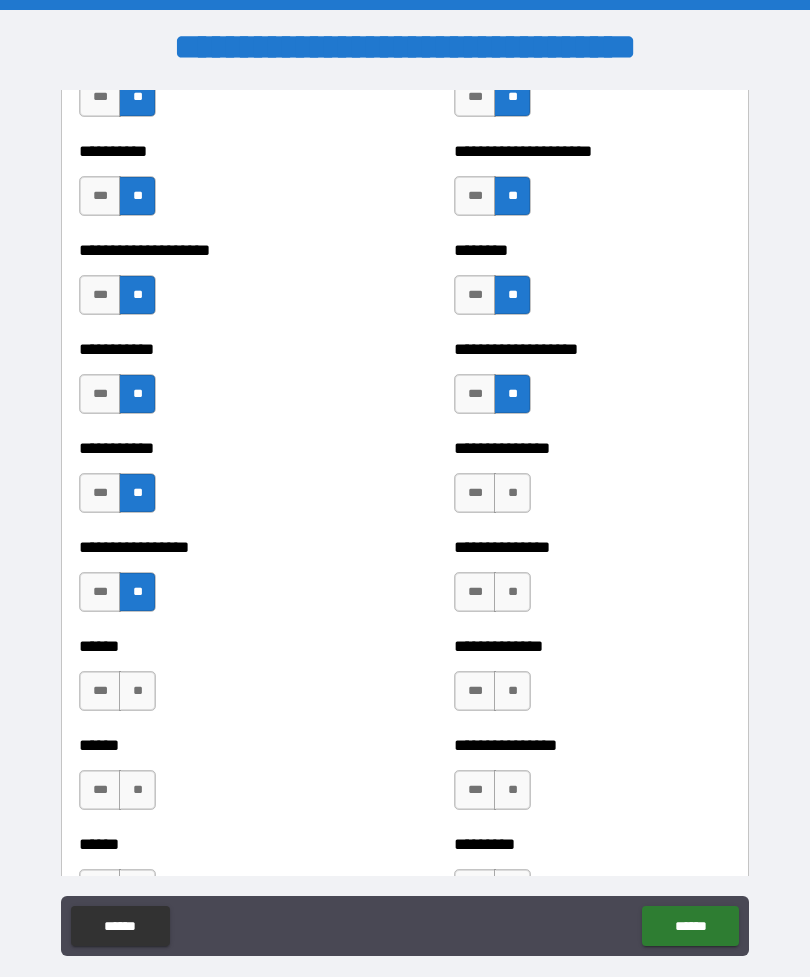 click on "**" at bounding box center (512, 493) 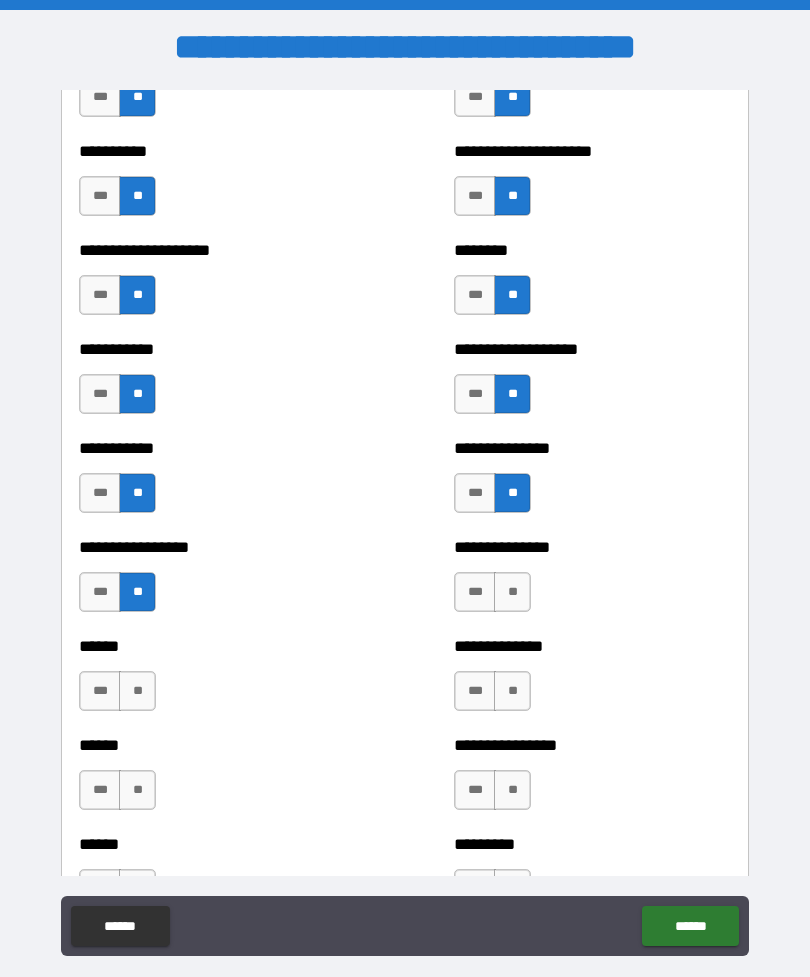 click on "**" at bounding box center (512, 592) 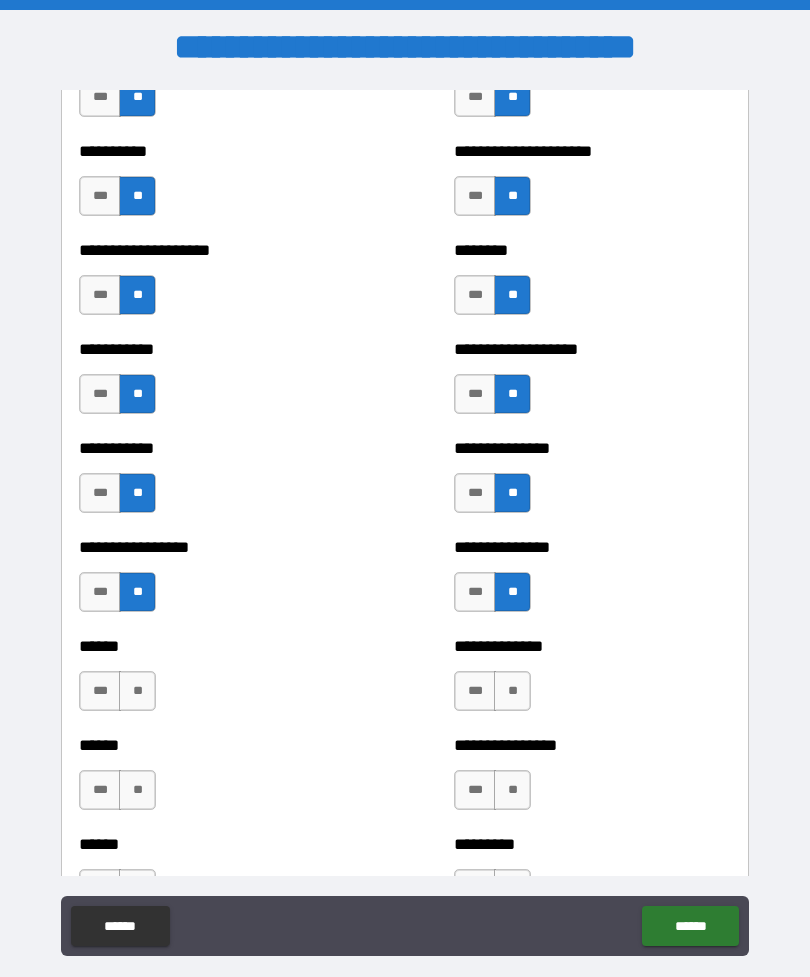 click on "**" at bounding box center [512, 691] 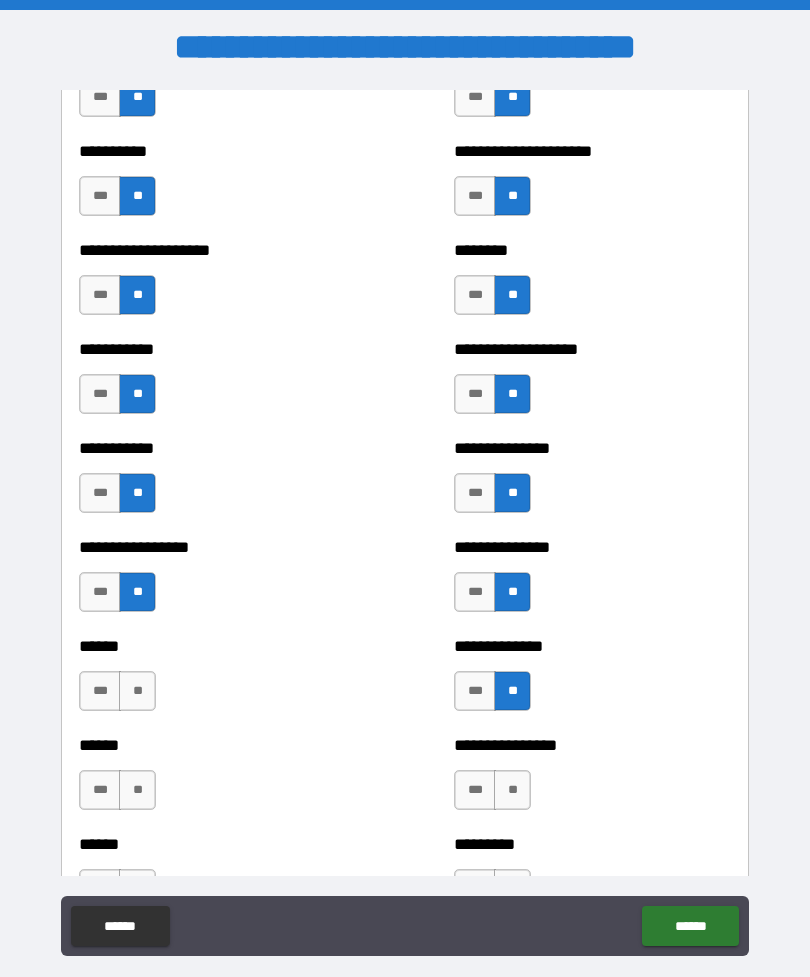scroll, scrollTop: 2711, scrollLeft: 0, axis: vertical 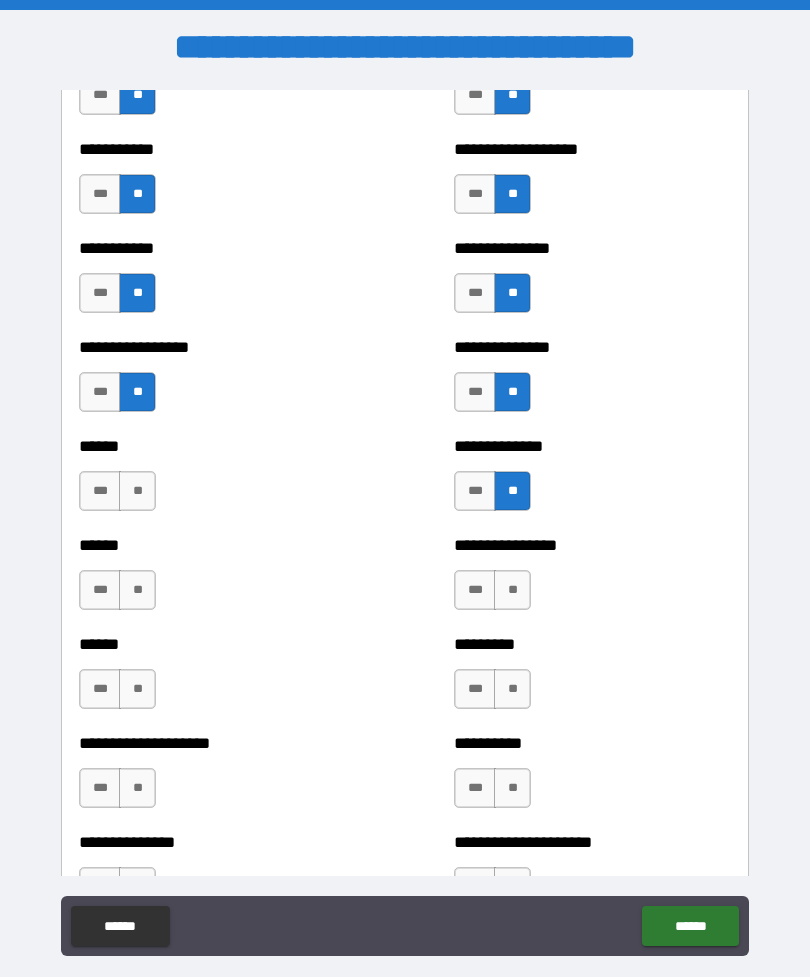 click on "**" at bounding box center [512, 590] 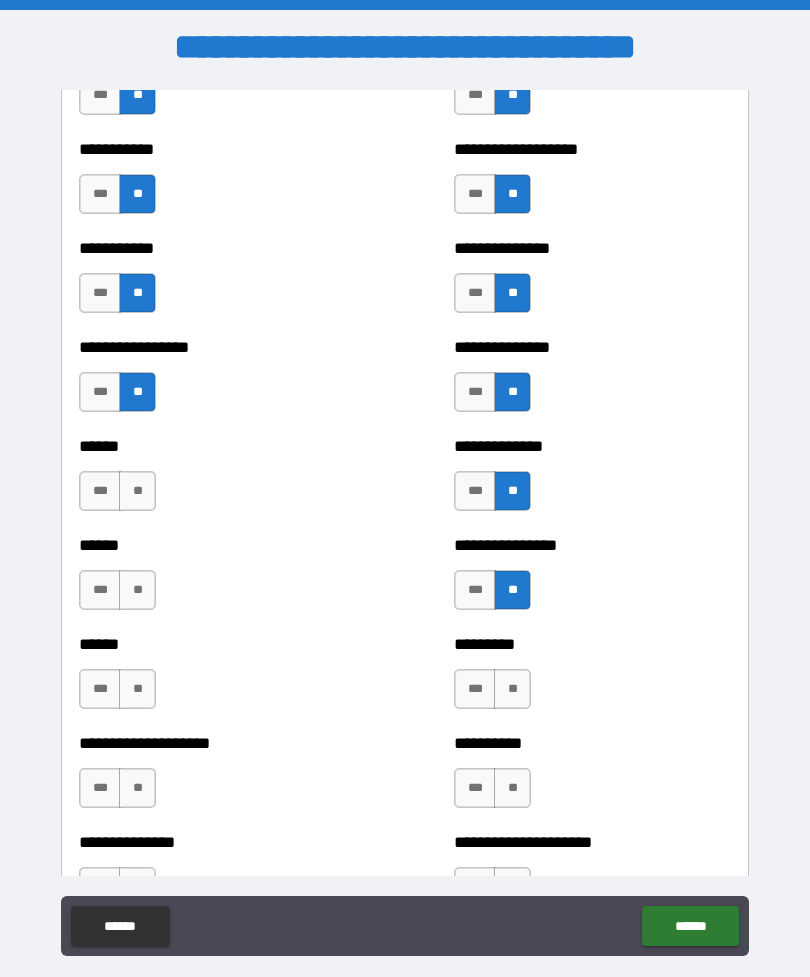 click on "**" at bounding box center [512, 788] 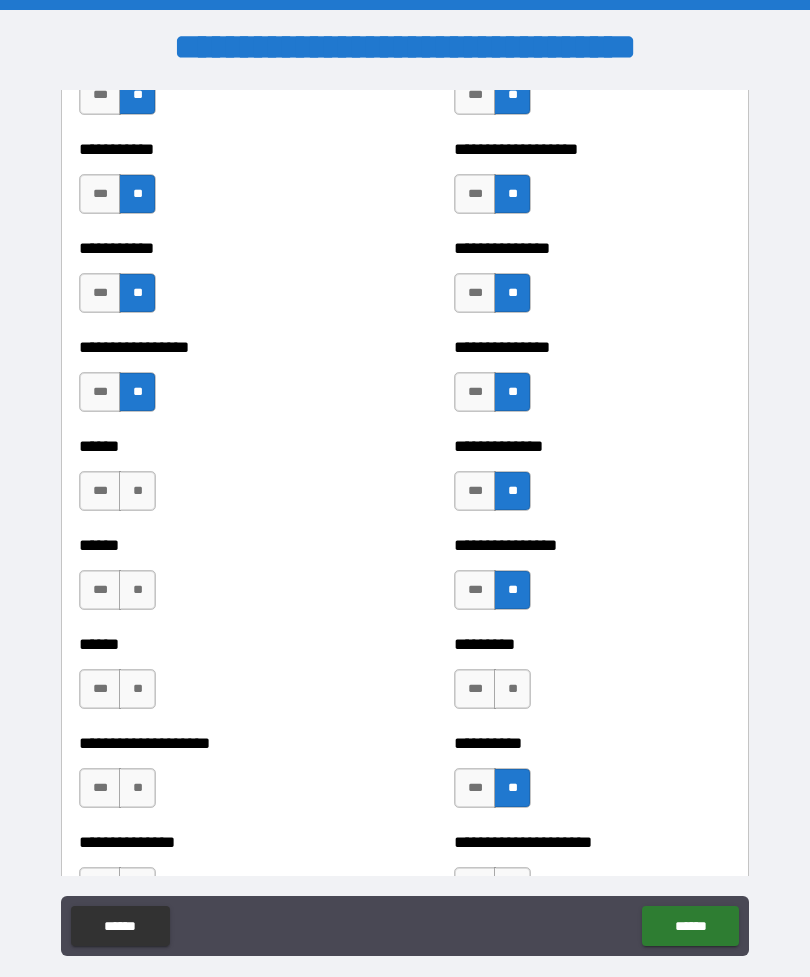 click on "**" at bounding box center [512, 689] 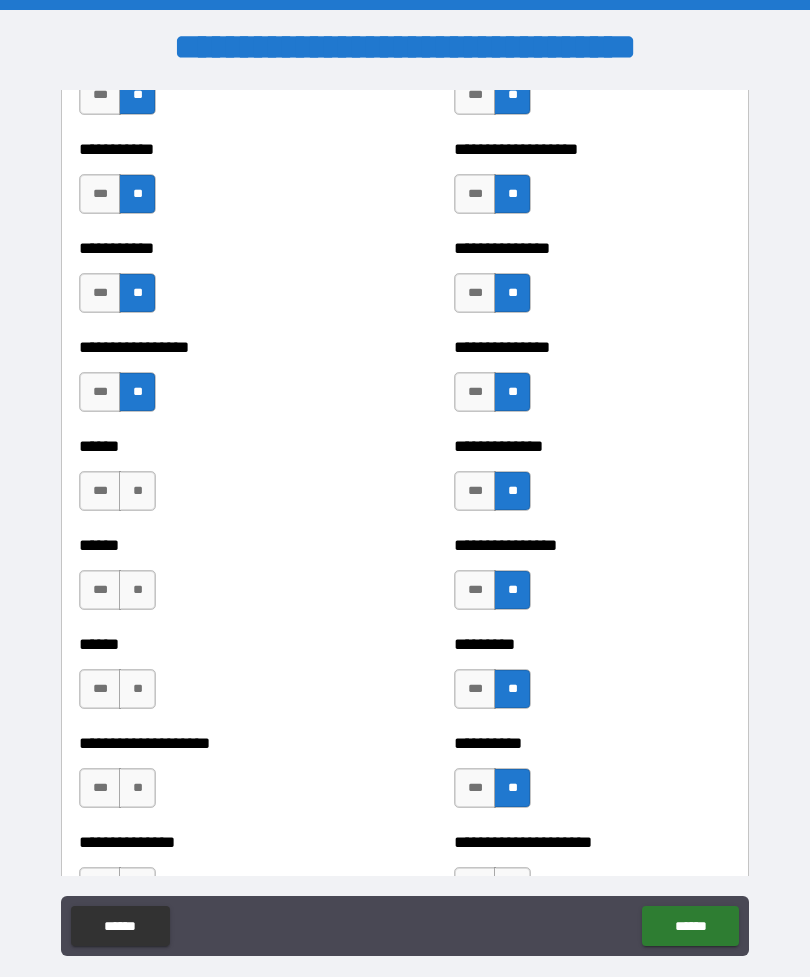 click on "**" at bounding box center [137, 590] 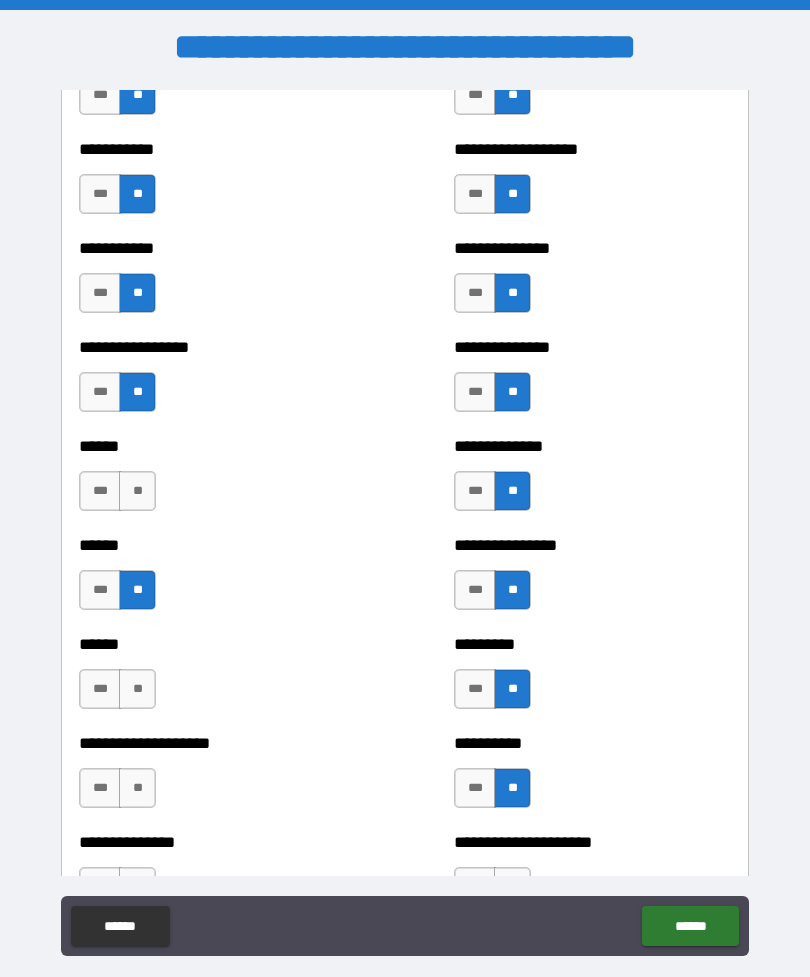 click on "**" at bounding box center (137, 491) 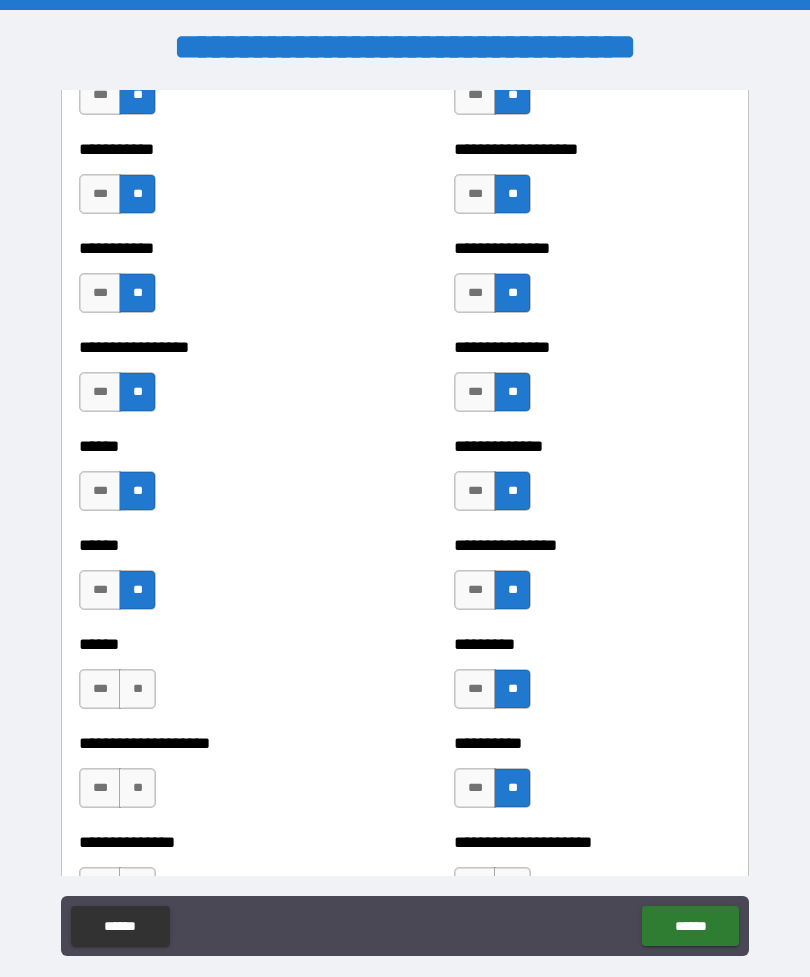 click on "**" at bounding box center (137, 491) 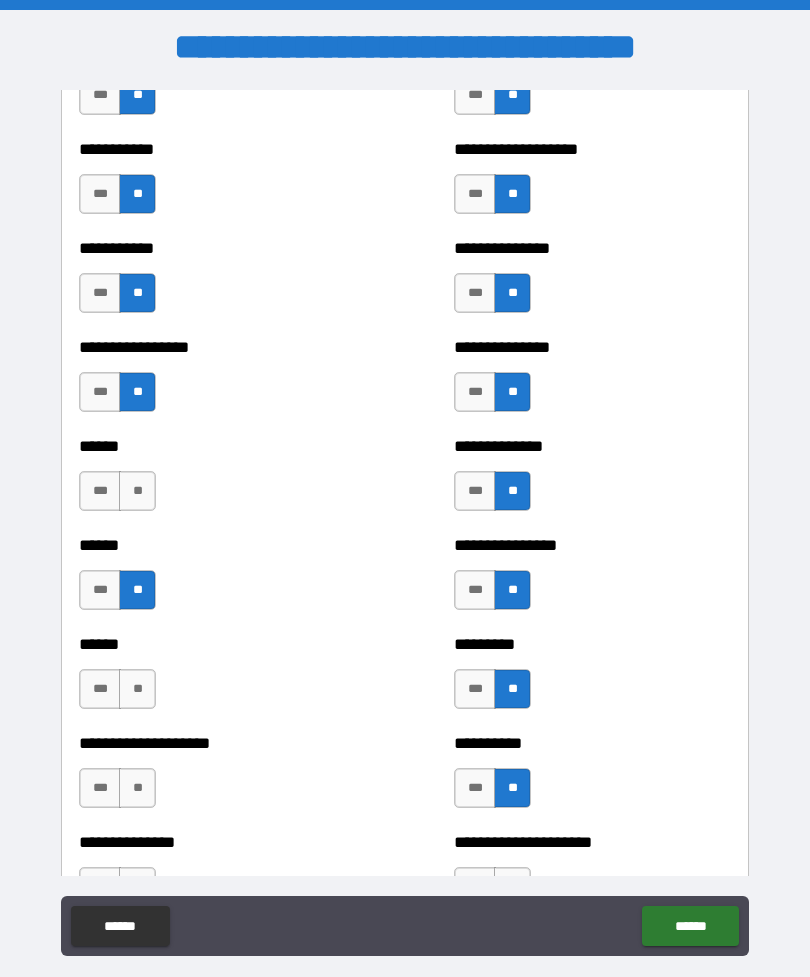 click on "**" at bounding box center [137, 491] 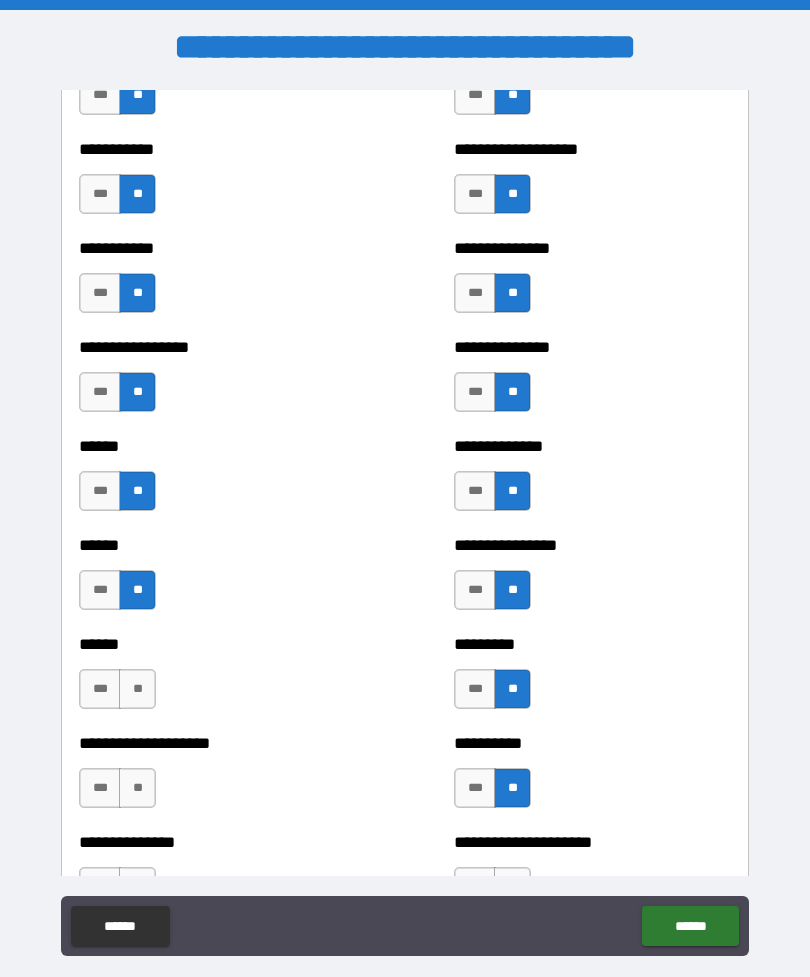 click on "**" at bounding box center [137, 689] 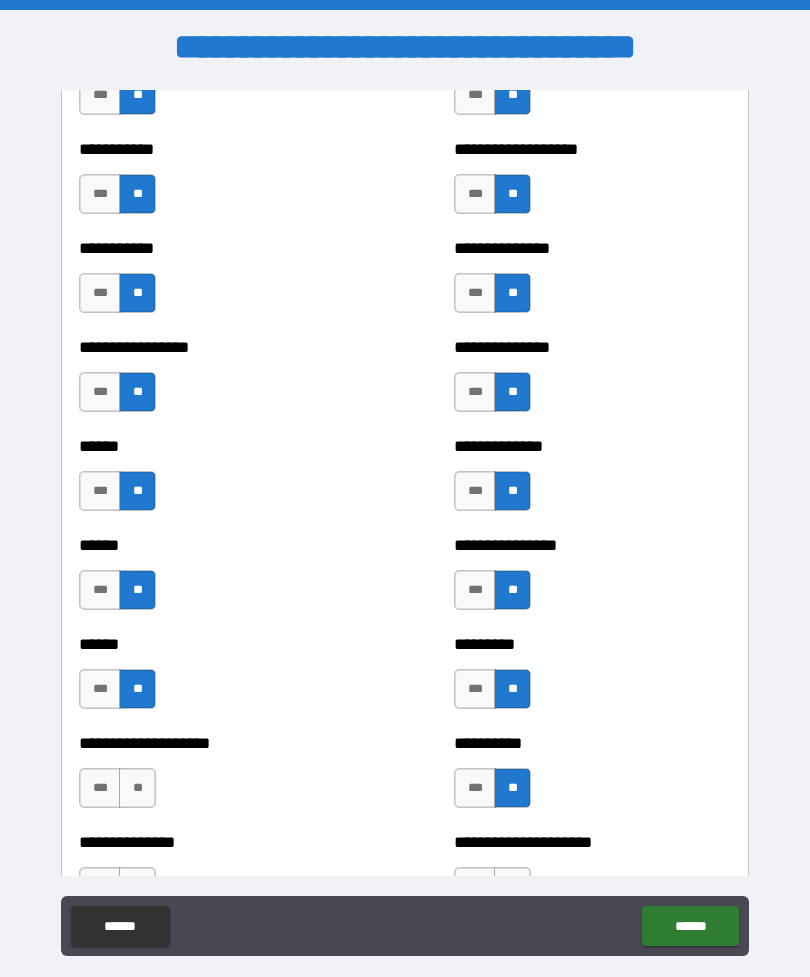 click on "**" at bounding box center (137, 788) 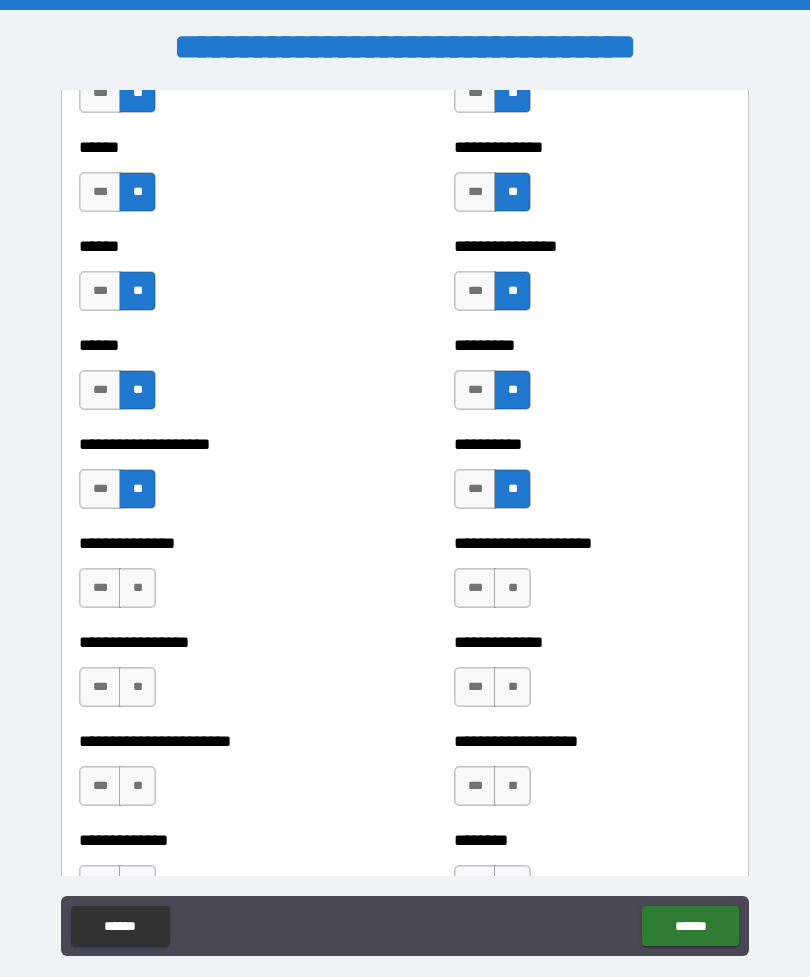 scroll, scrollTop: 3014, scrollLeft: 0, axis: vertical 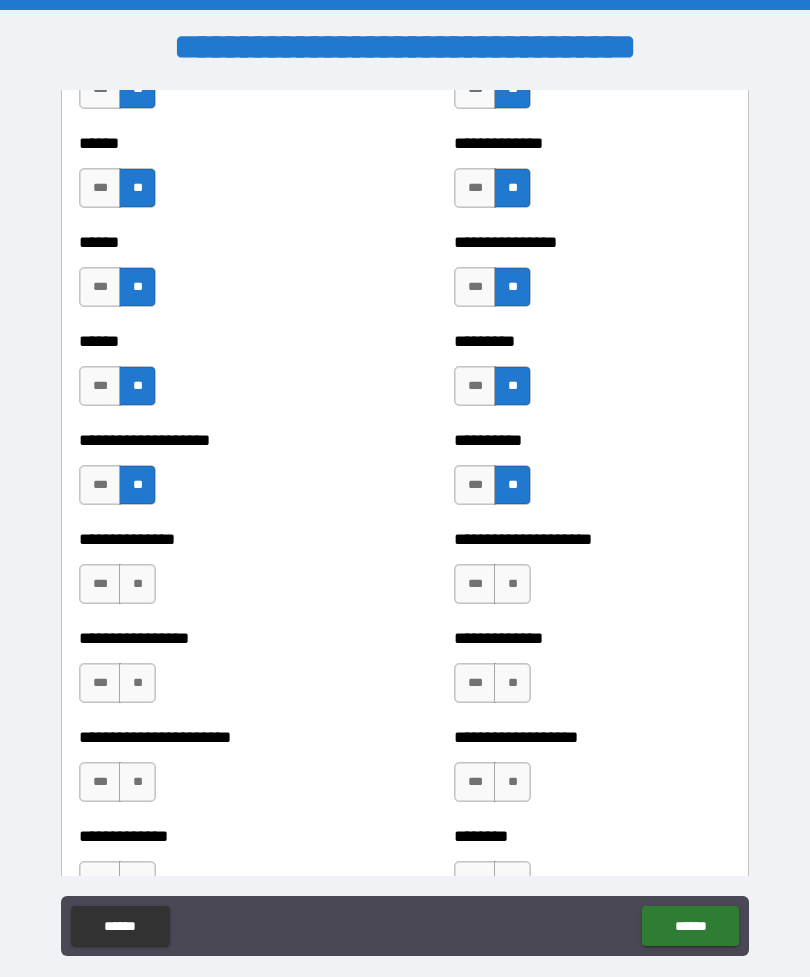 click on "**" at bounding box center [137, 683] 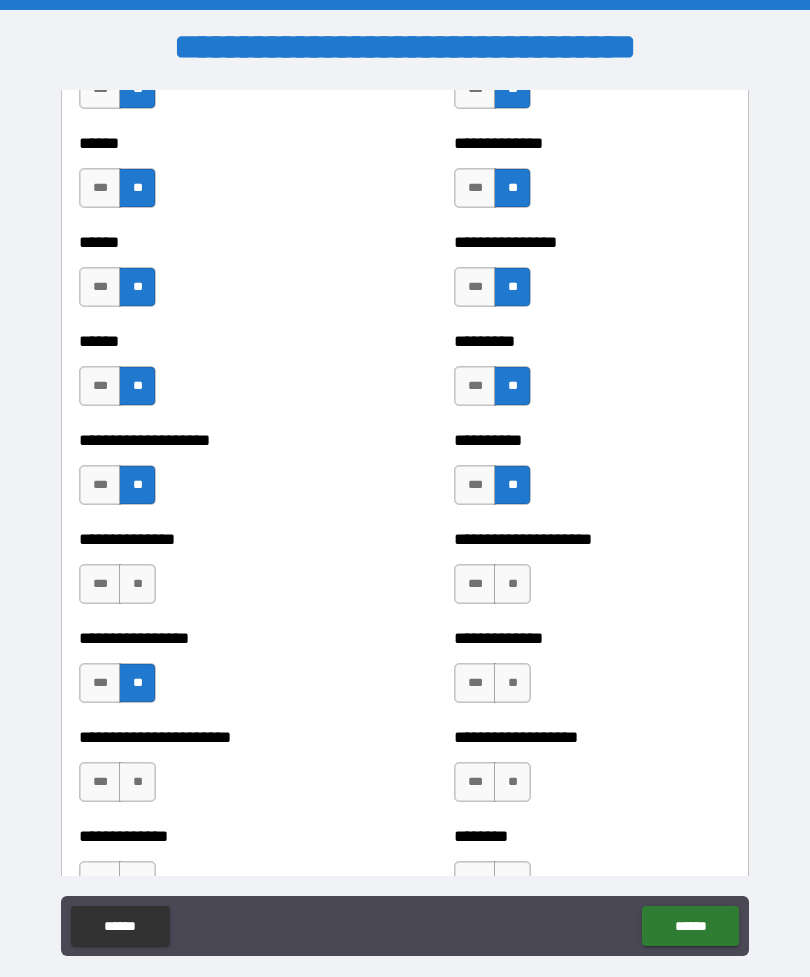 click on "**********" at bounding box center [592, 574] 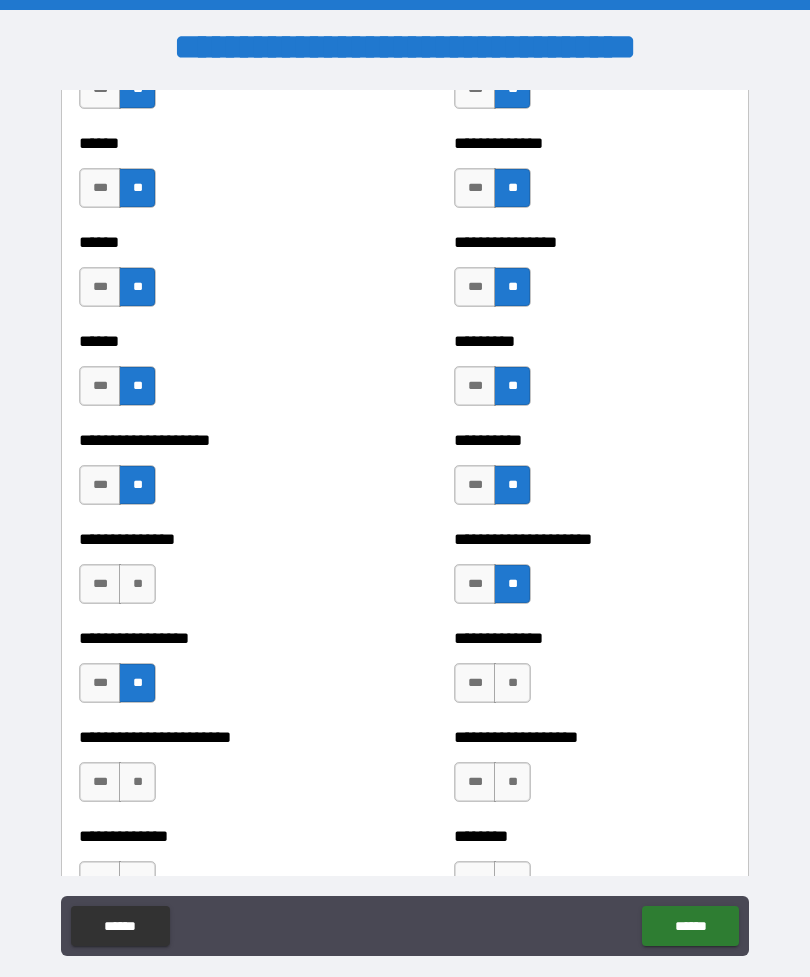 click on "**" at bounding box center [512, 683] 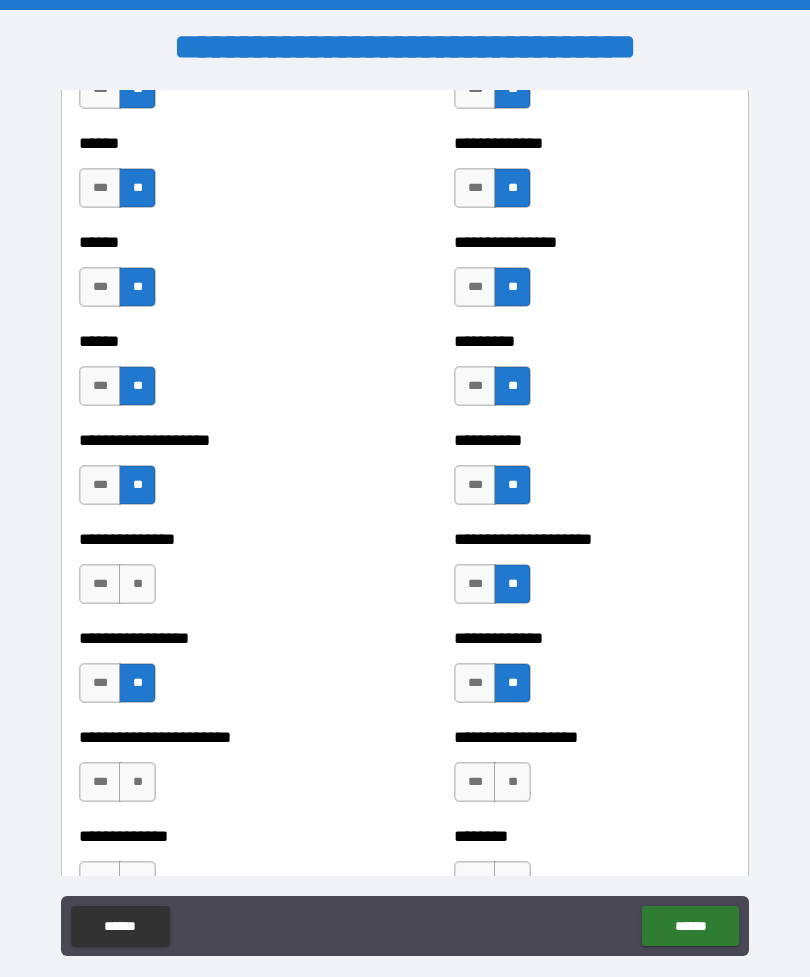 click on "**" at bounding box center (512, 782) 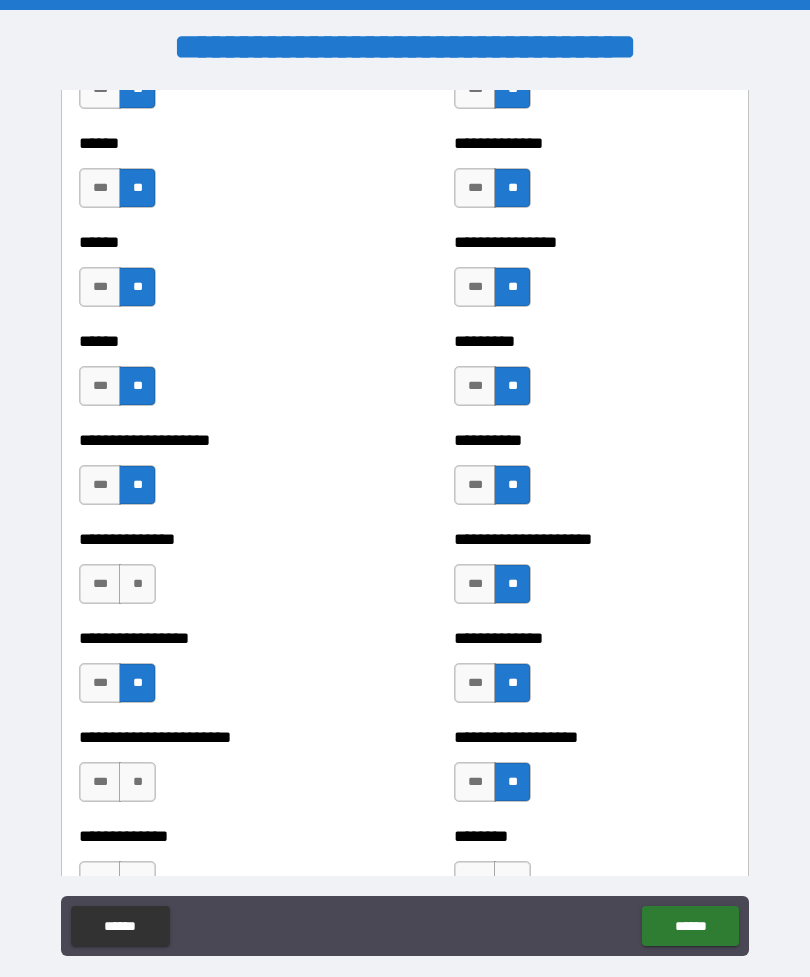click on "**" at bounding box center [137, 782] 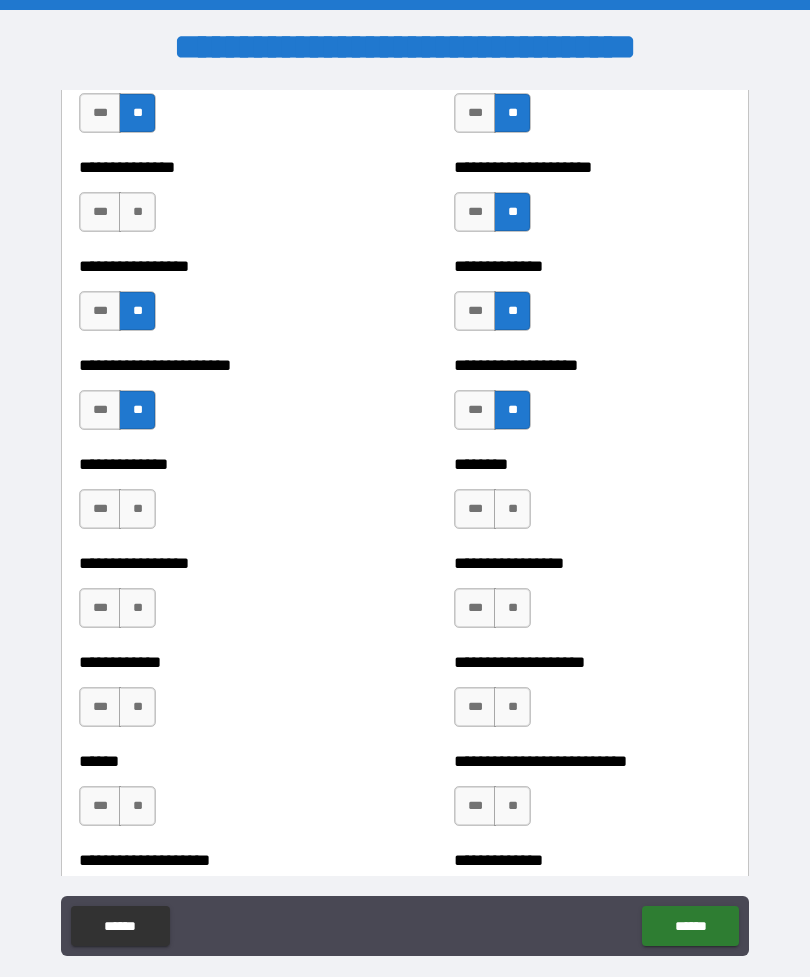 scroll, scrollTop: 3399, scrollLeft: 0, axis: vertical 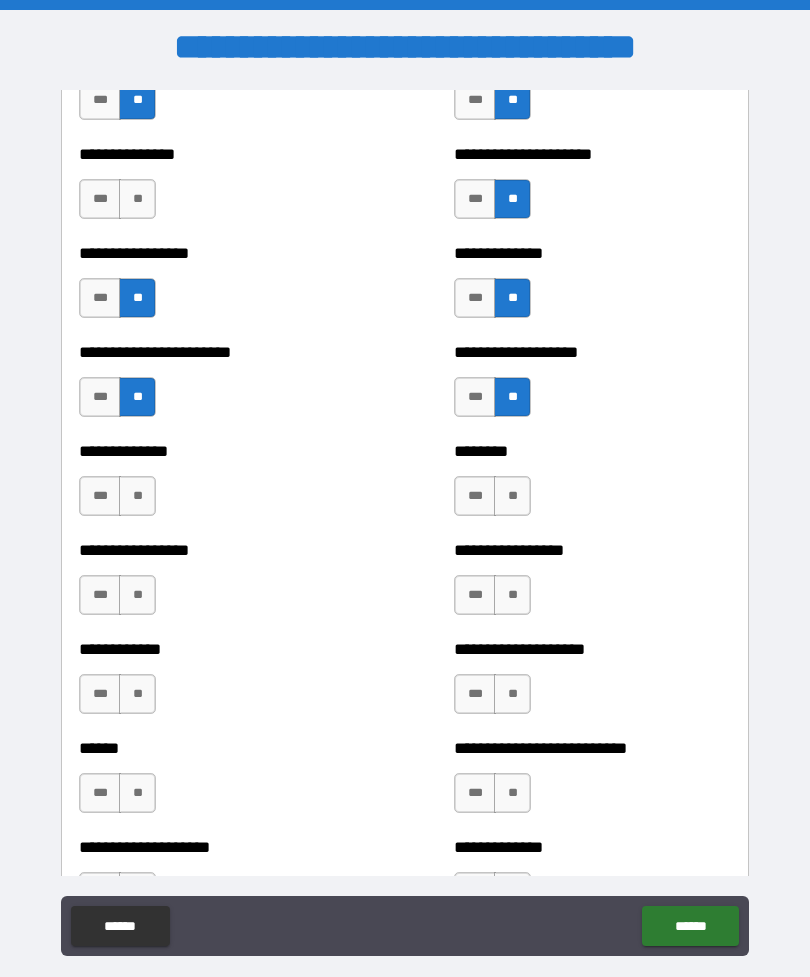 click on "**" at bounding box center (512, 496) 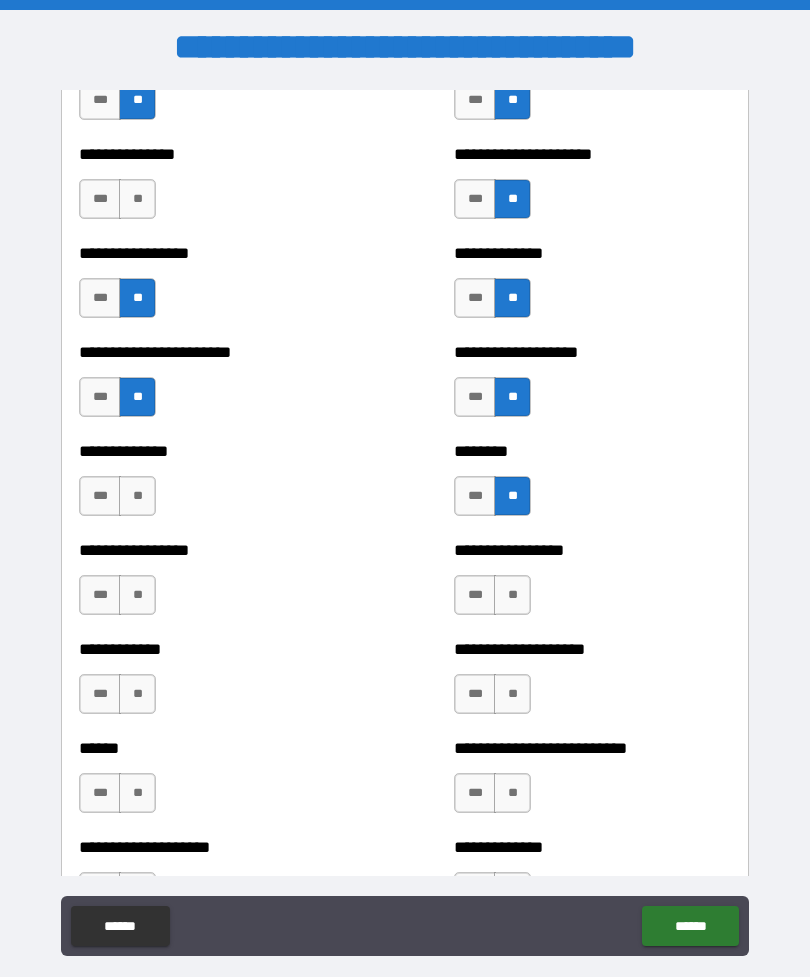 click on "**" at bounding box center [137, 496] 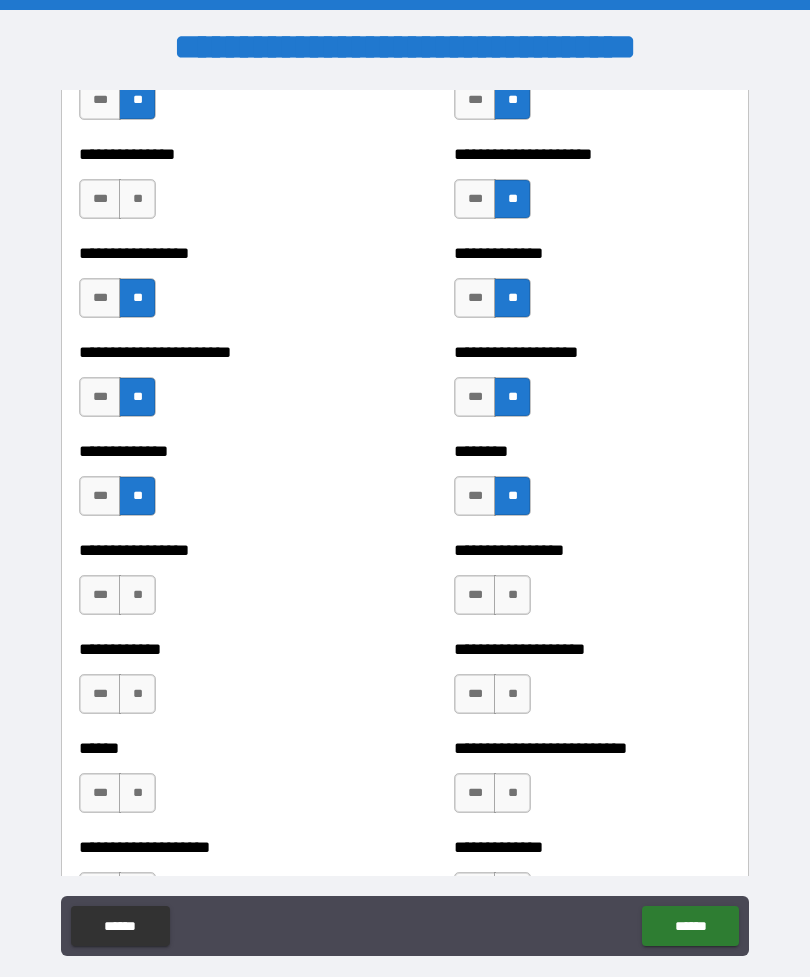 click on "**" at bounding box center [137, 595] 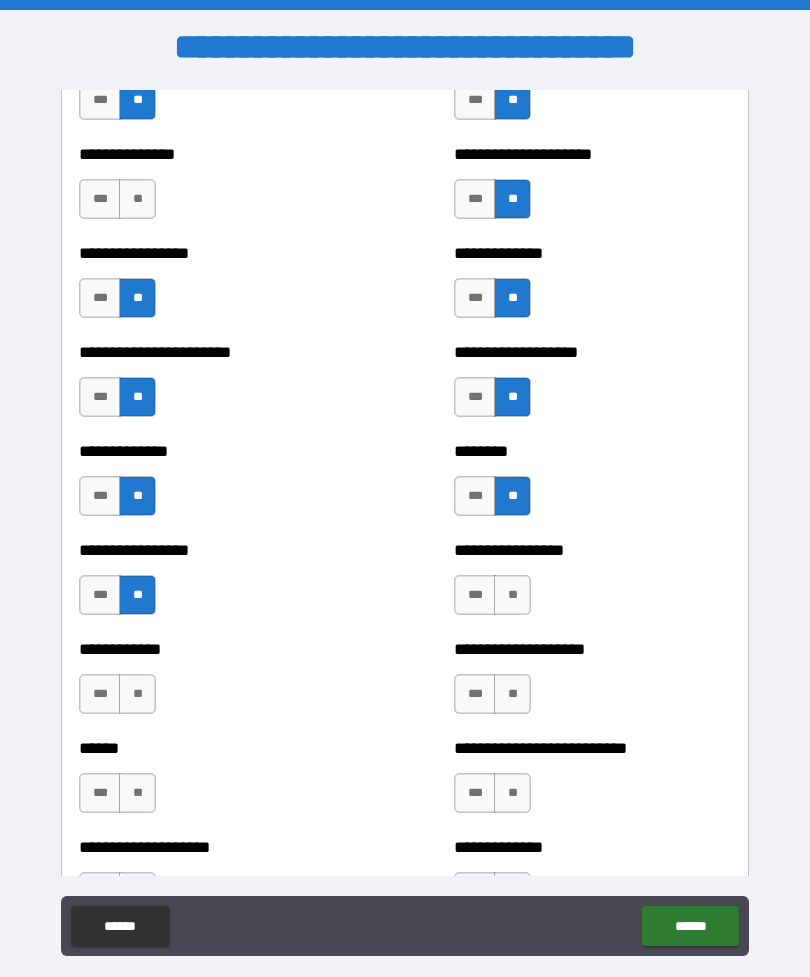 click on "**" at bounding box center [137, 694] 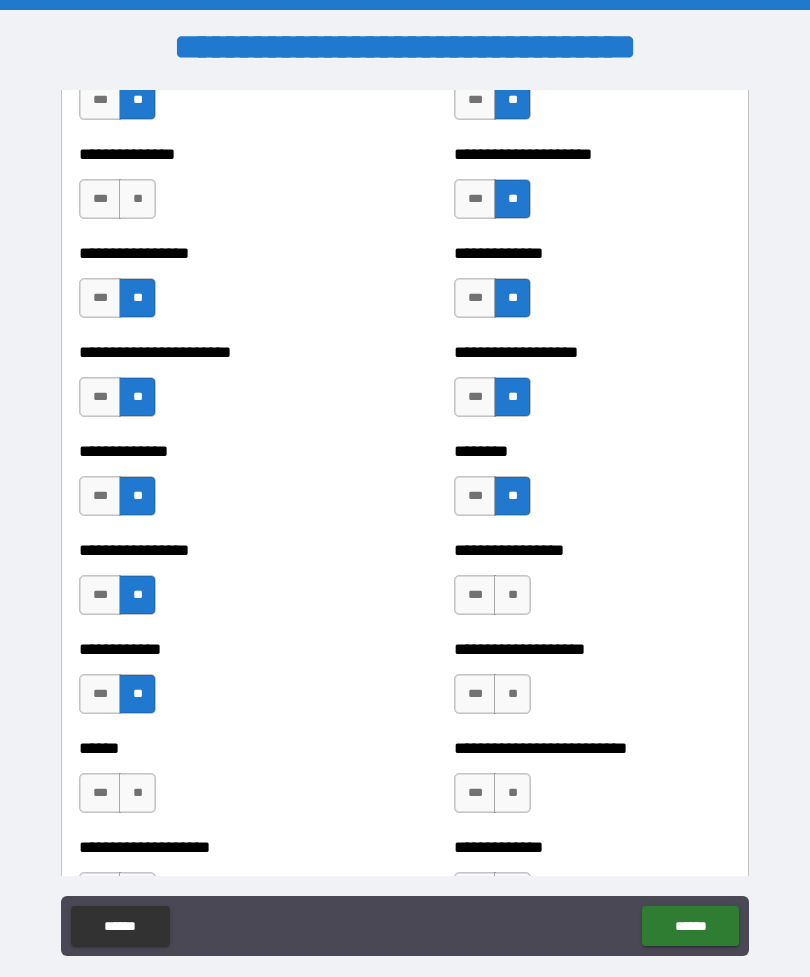 click on "**" at bounding box center (137, 793) 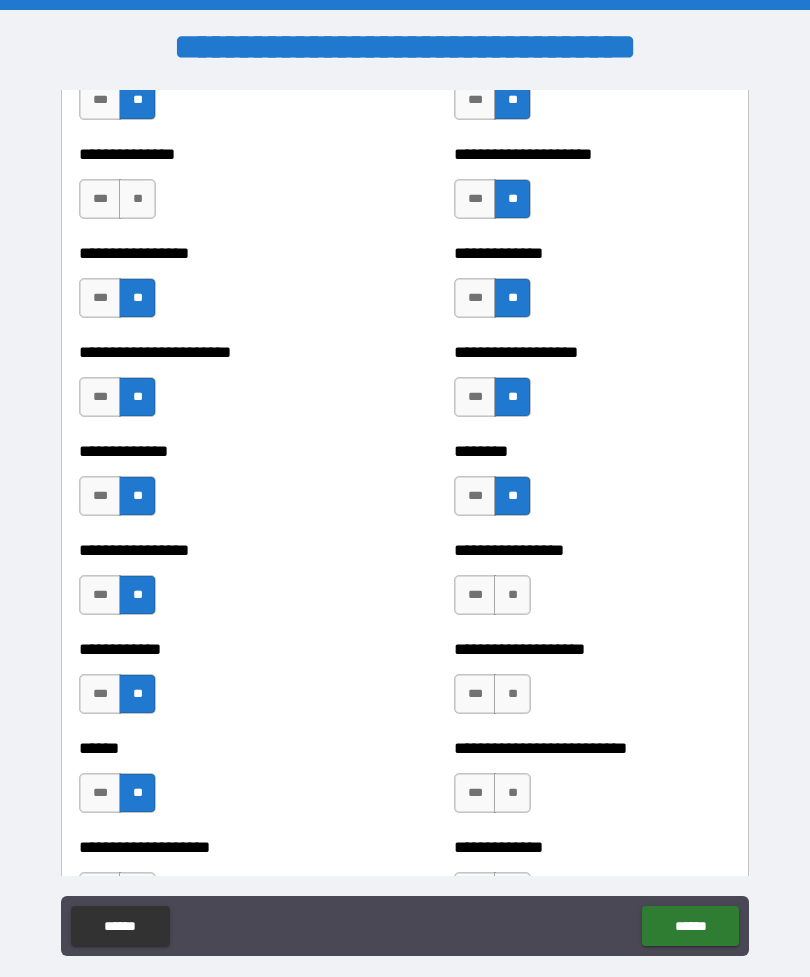 click on "**" at bounding box center (512, 595) 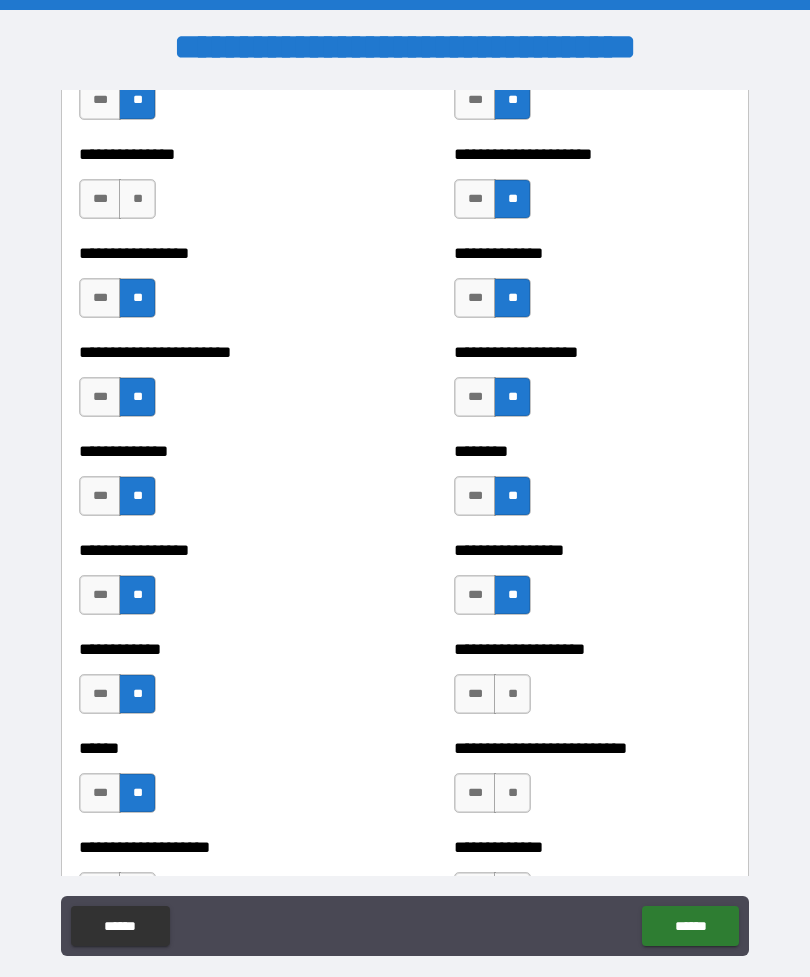 click on "**" at bounding box center [512, 694] 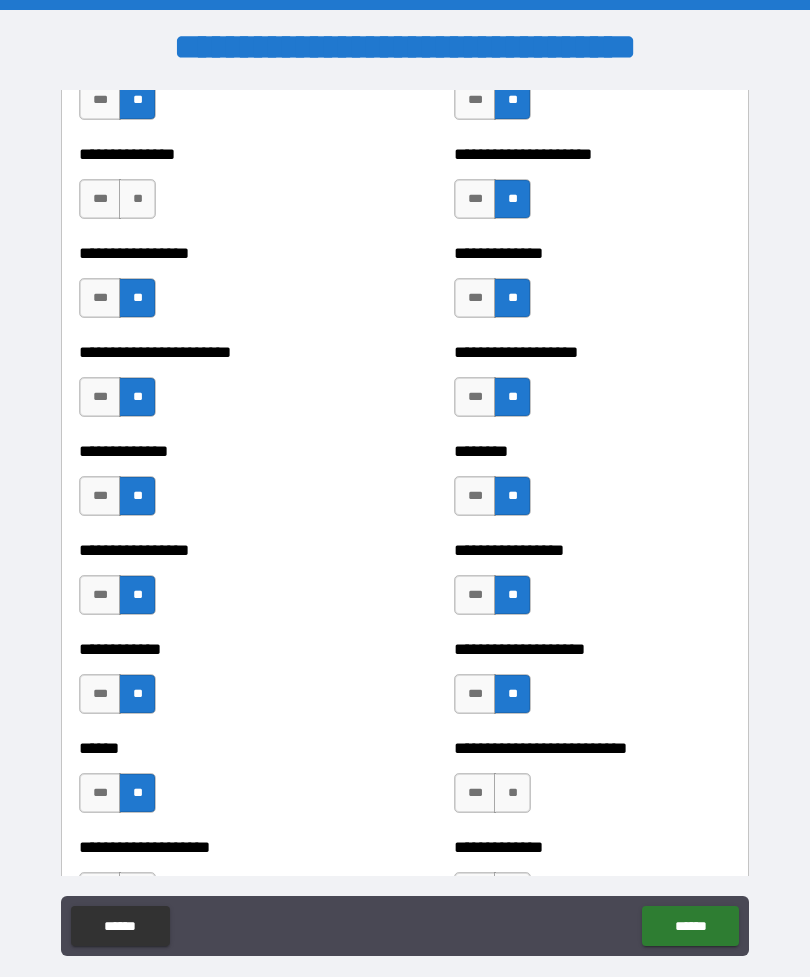 click on "**" at bounding box center [512, 793] 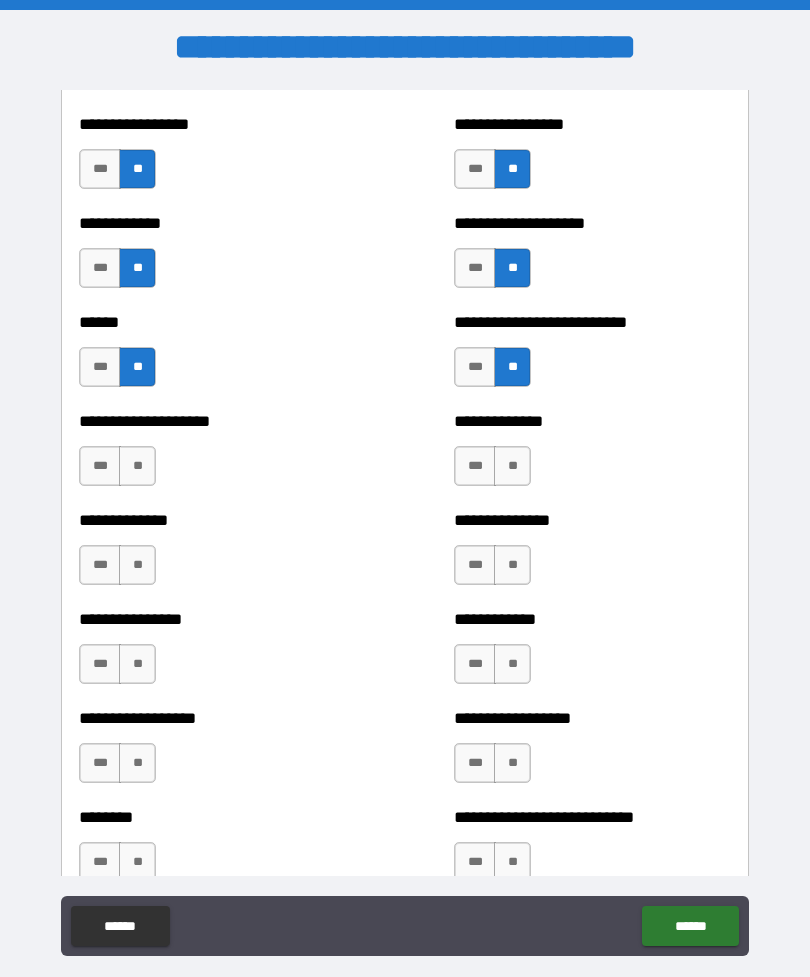 scroll, scrollTop: 3848, scrollLeft: 0, axis: vertical 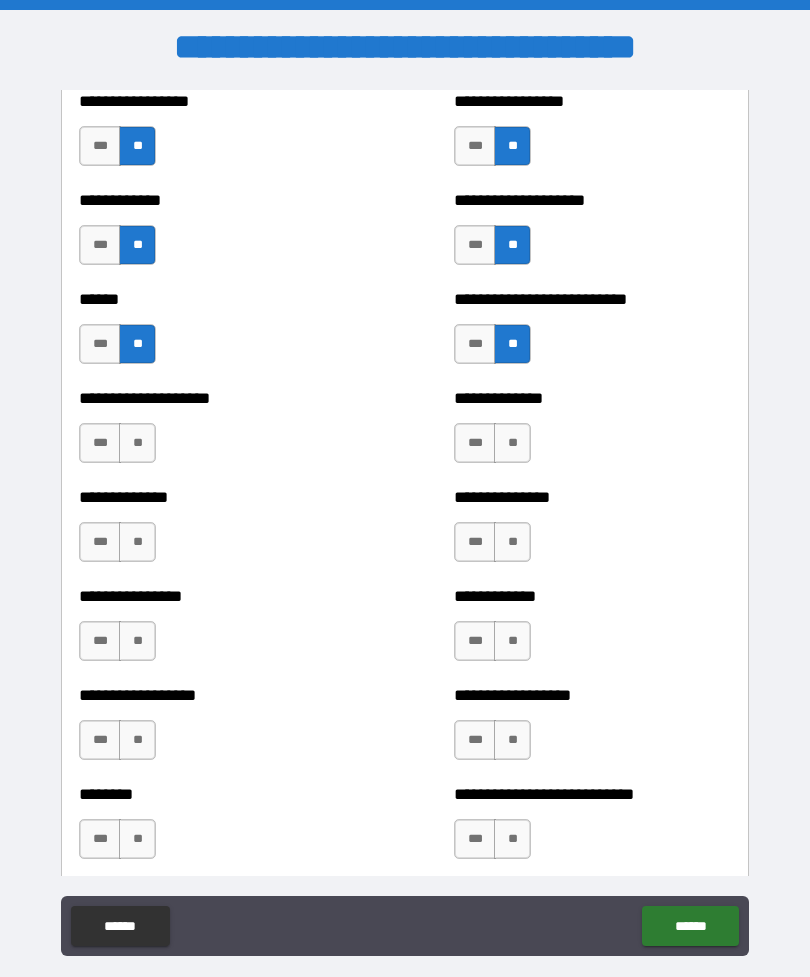 click on "**" at bounding box center [137, 443] 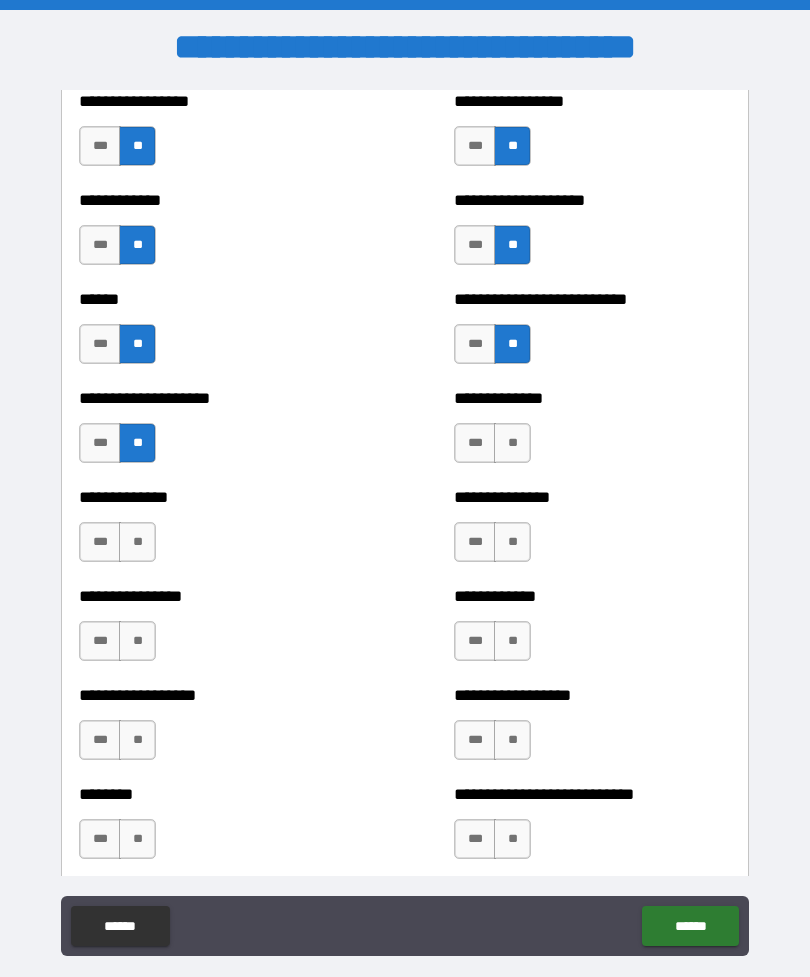 click on "**" at bounding box center [137, 542] 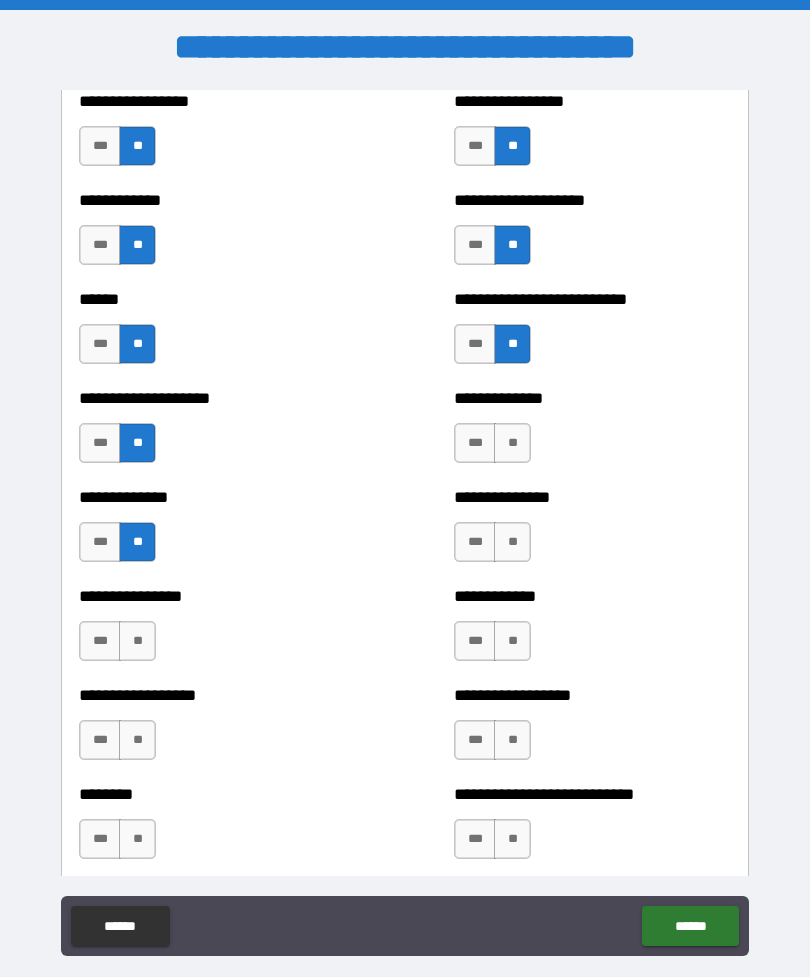click on "**" at bounding box center [137, 641] 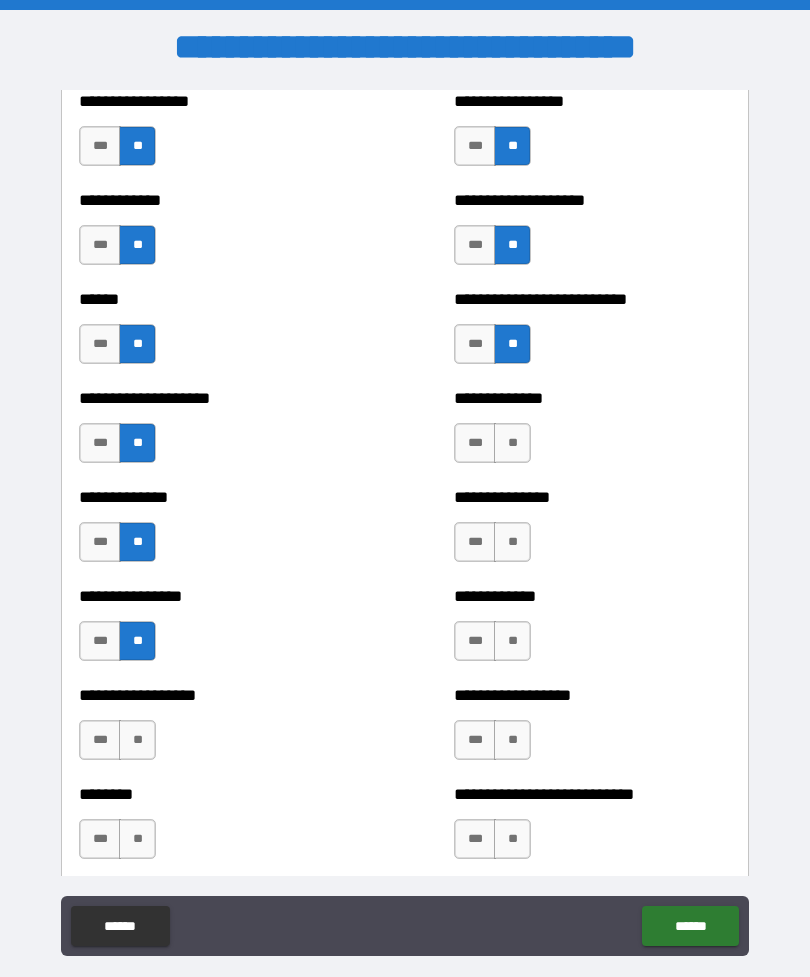 click on "**" at bounding box center (137, 740) 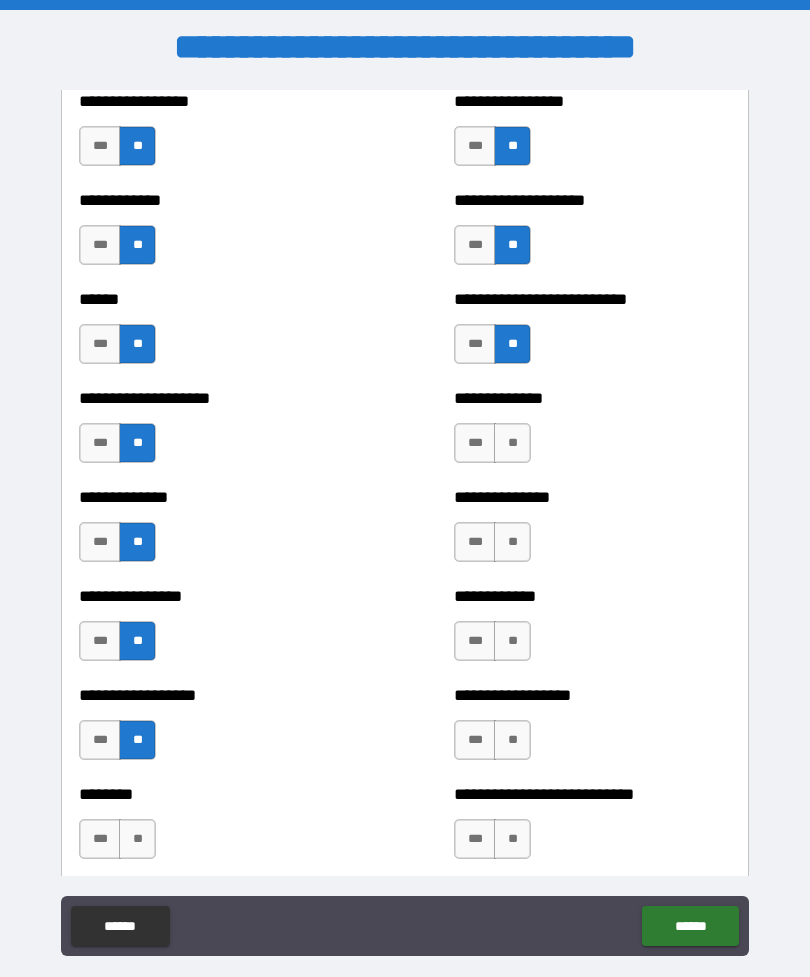 click on "**" at bounding box center [137, 839] 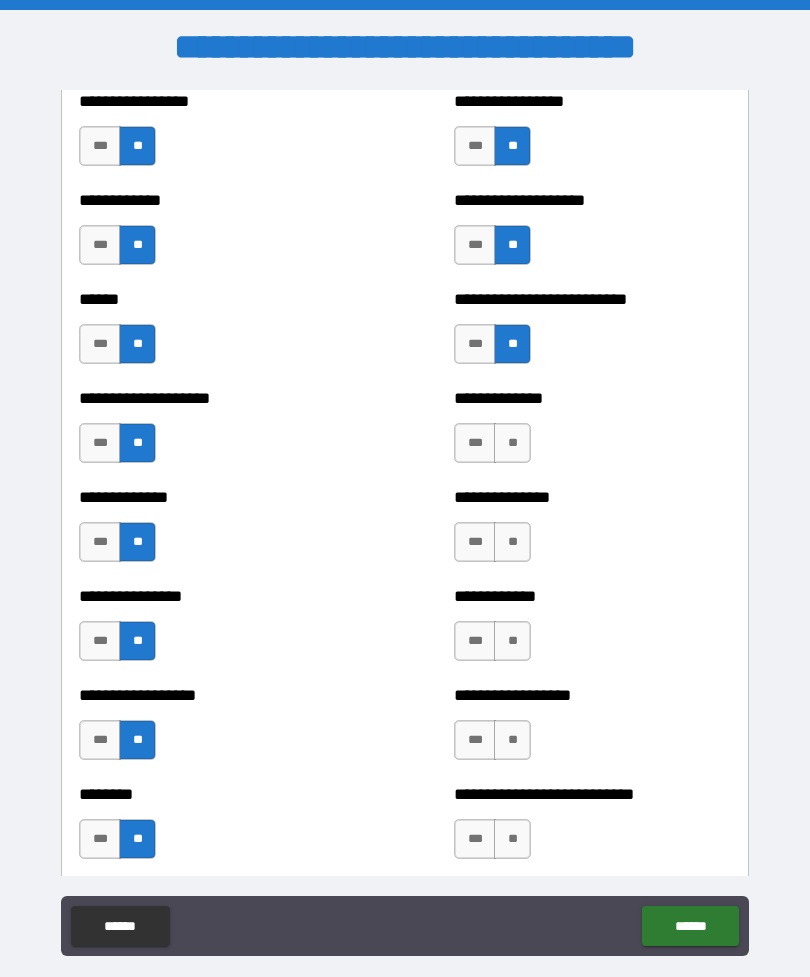 click on "**" at bounding box center [512, 443] 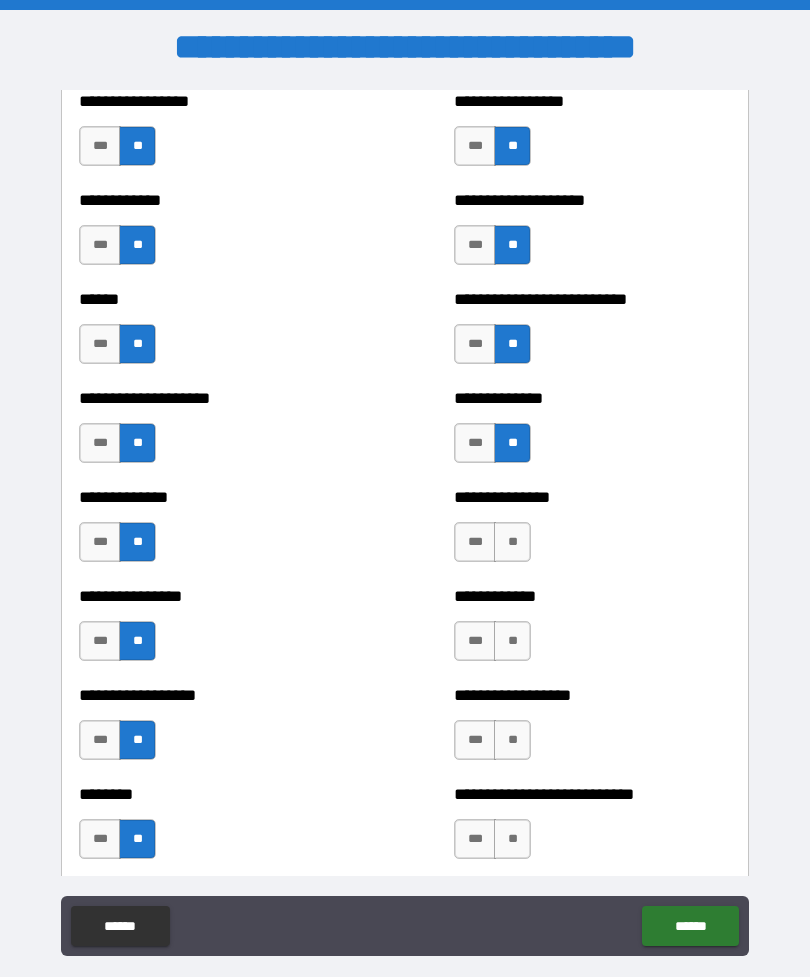 click on "**" at bounding box center (512, 542) 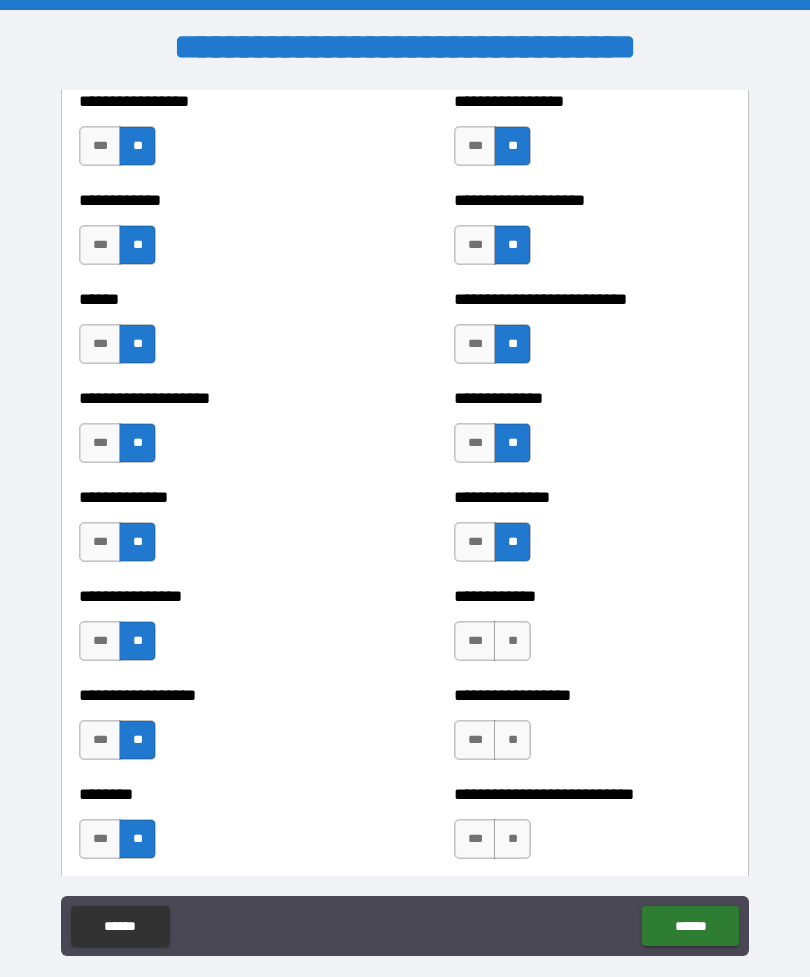 click on "**" at bounding box center (512, 641) 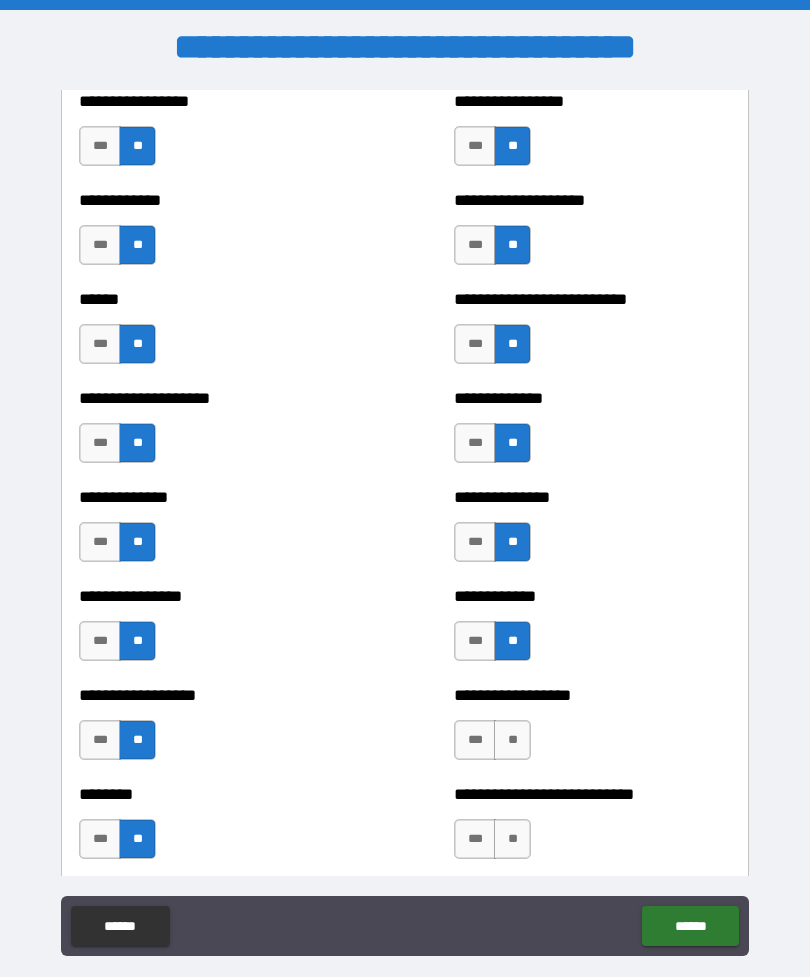 click on "**" at bounding box center [512, 740] 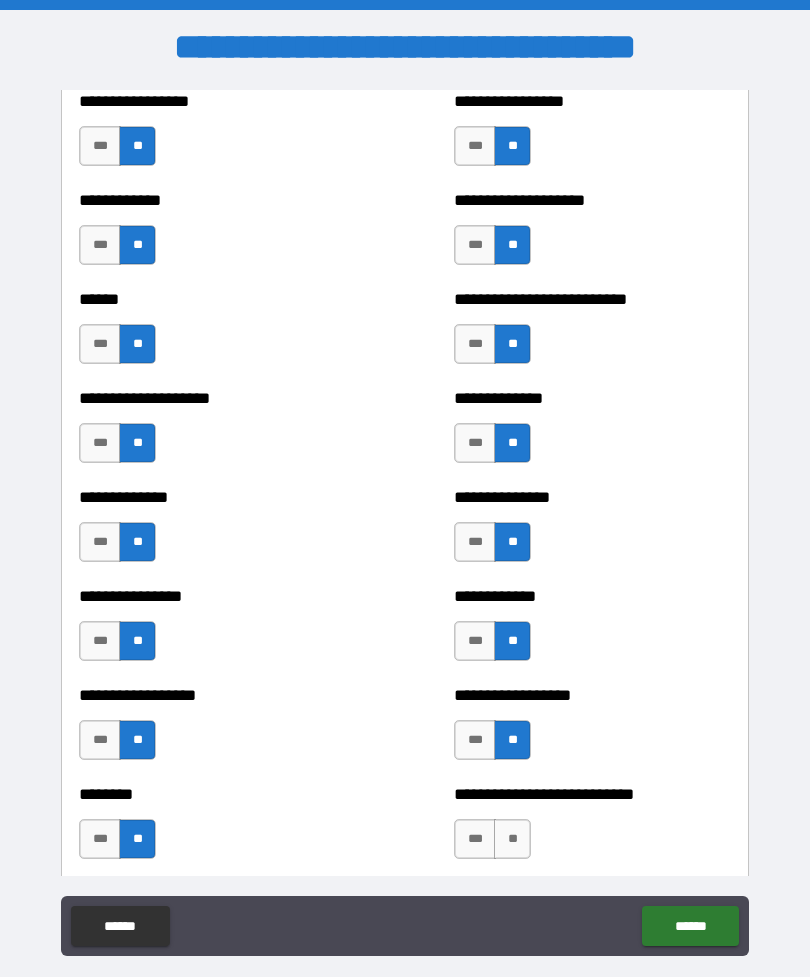 click on "**" at bounding box center [512, 839] 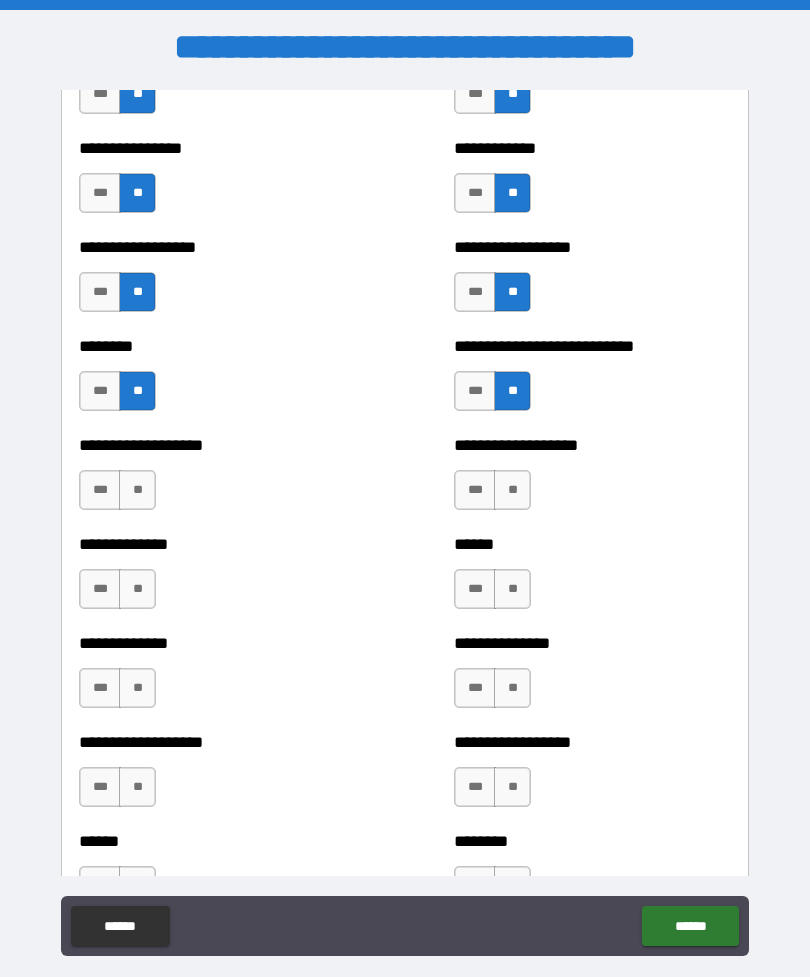 scroll, scrollTop: 4314, scrollLeft: 0, axis: vertical 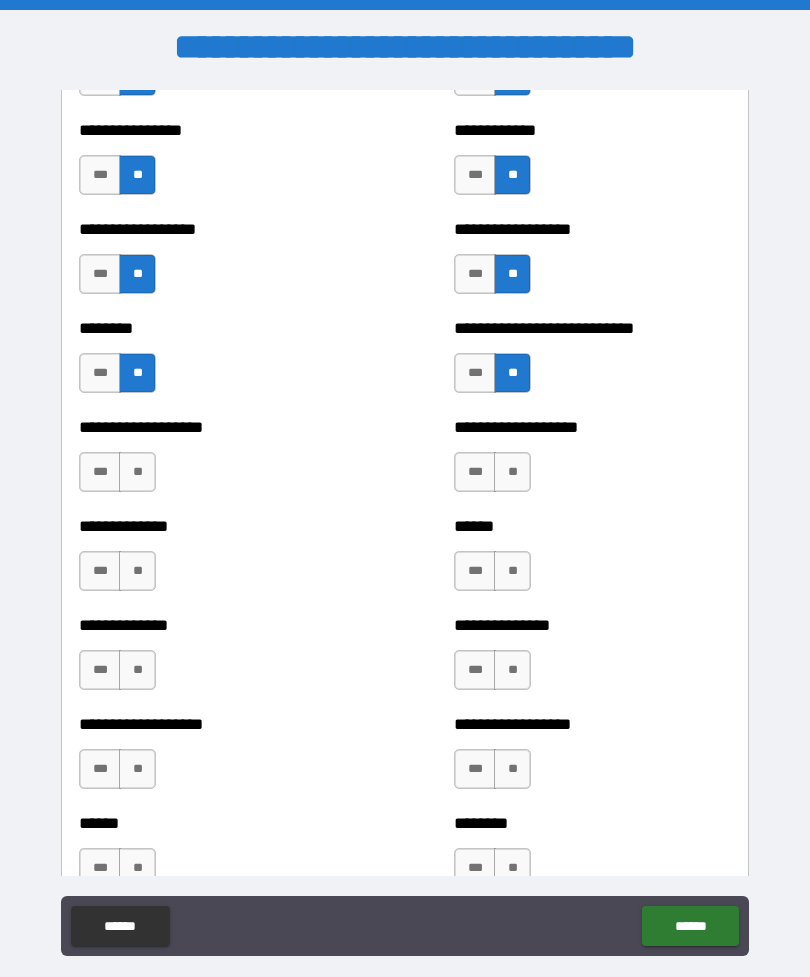 click on "**" at bounding box center [137, 472] 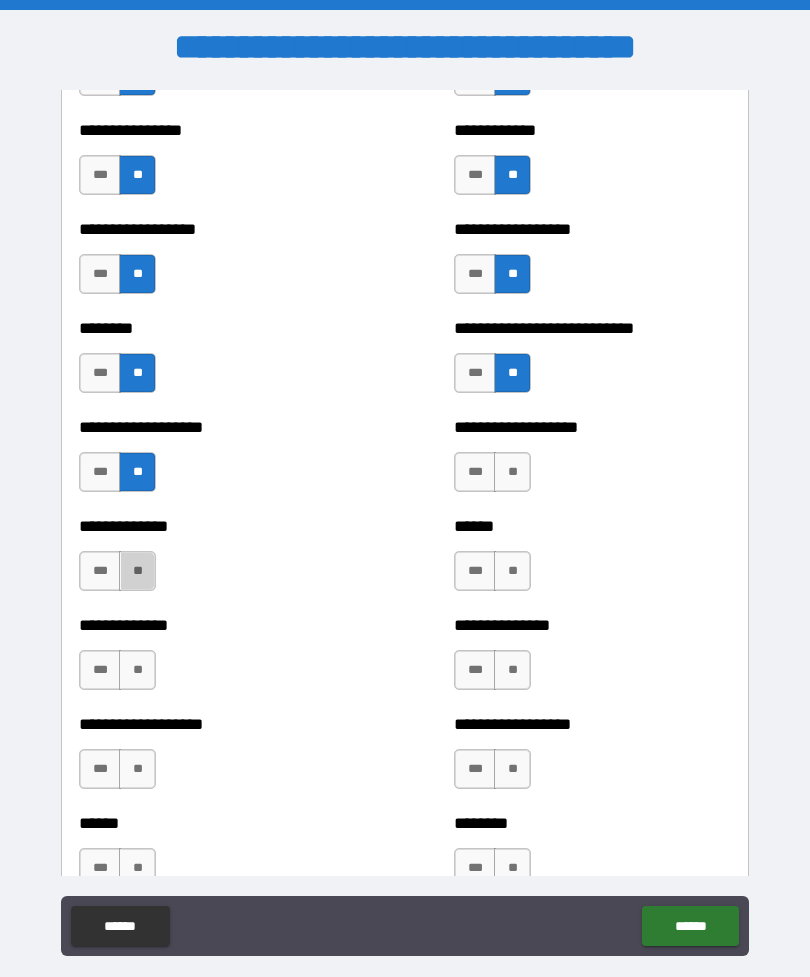 click on "**" at bounding box center [137, 571] 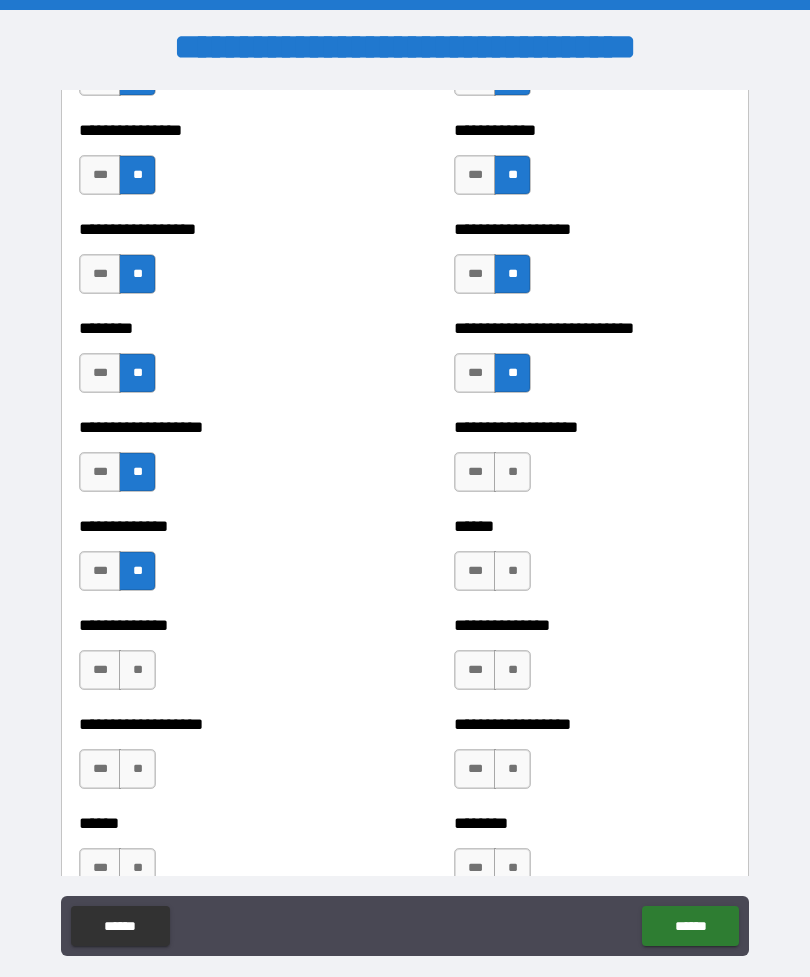 click on "**" at bounding box center (137, 670) 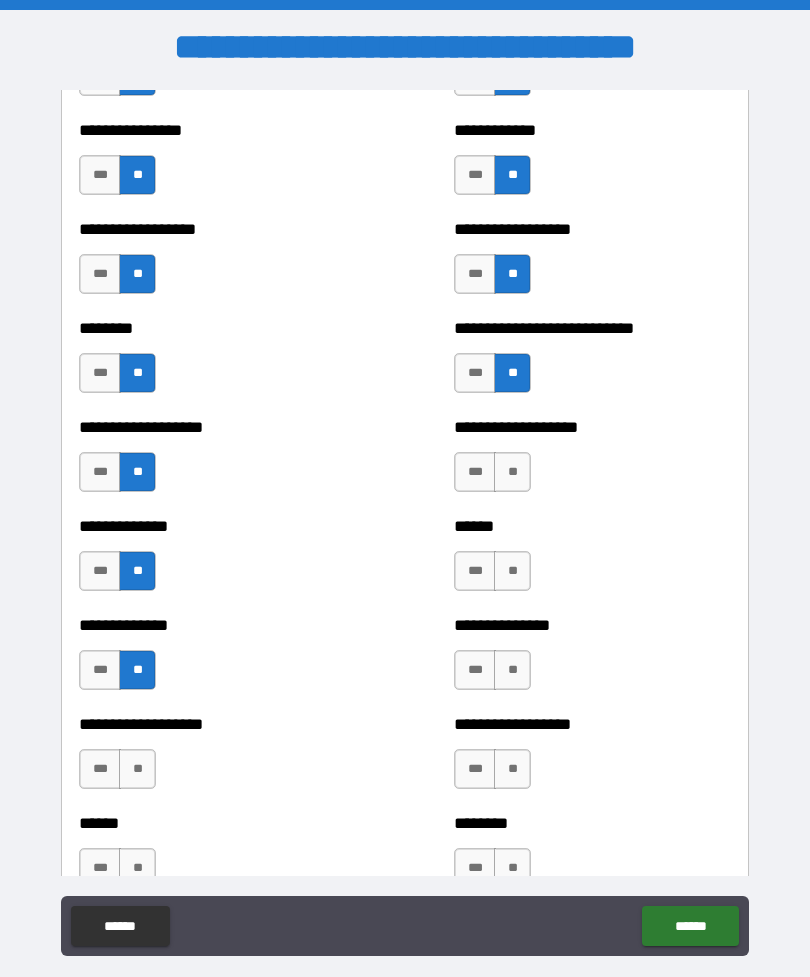 click on "**" at bounding box center (137, 769) 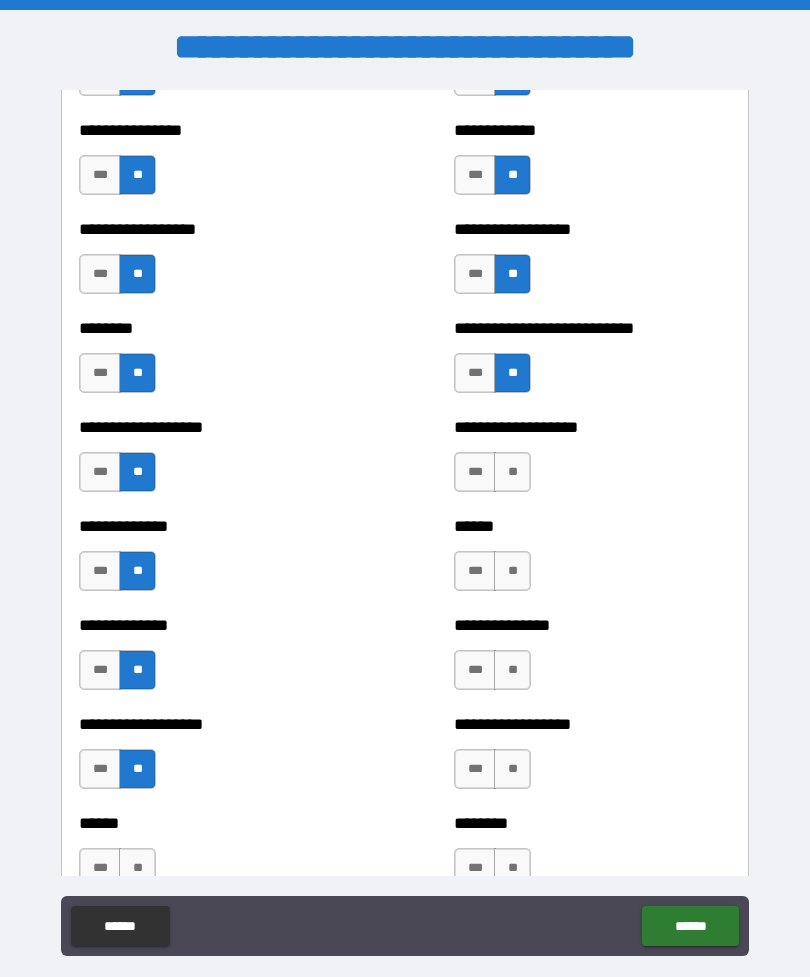 click on "**" at bounding box center [512, 472] 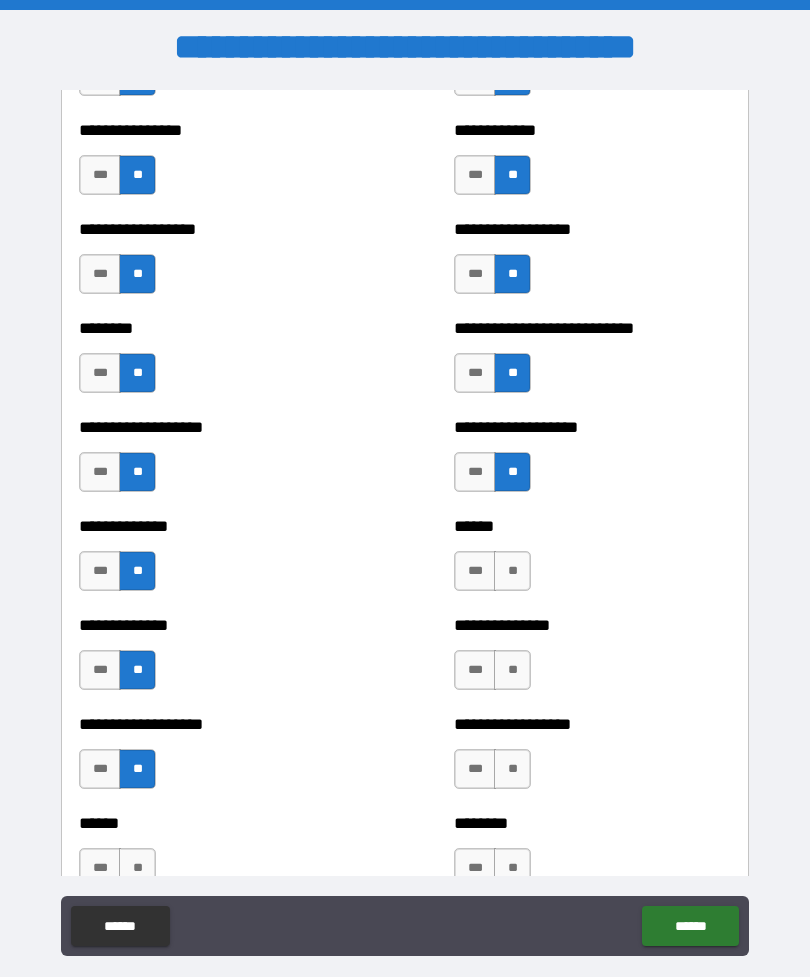 click on "**" at bounding box center [512, 571] 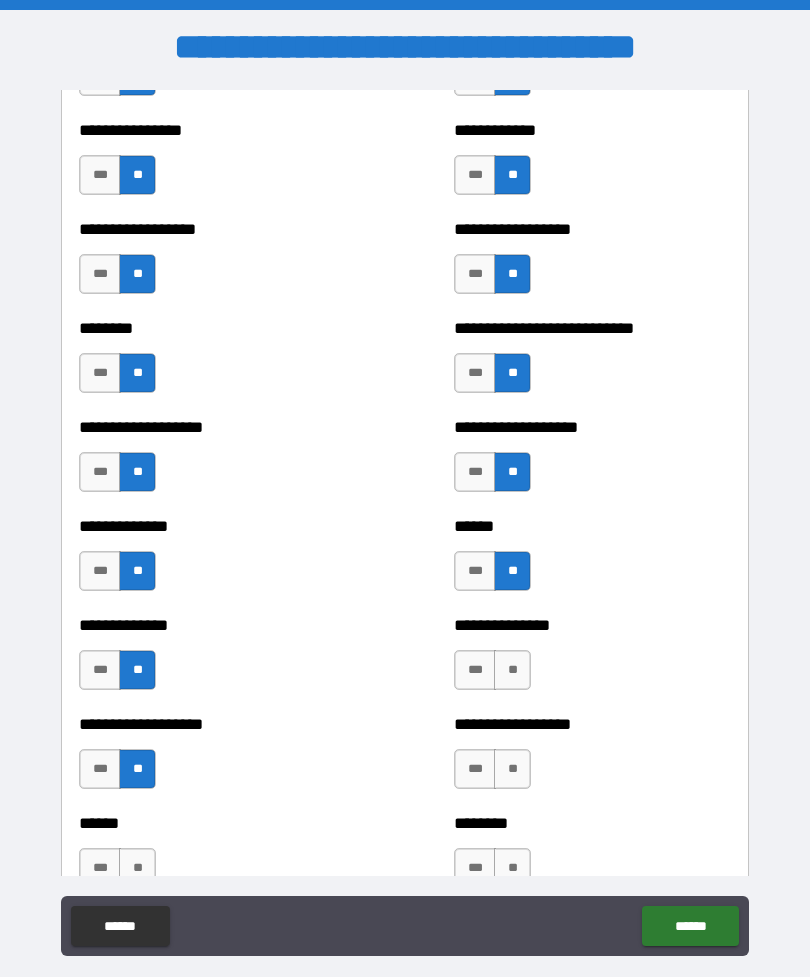 click on "**" at bounding box center (512, 670) 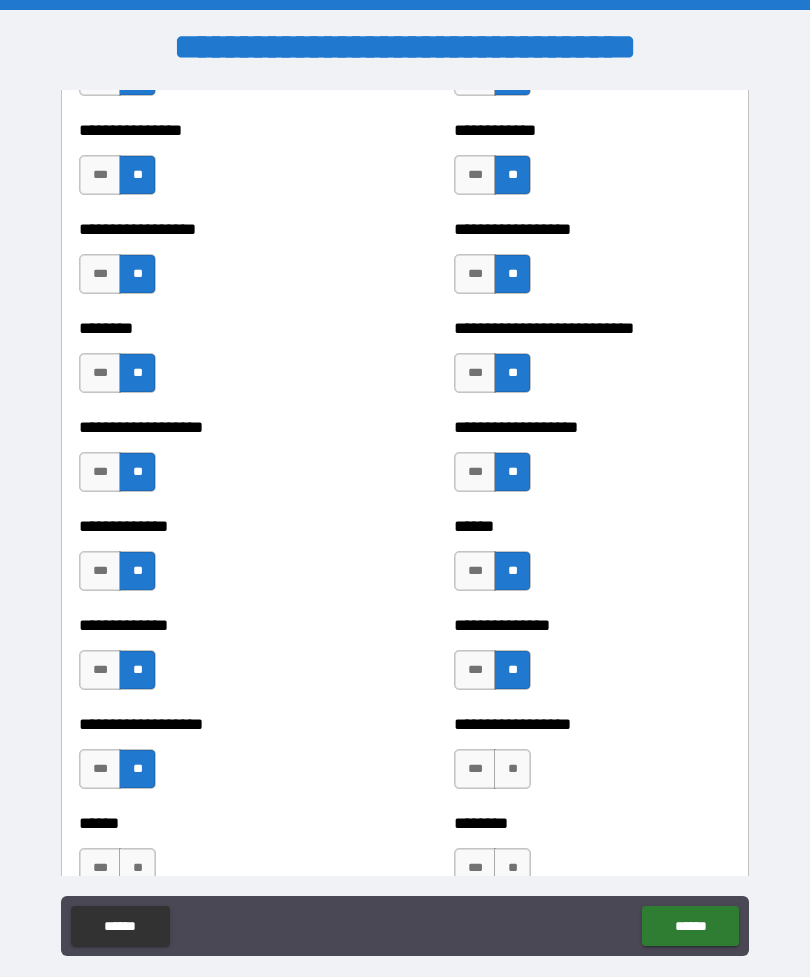 click on "**" at bounding box center (512, 769) 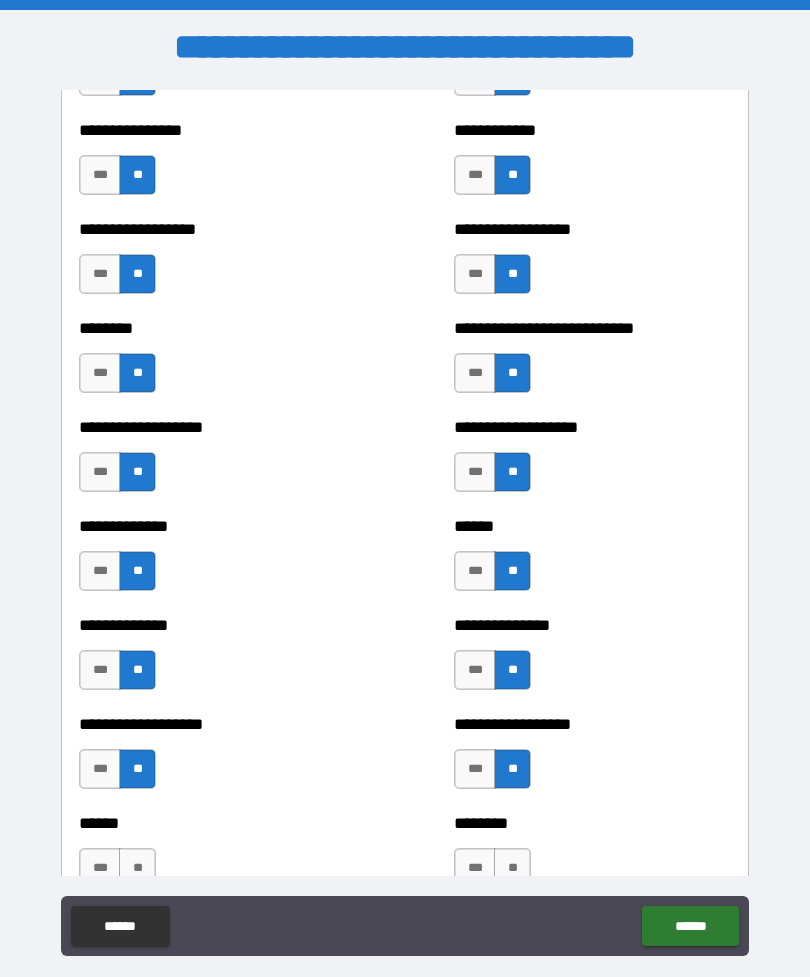 click on "**" at bounding box center (512, 868) 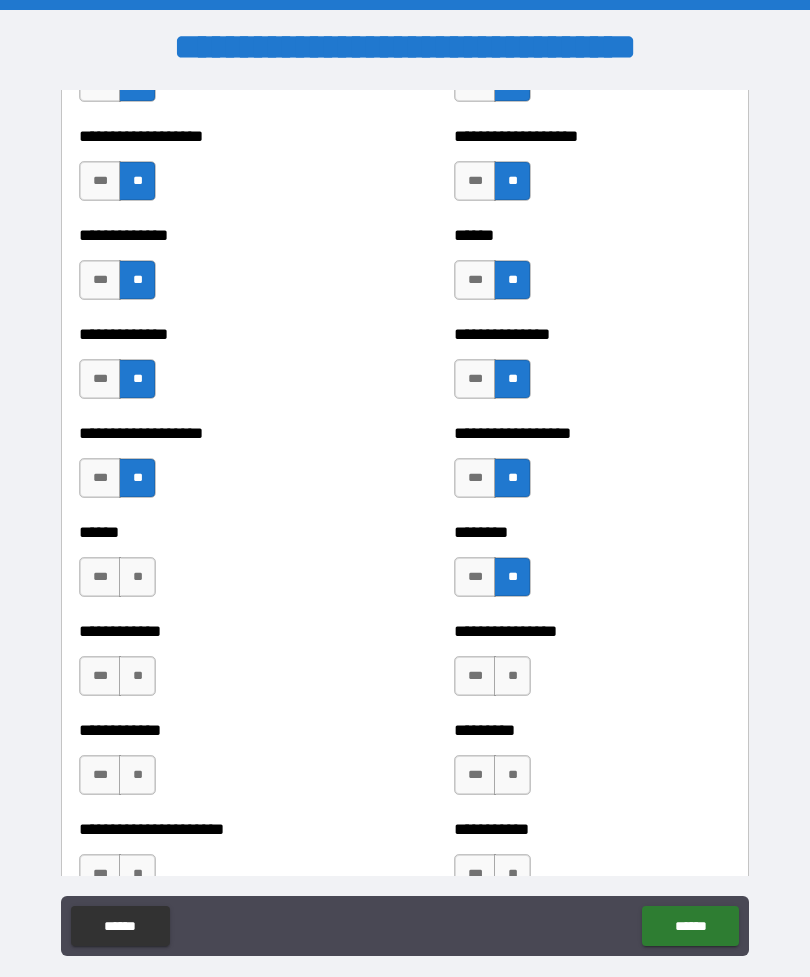 scroll, scrollTop: 4612, scrollLeft: 0, axis: vertical 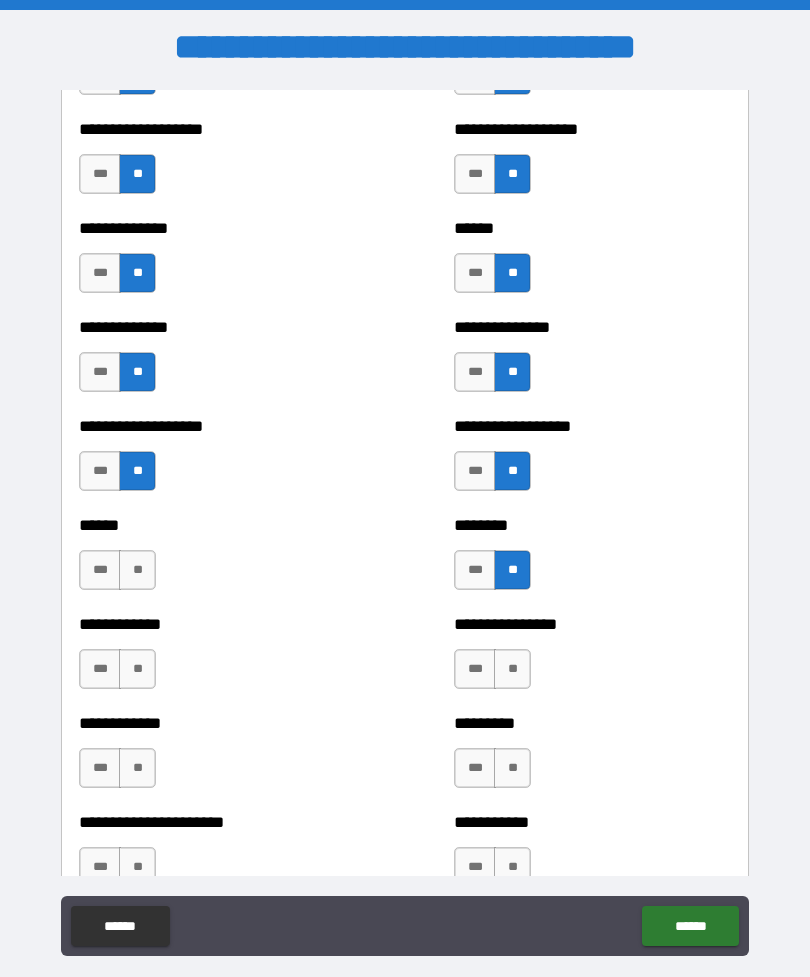 click on "**" at bounding box center [137, 570] 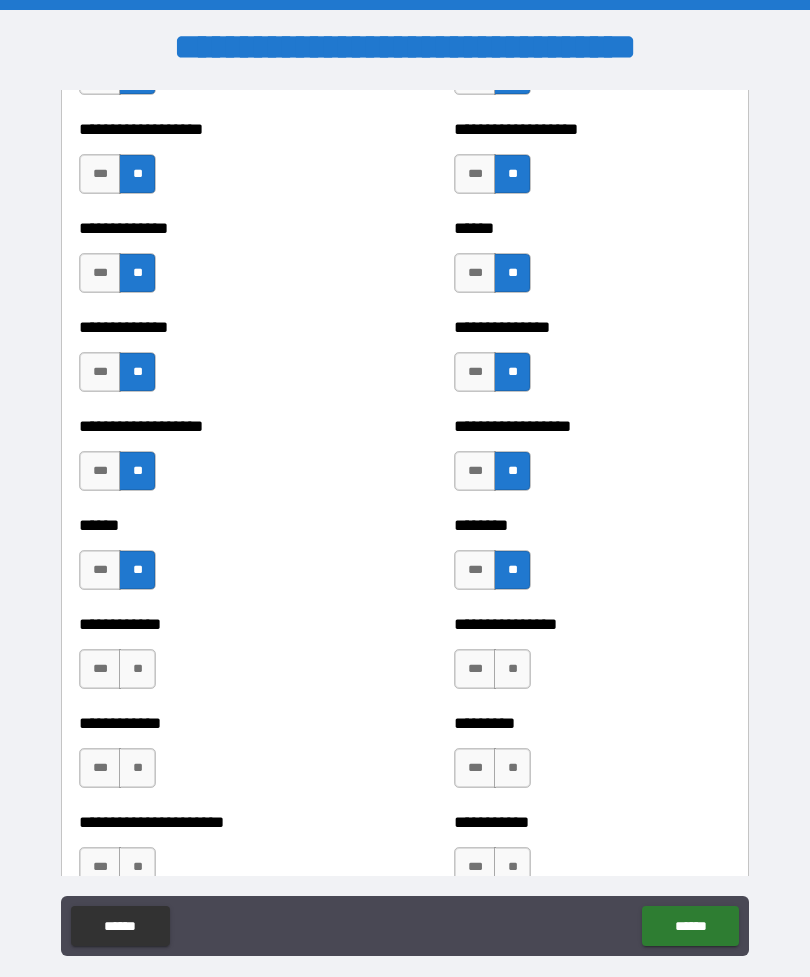 click on "**" at bounding box center (137, 669) 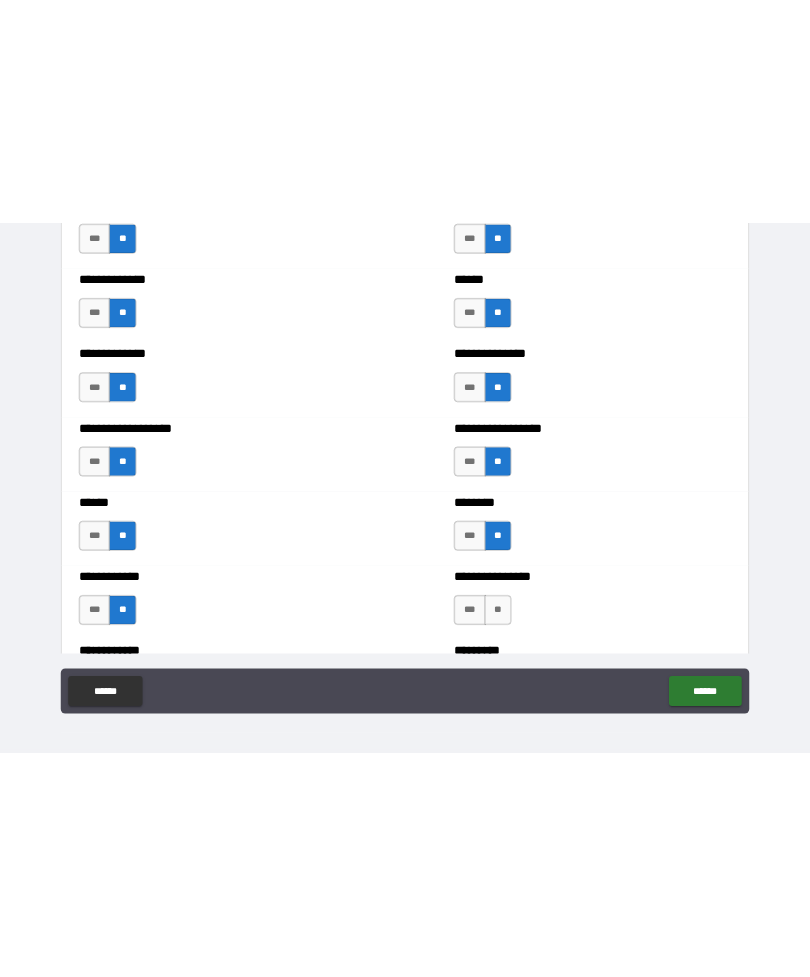 scroll, scrollTop: 0, scrollLeft: 0, axis: both 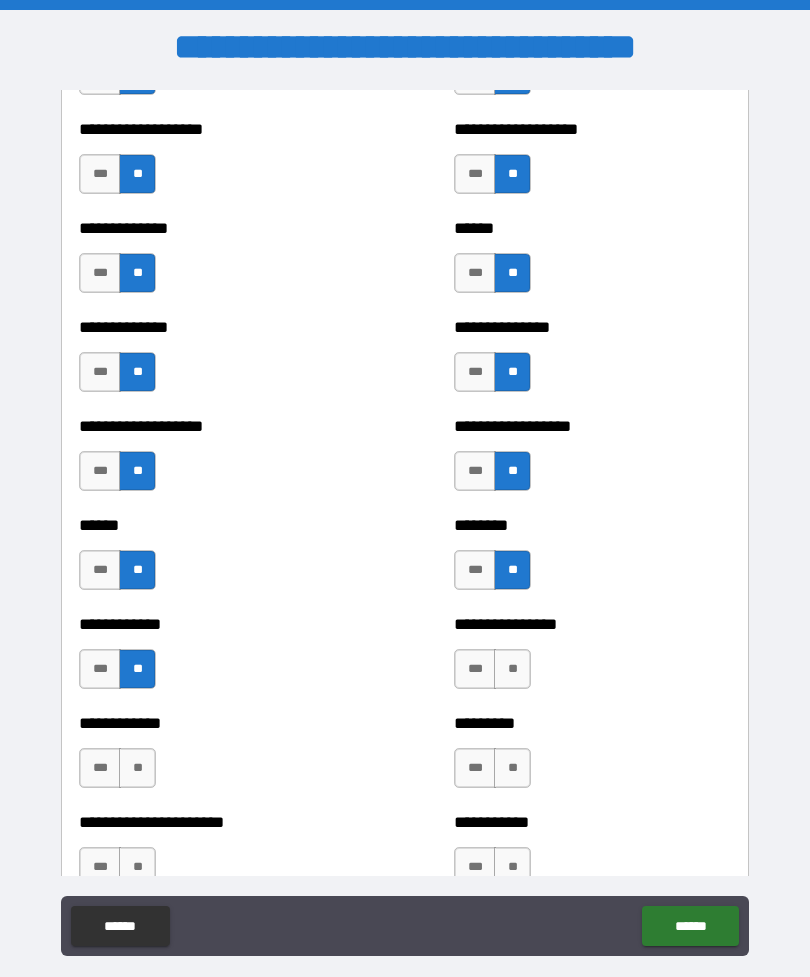 click on "**" at bounding box center (512, 669) 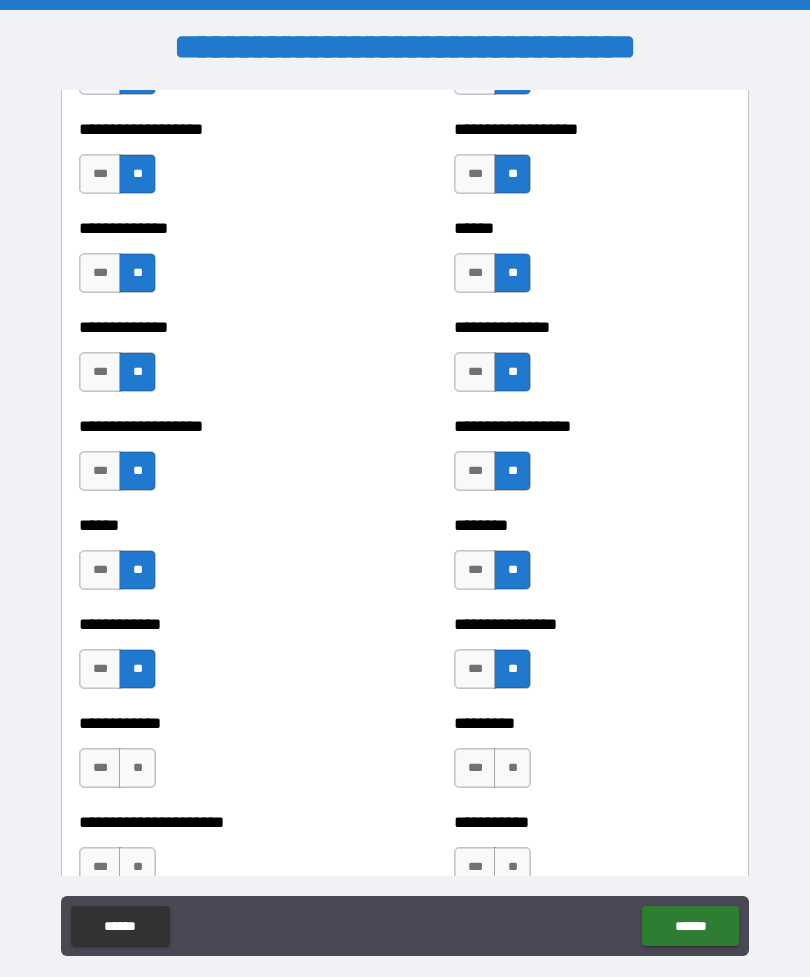 click on "**" at bounding box center [512, 768] 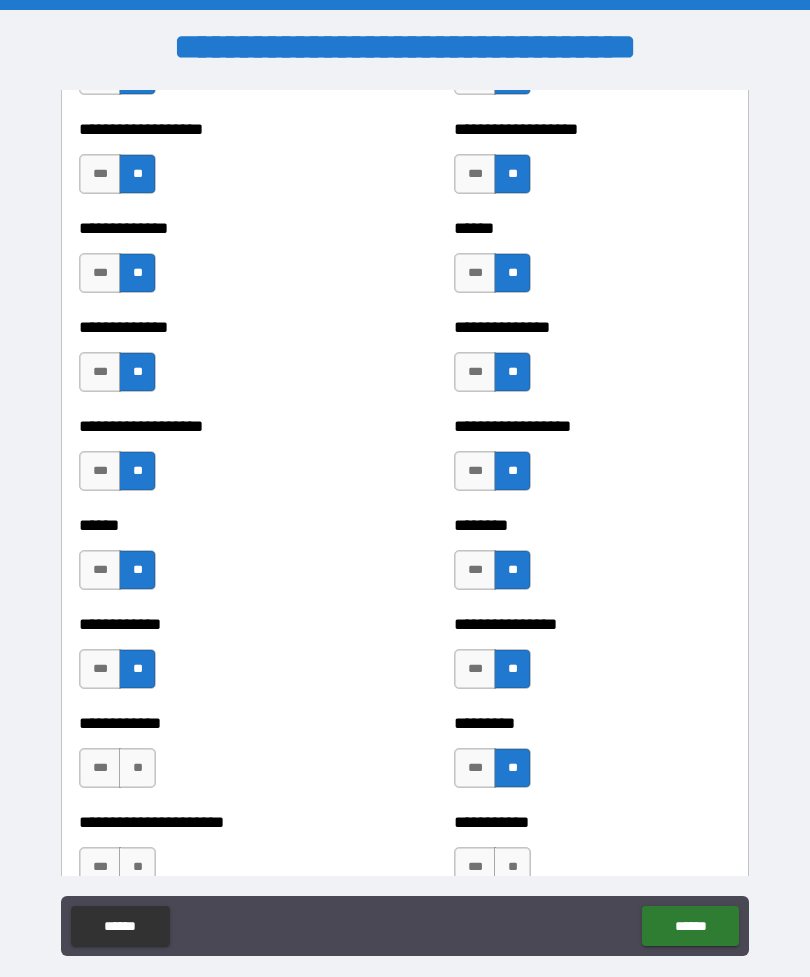click on "**" at bounding box center [137, 768] 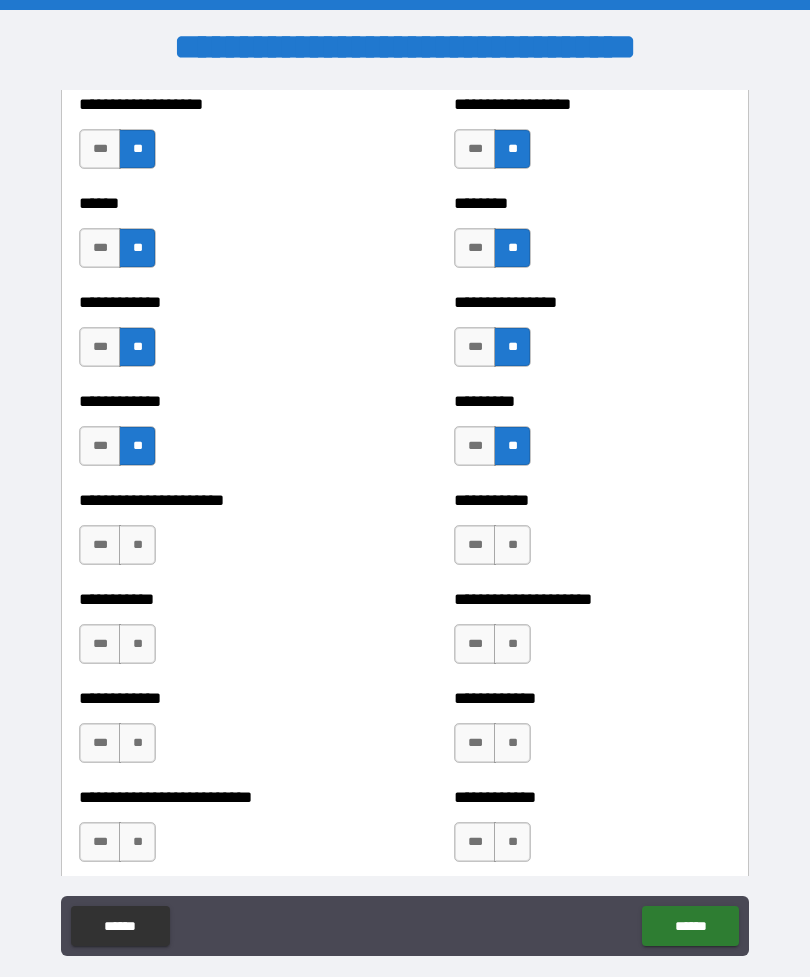 scroll, scrollTop: 4945, scrollLeft: 0, axis: vertical 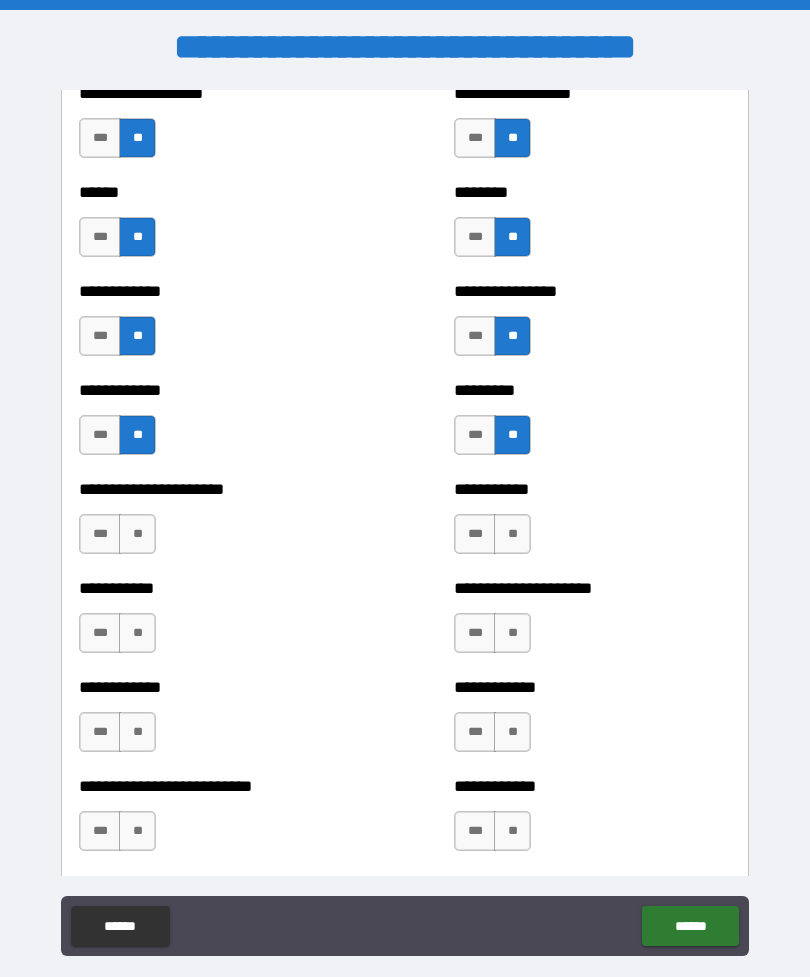 click on "**" at bounding box center (137, 534) 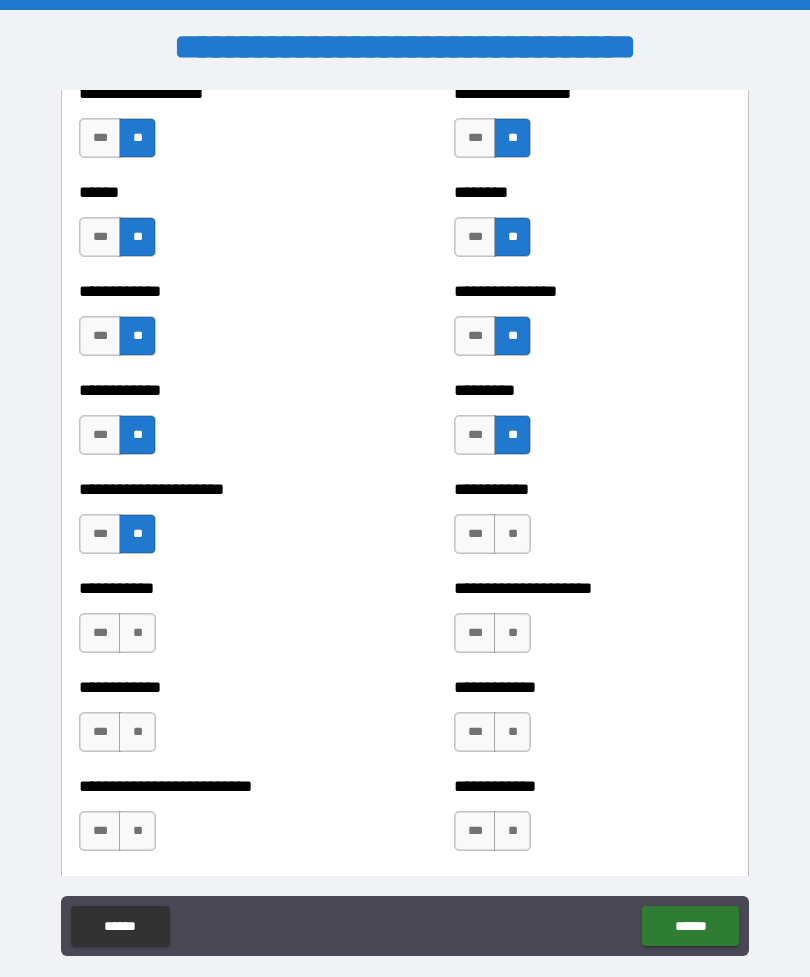 click on "**" at bounding box center (137, 633) 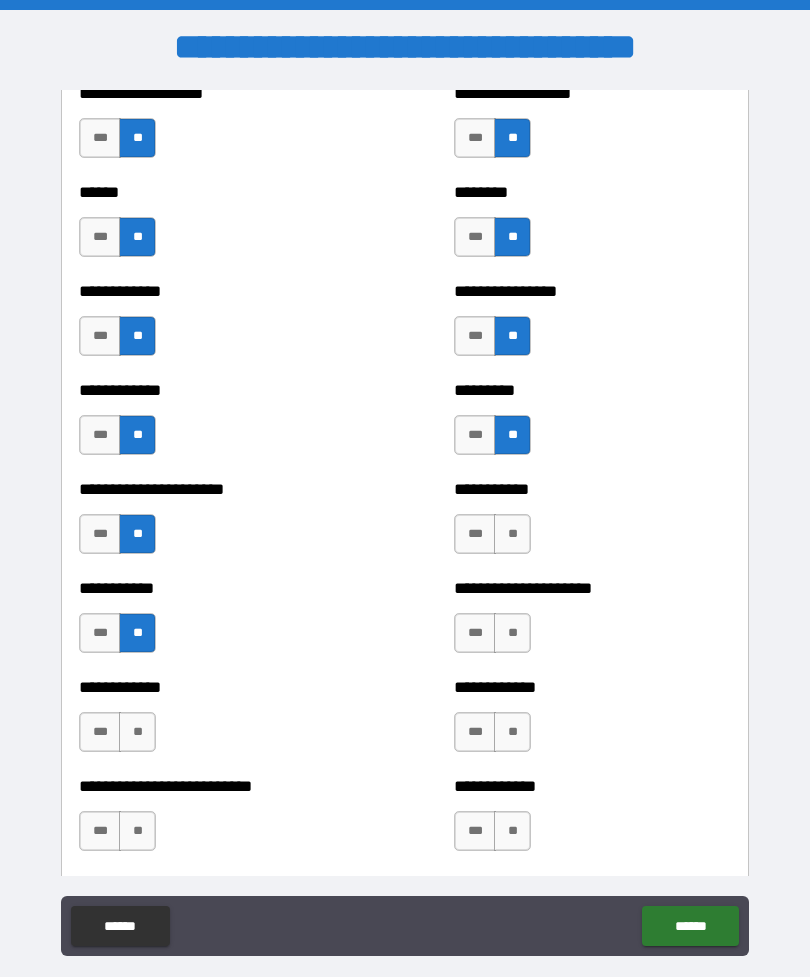 click on "**" at bounding box center (137, 732) 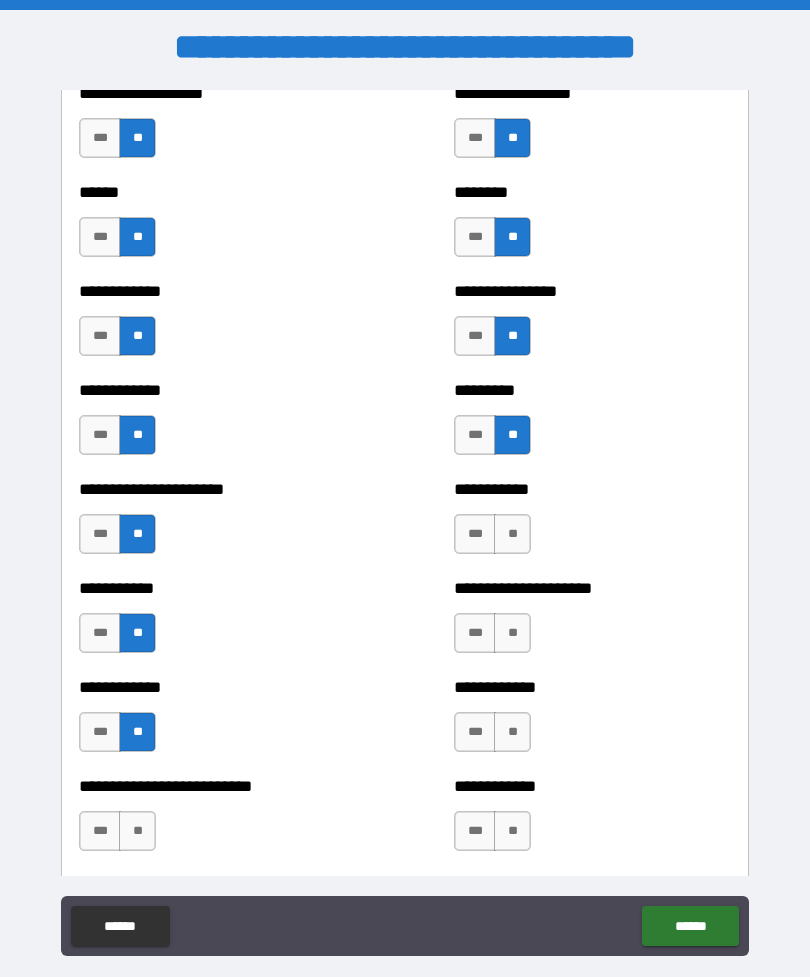 click on "**" at bounding box center [137, 831] 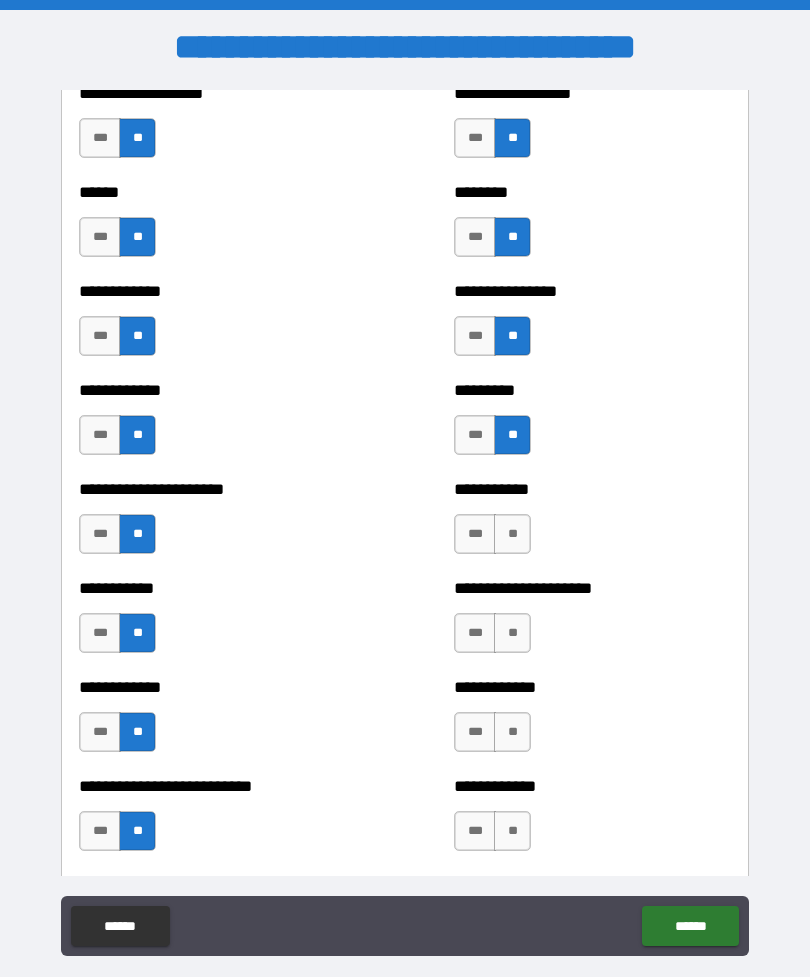 click on "**" at bounding box center (512, 534) 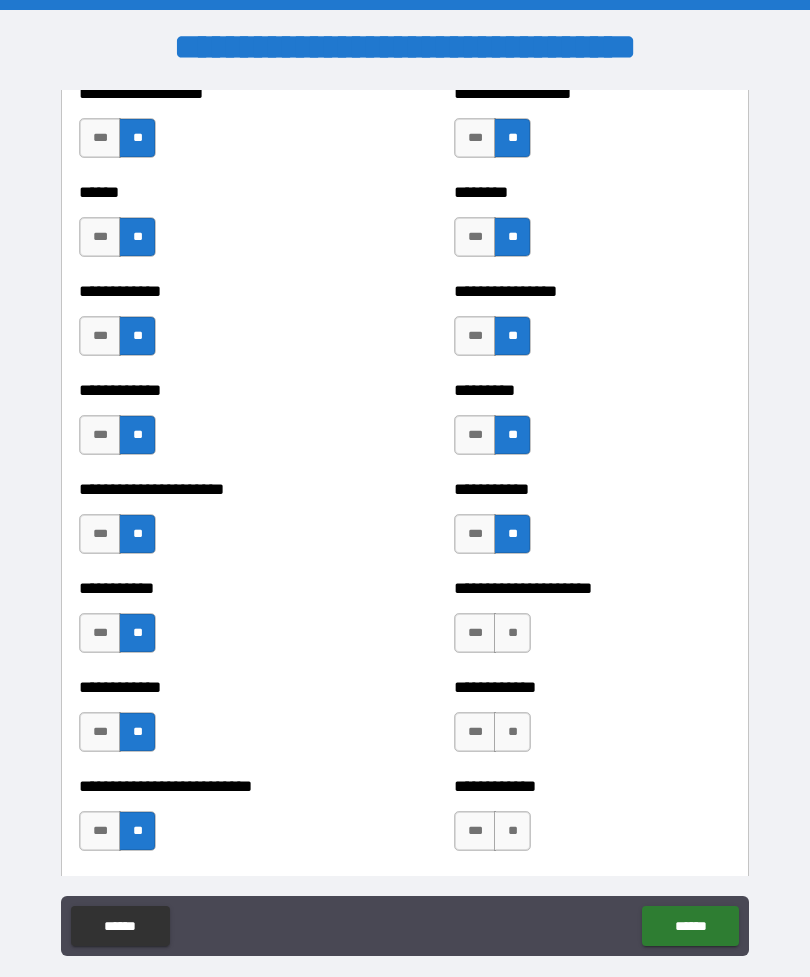 click on "**" at bounding box center (512, 633) 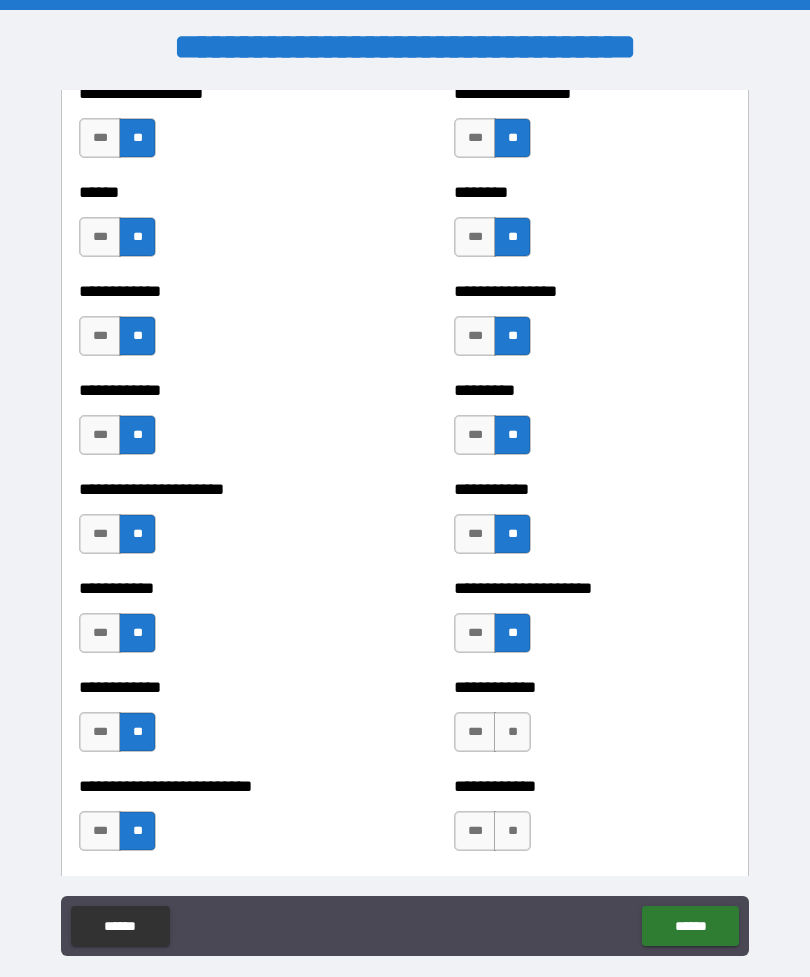 click on "**" at bounding box center (512, 732) 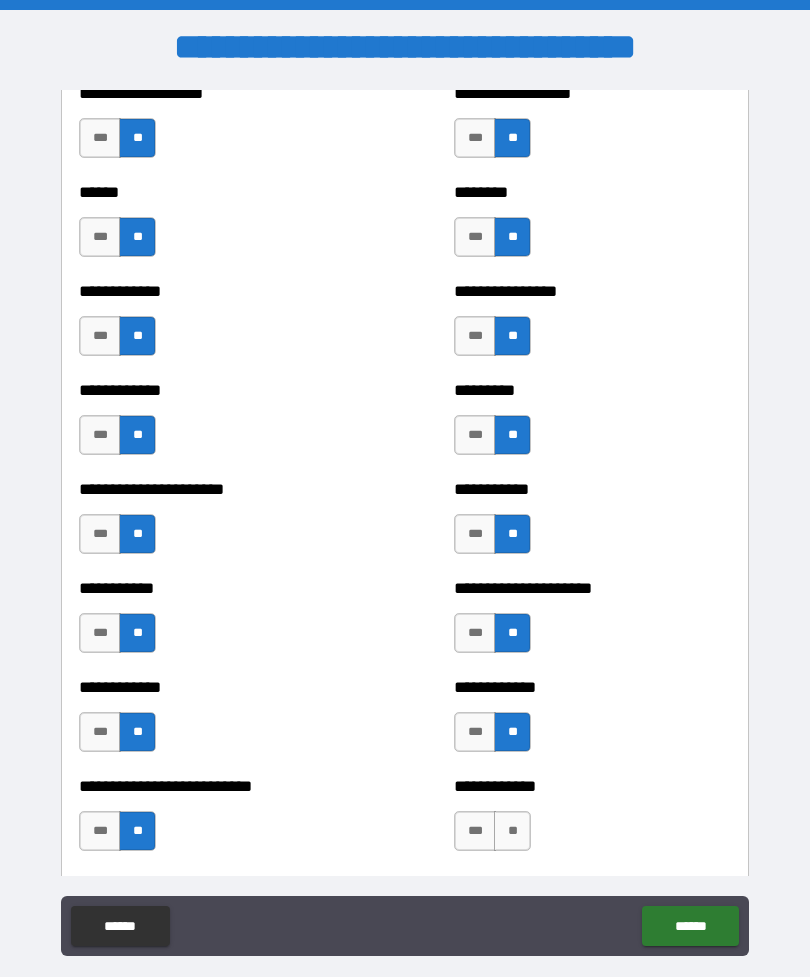 click on "**" at bounding box center (512, 831) 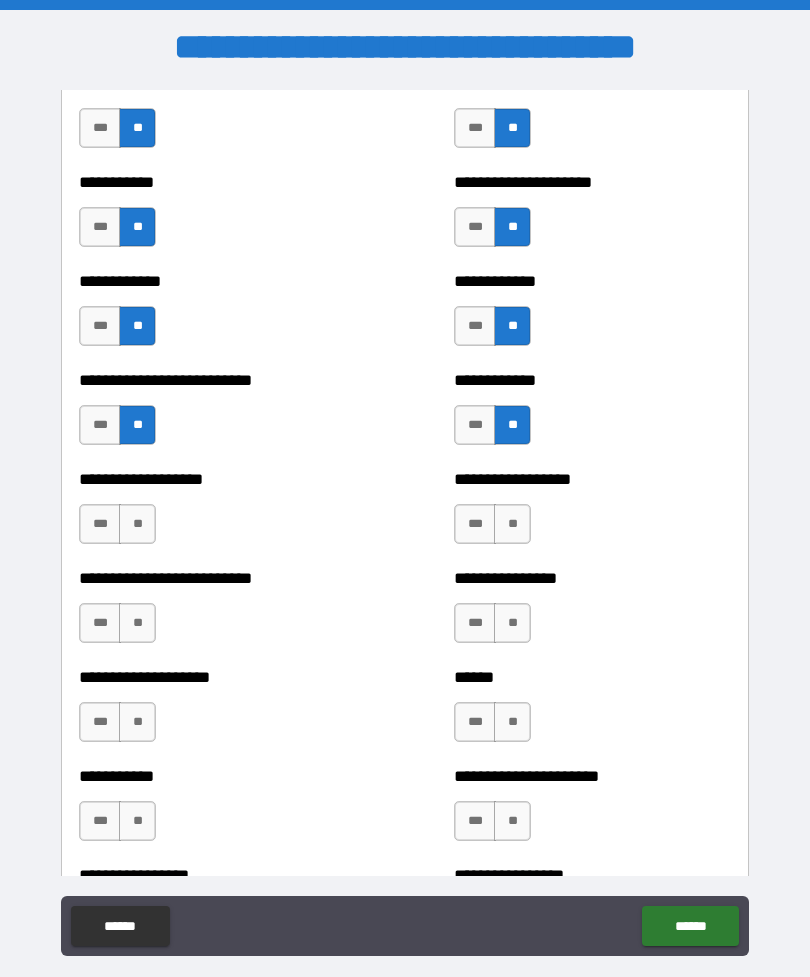 scroll, scrollTop: 5351, scrollLeft: 0, axis: vertical 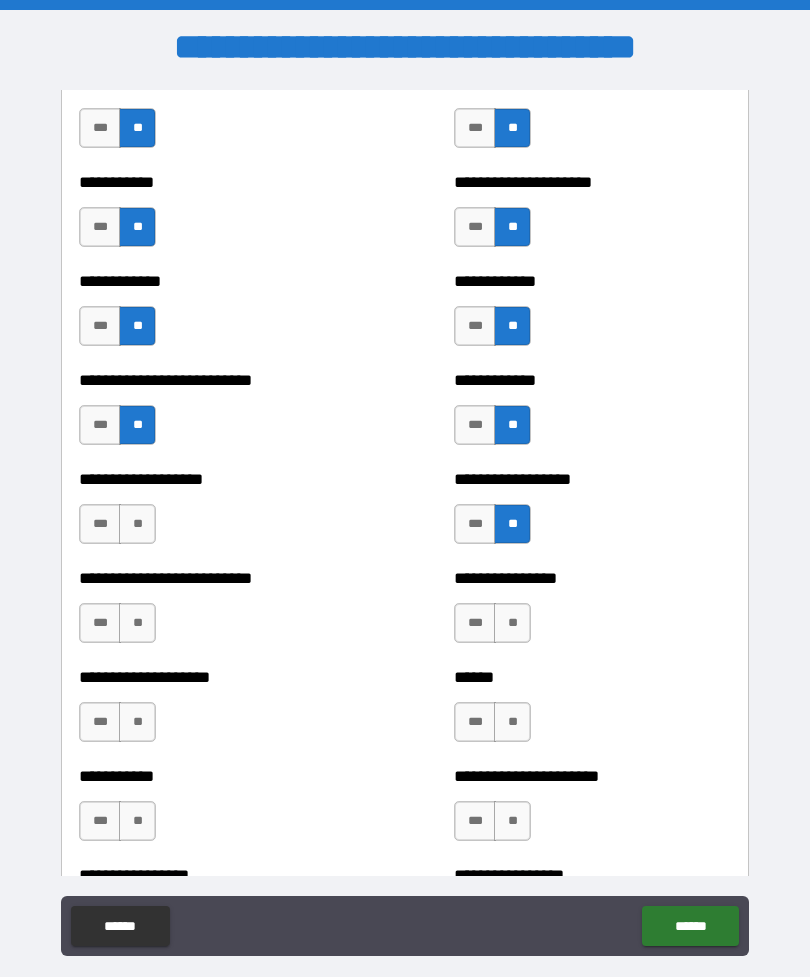 click on "**" at bounding box center (512, 623) 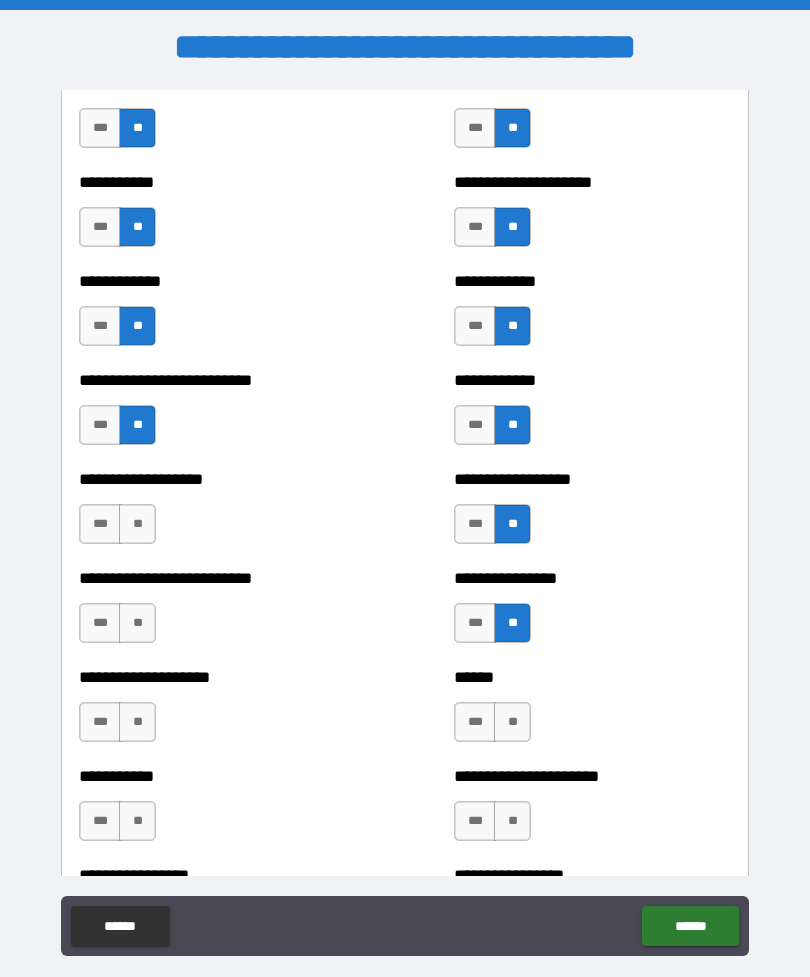 click on "**" at bounding box center [512, 722] 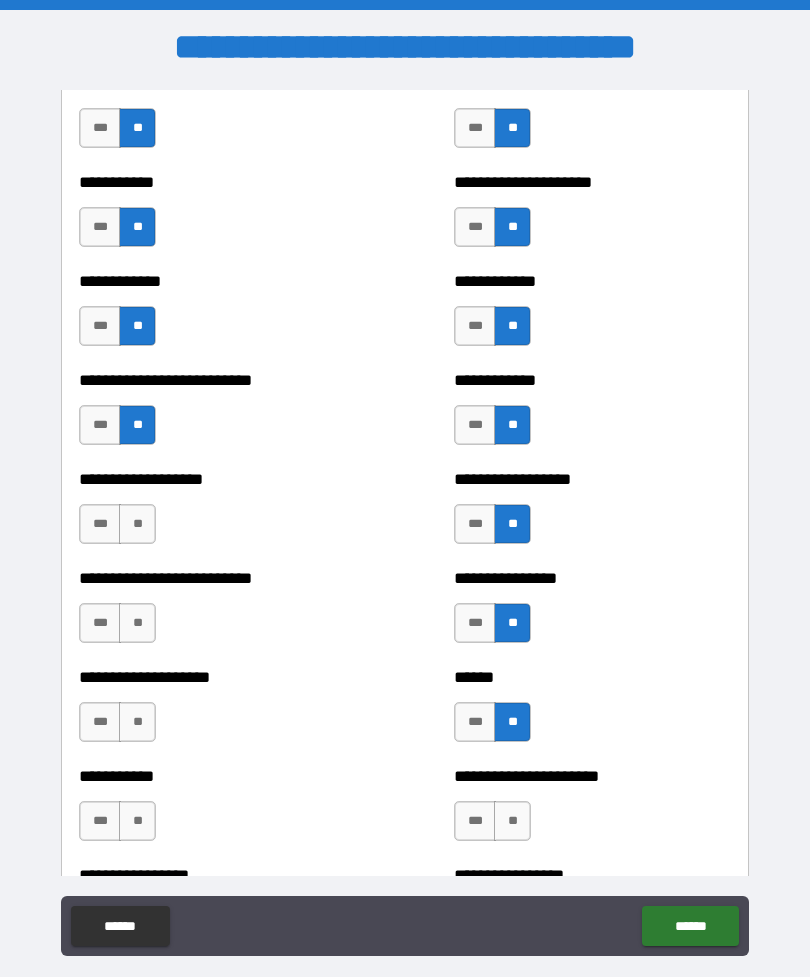 click on "**" at bounding box center (137, 524) 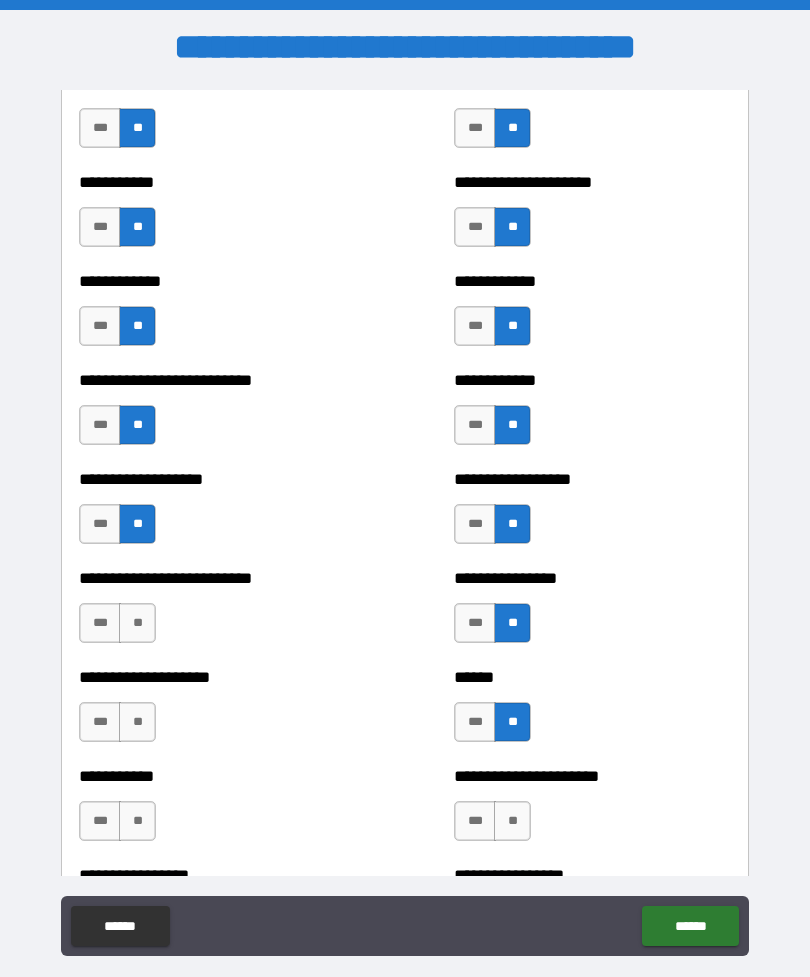 click on "**" at bounding box center (137, 623) 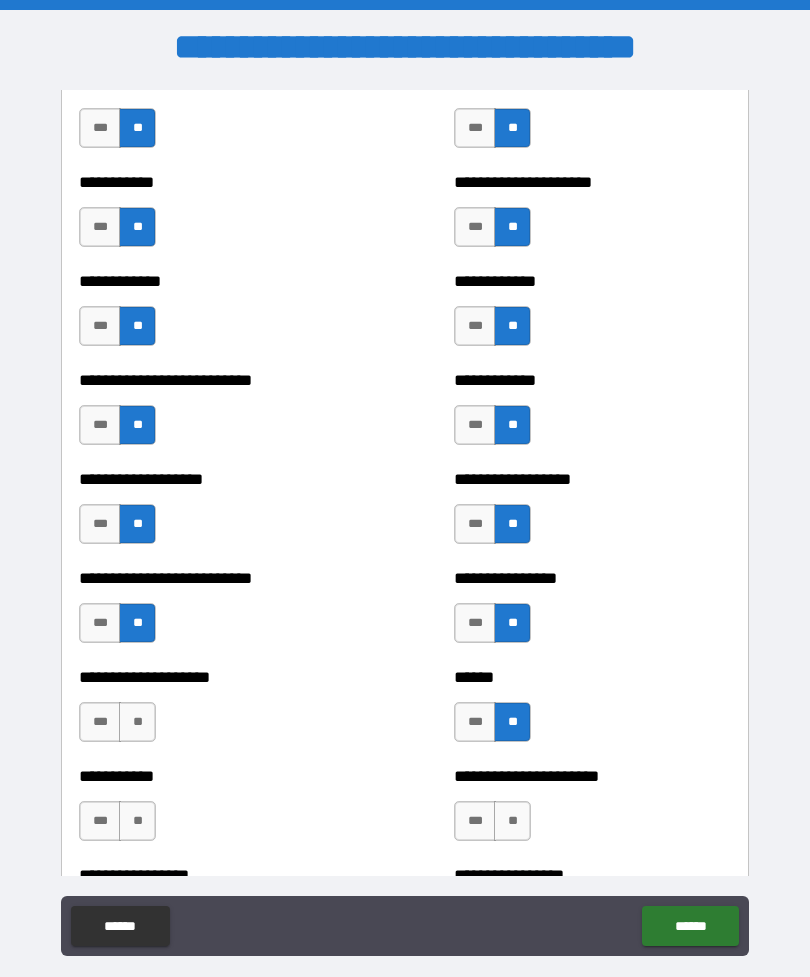 click on "**" at bounding box center [137, 722] 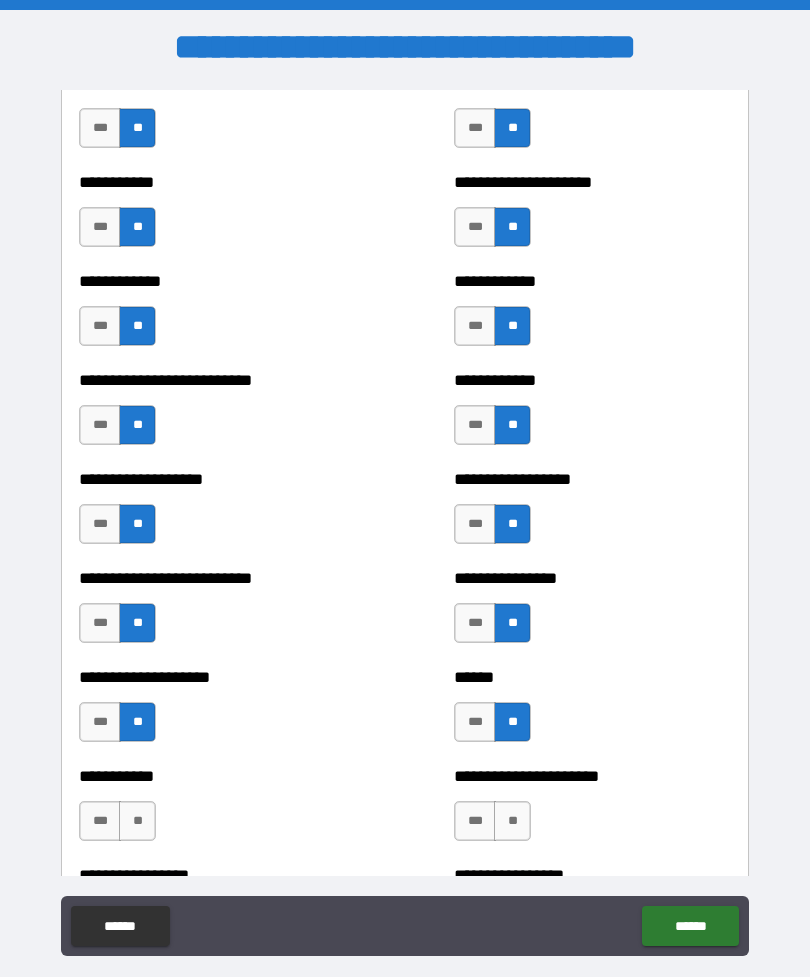 click on "**" at bounding box center (137, 821) 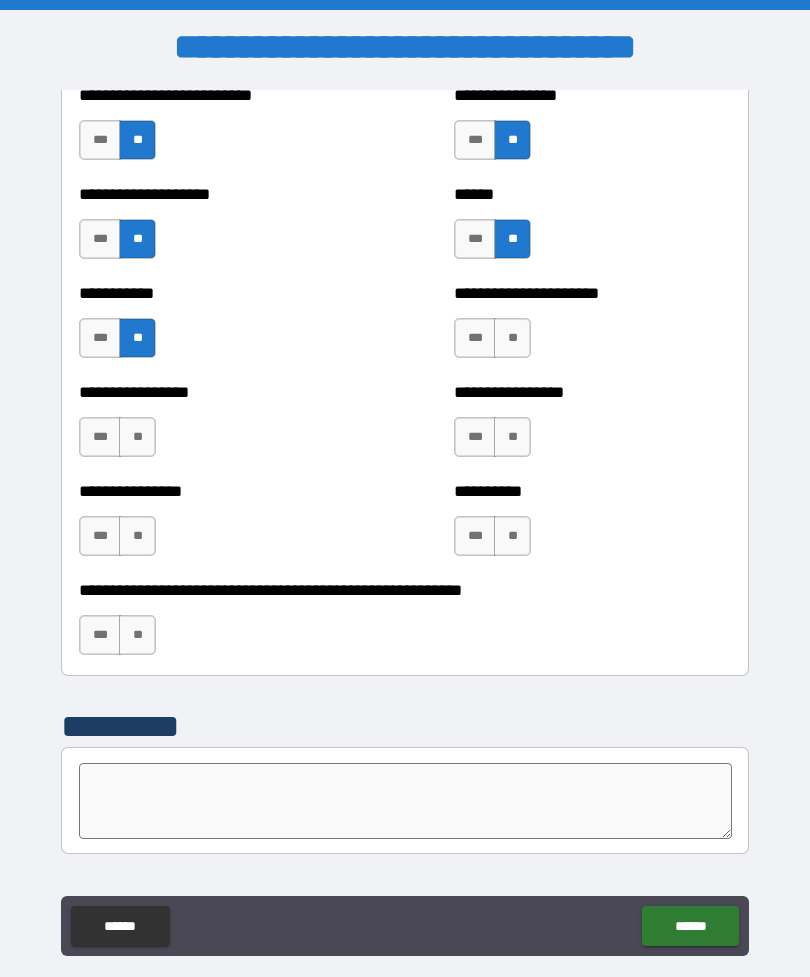 scroll, scrollTop: 5860, scrollLeft: 0, axis: vertical 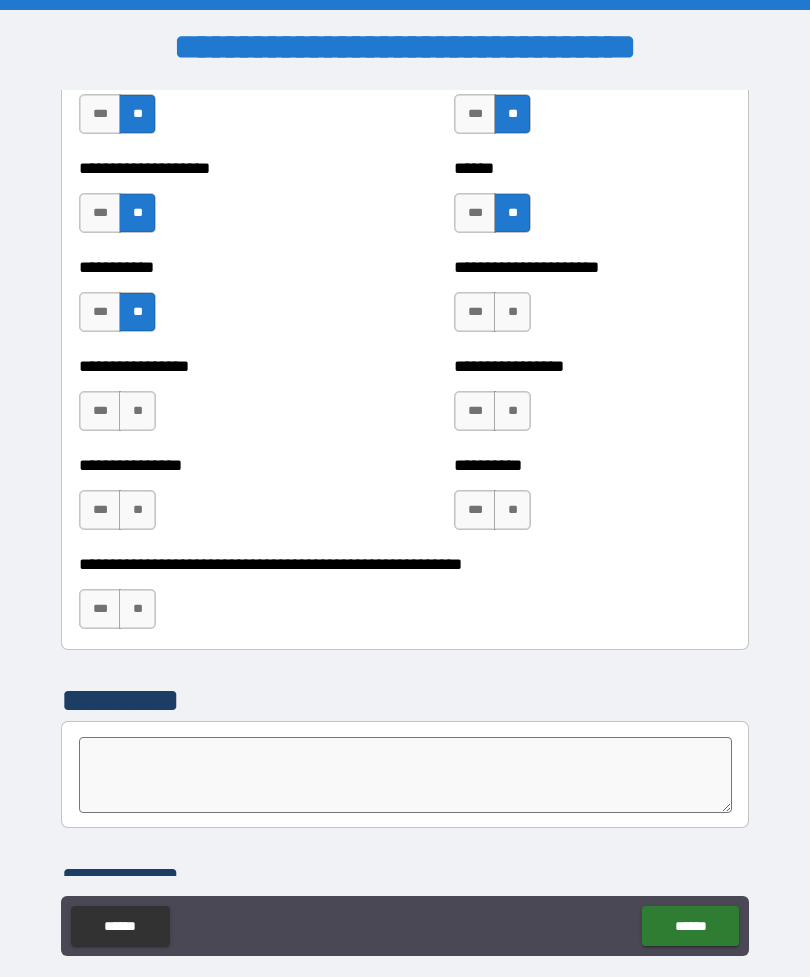 click on "**" at bounding box center (137, 510) 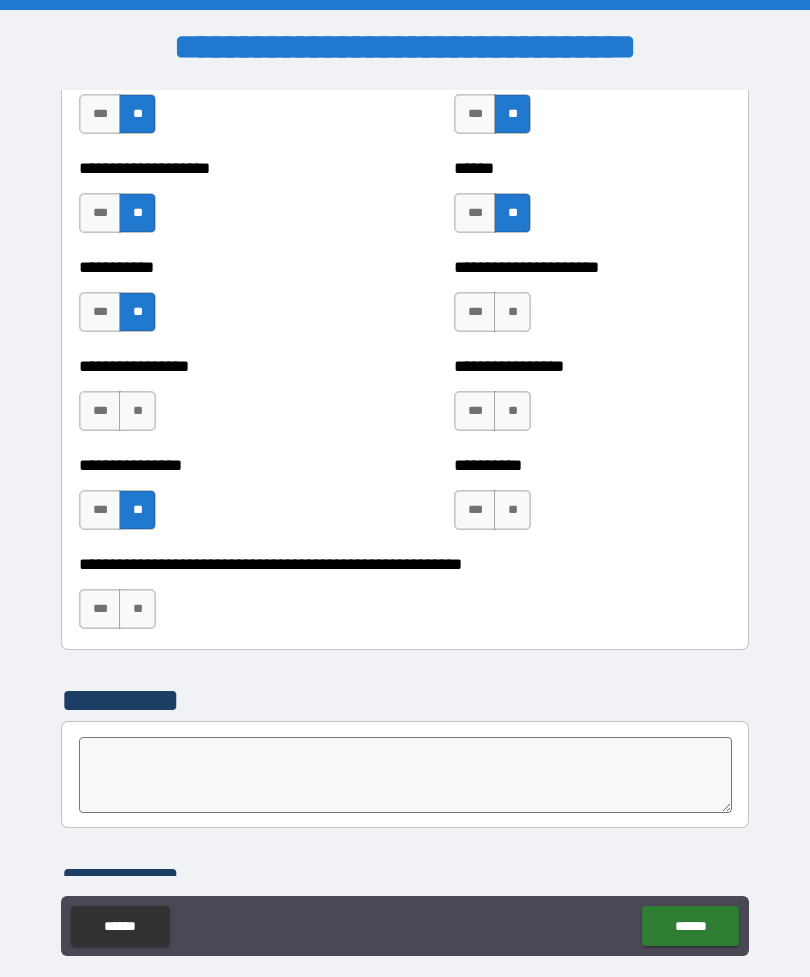 click on "**" at bounding box center (137, 411) 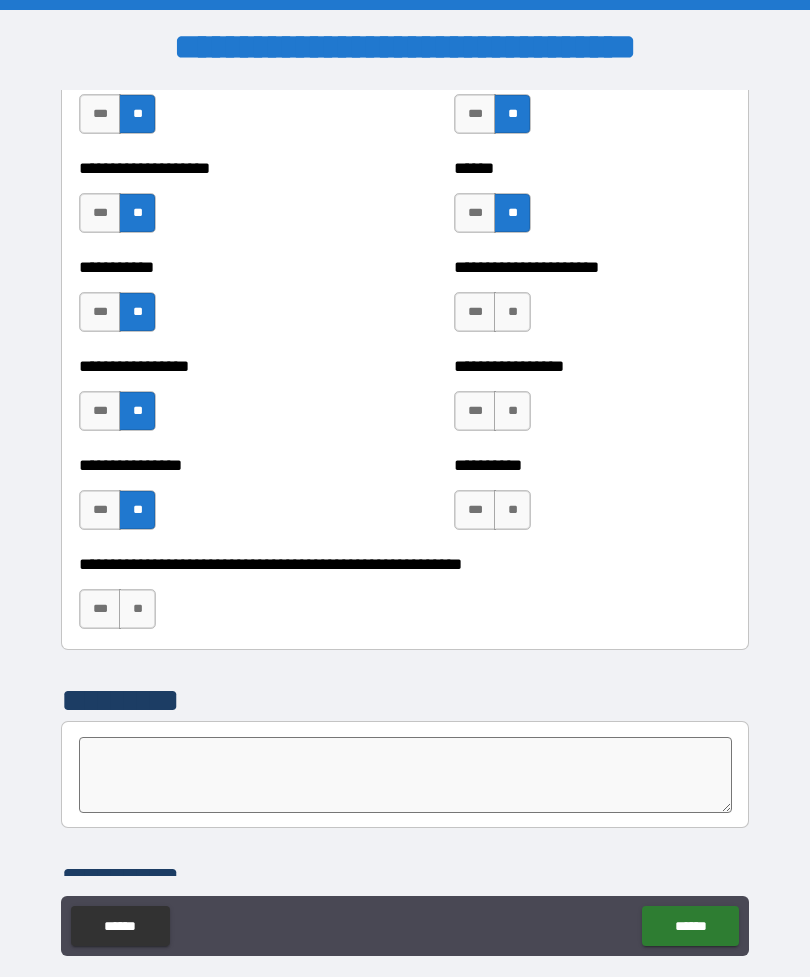 click on "**" at bounding box center (137, 609) 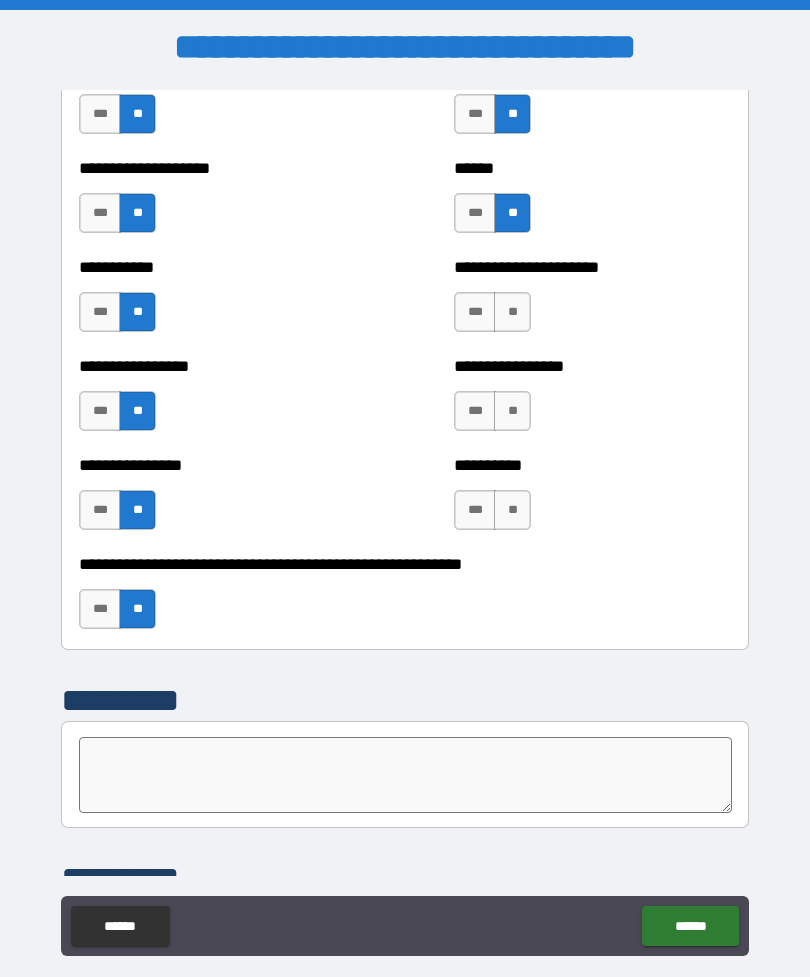 click on "**" at bounding box center (512, 312) 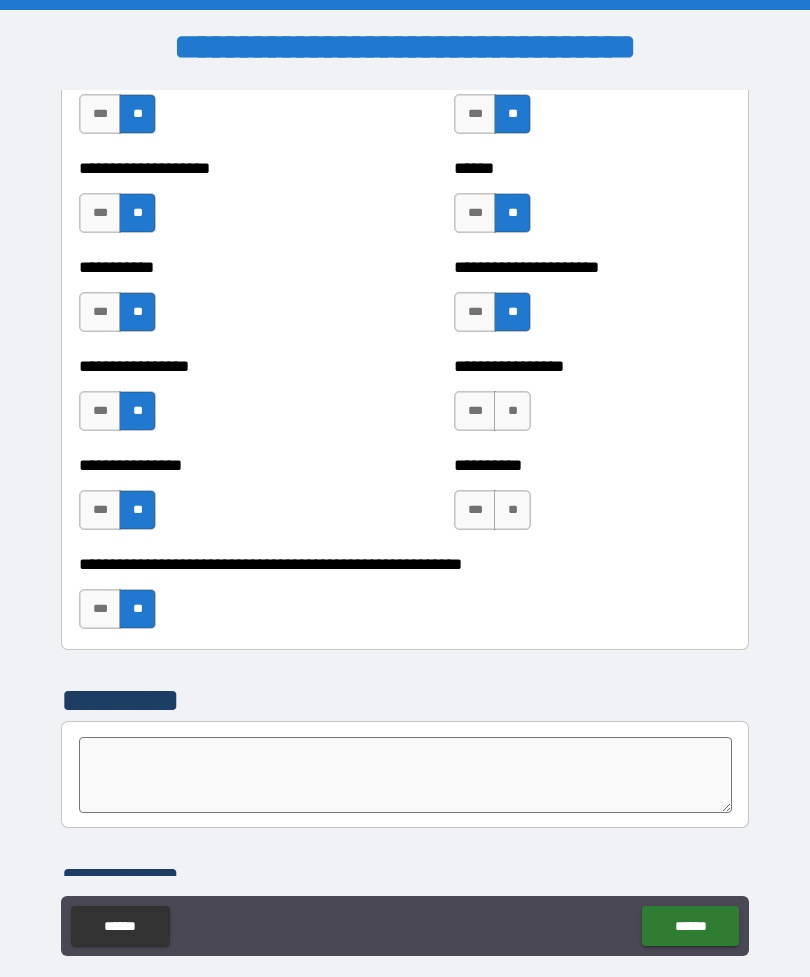 click on "**" at bounding box center (512, 411) 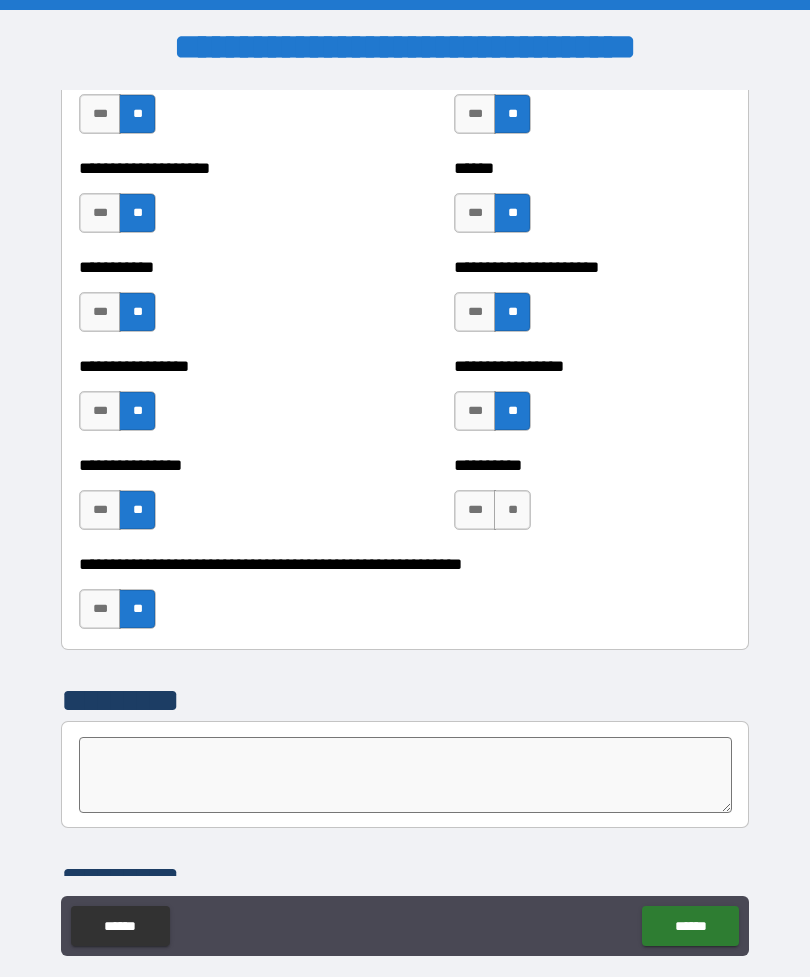 click on "**" at bounding box center (512, 510) 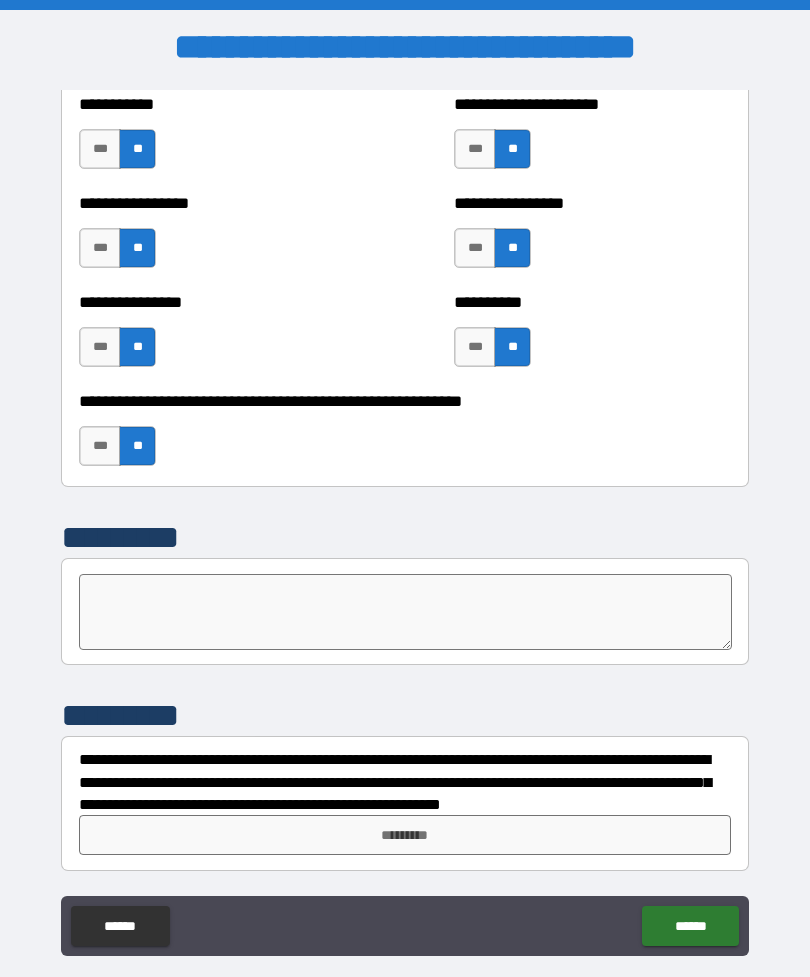 scroll, scrollTop: 6023, scrollLeft: 0, axis: vertical 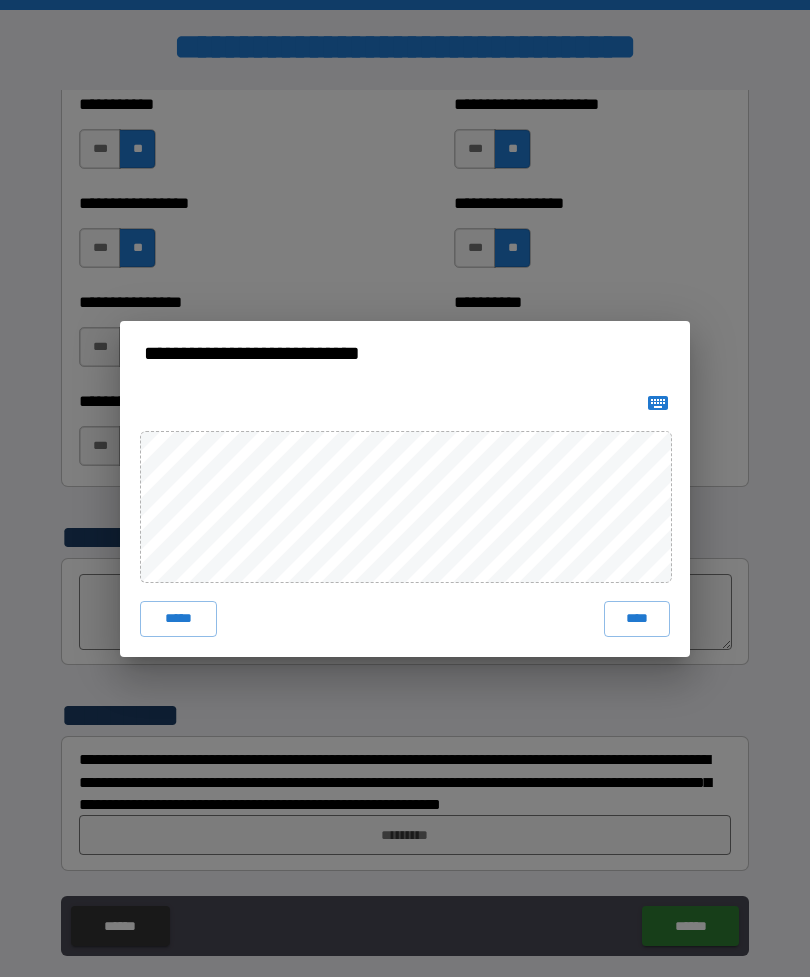 click on "****" at bounding box center [637, 619] 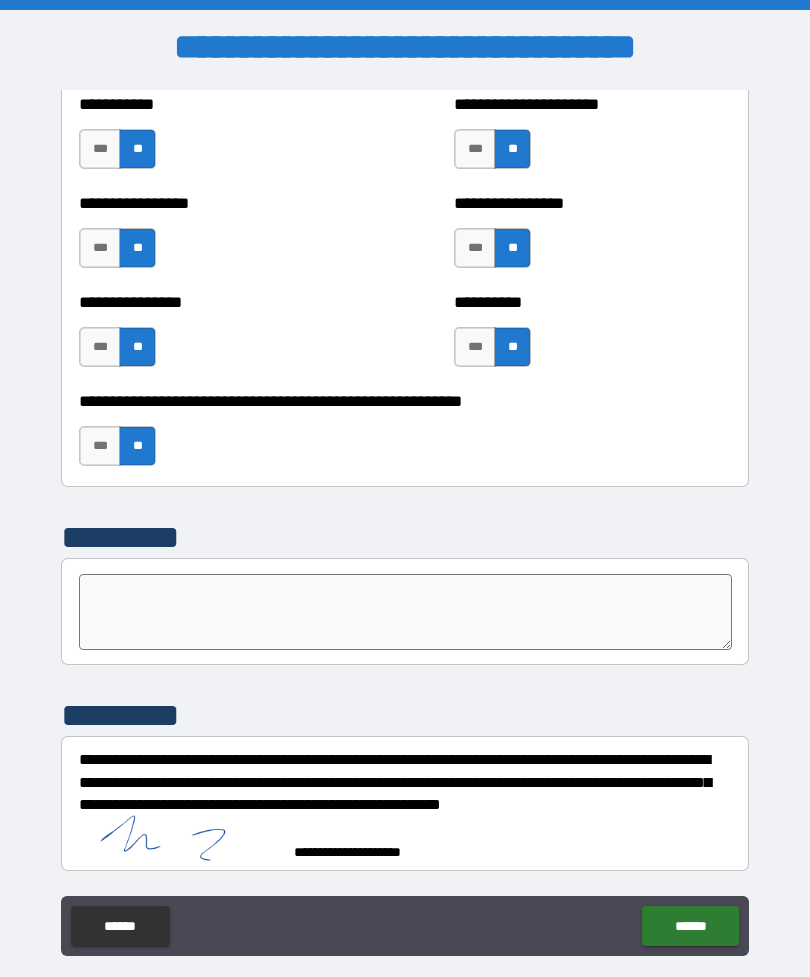 scroll, scrollTop: 6013, scrollLeft: 0, axis: vertical 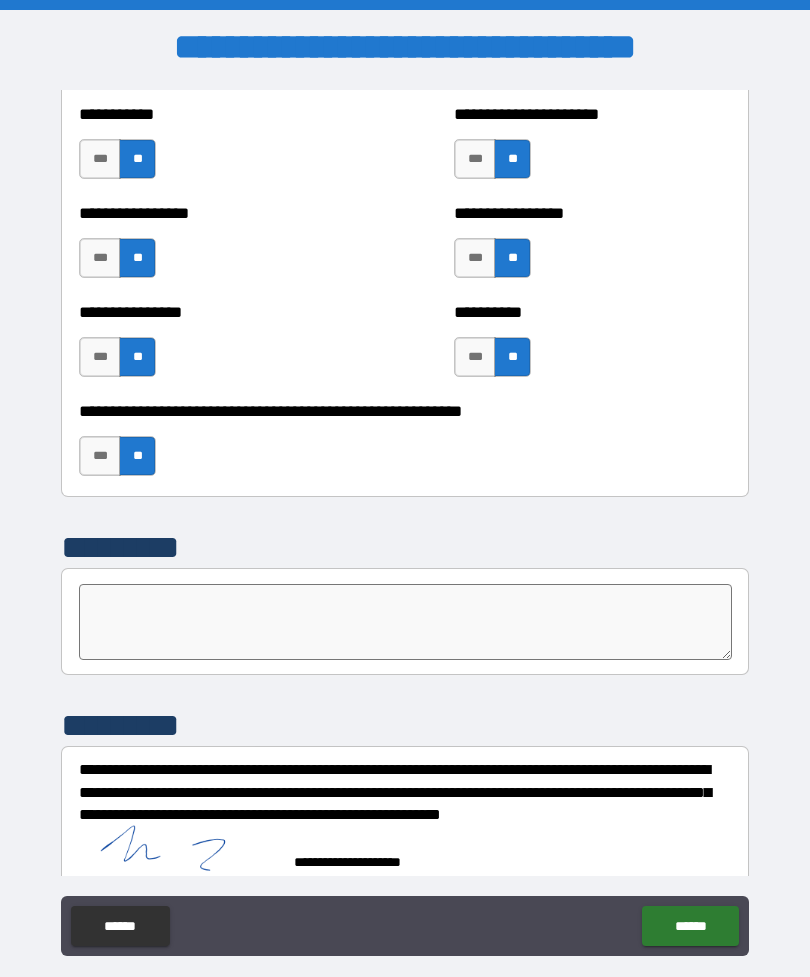 click on "******" at bounding box center [690, 926] 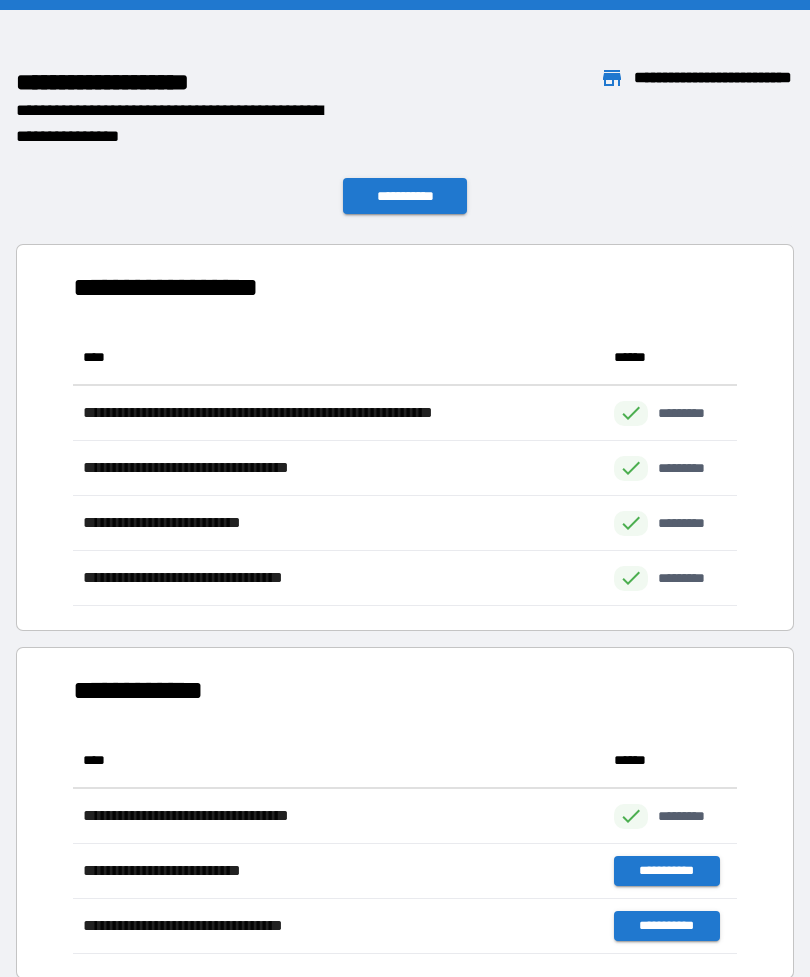 scroll, scrollTop: 1, scrollLeft: 1, axis: both 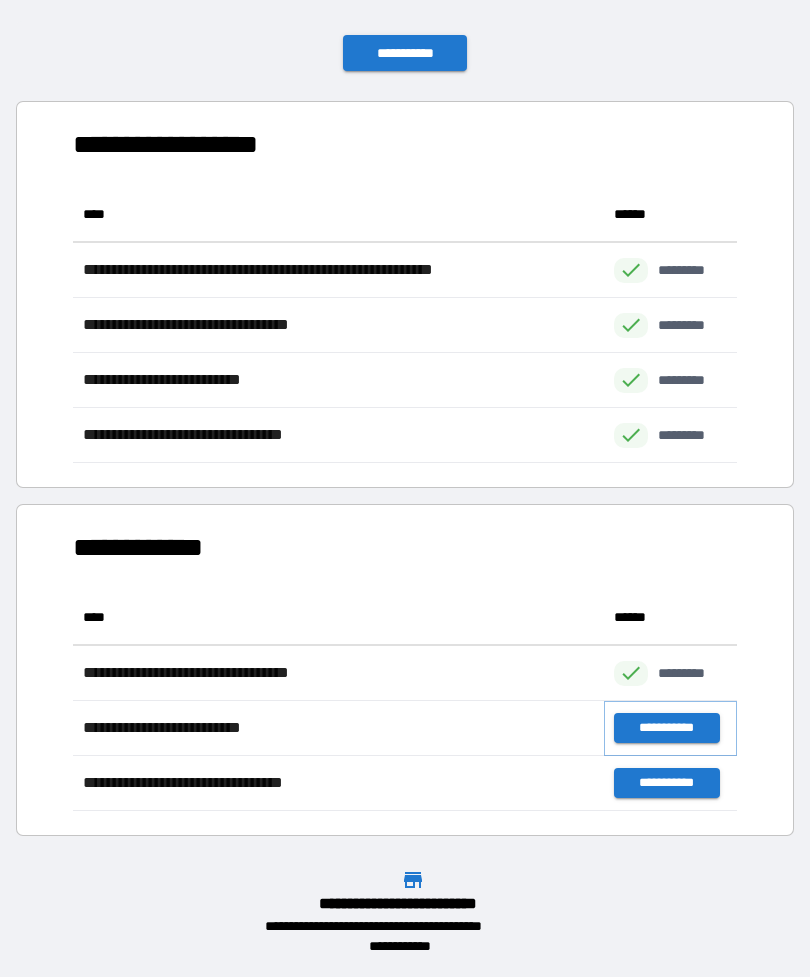 click on "**********" at bounding box center (666, 728) 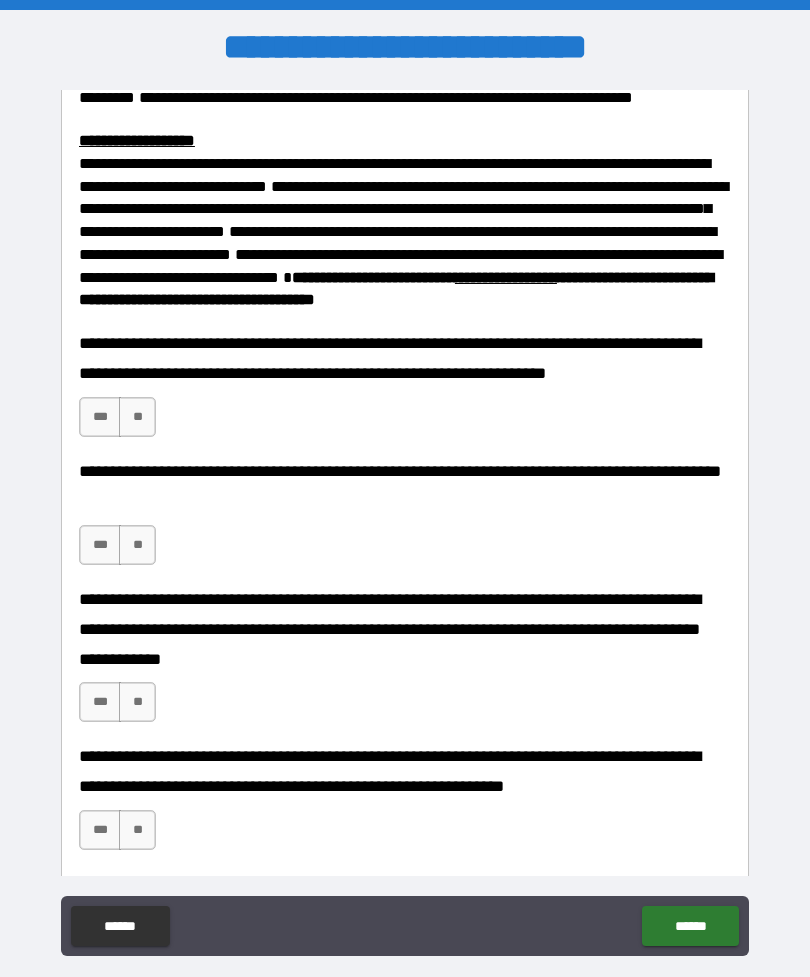 scroll, scrollTop: 1203, scrollLeft: 0, axis: vertical 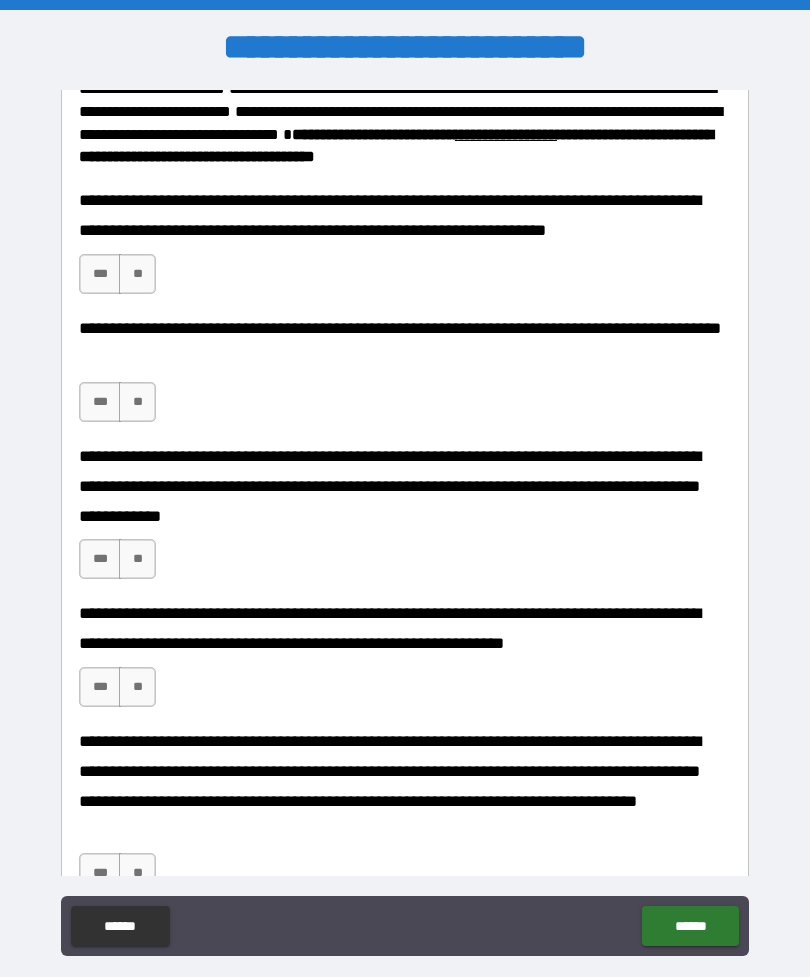 click on "***" at bounding box center [100, 274] 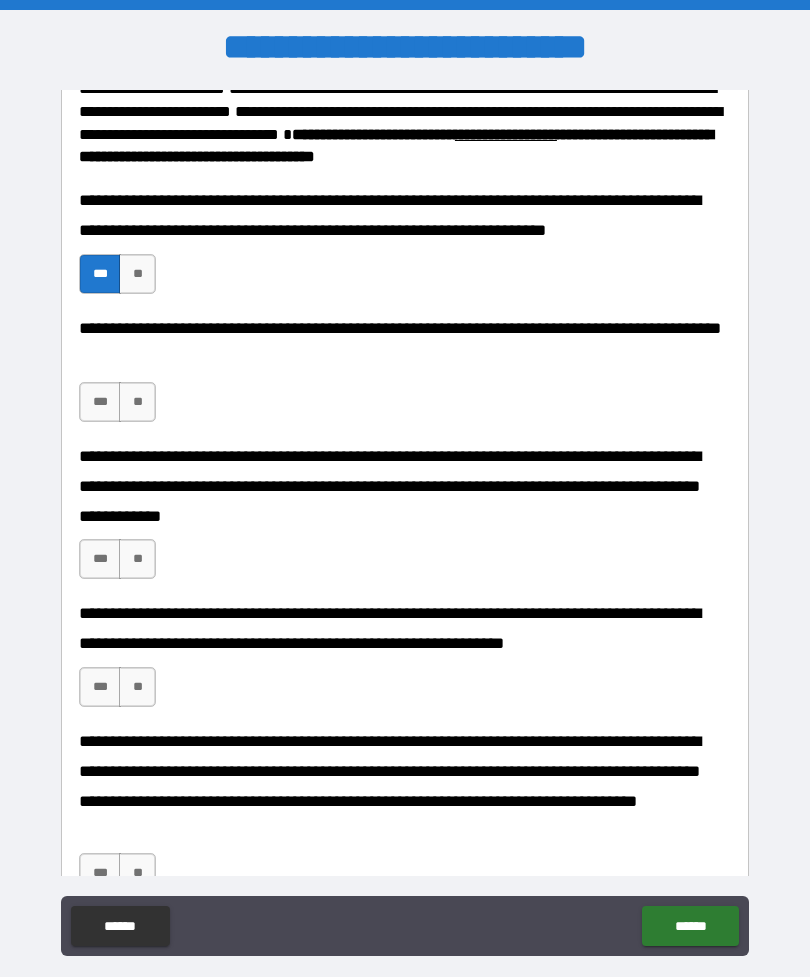 click on "***" at bounding box center [100, 402] 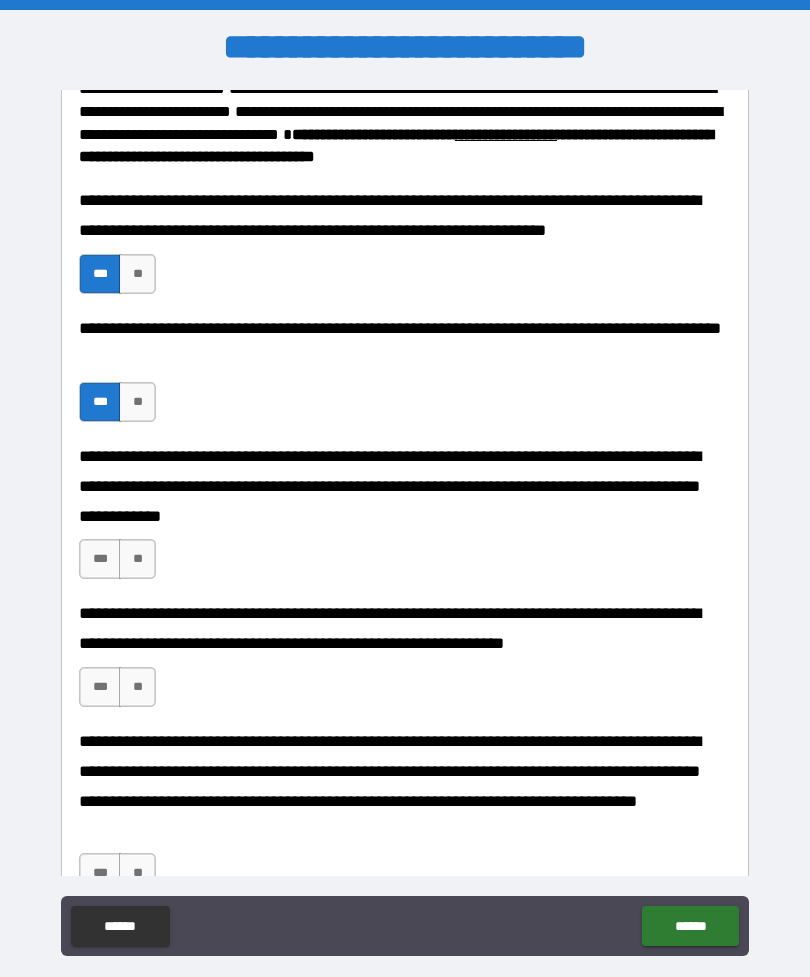 click on "***" at bounding box center [100, 559] 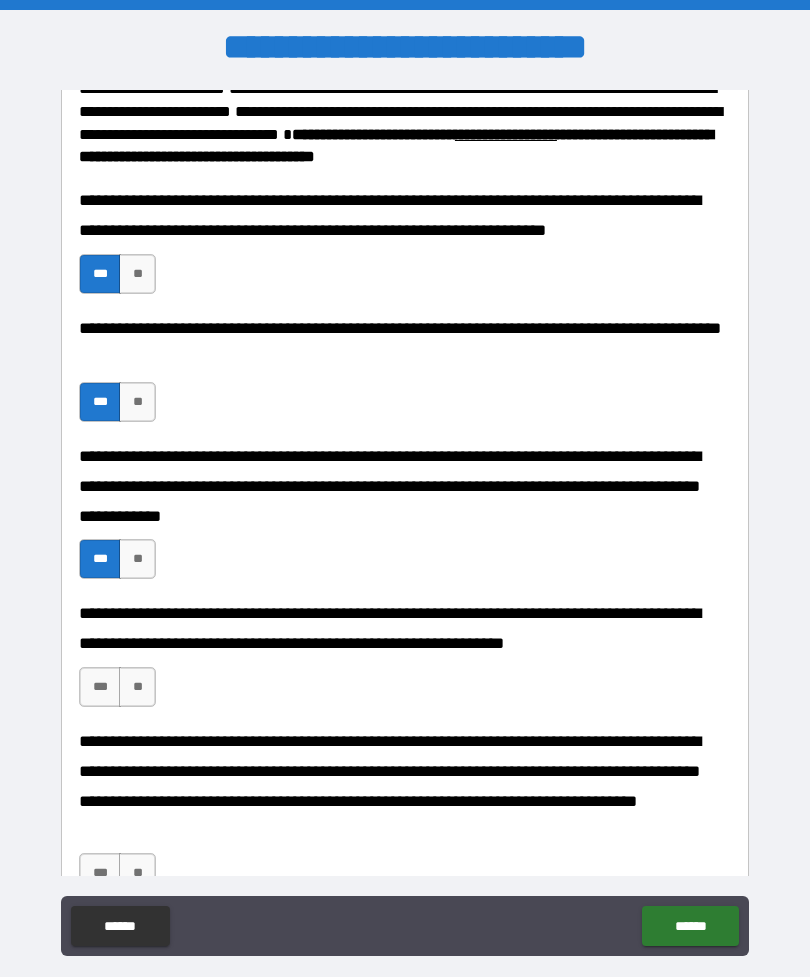 click on "***" at bounding box center (100, 687) 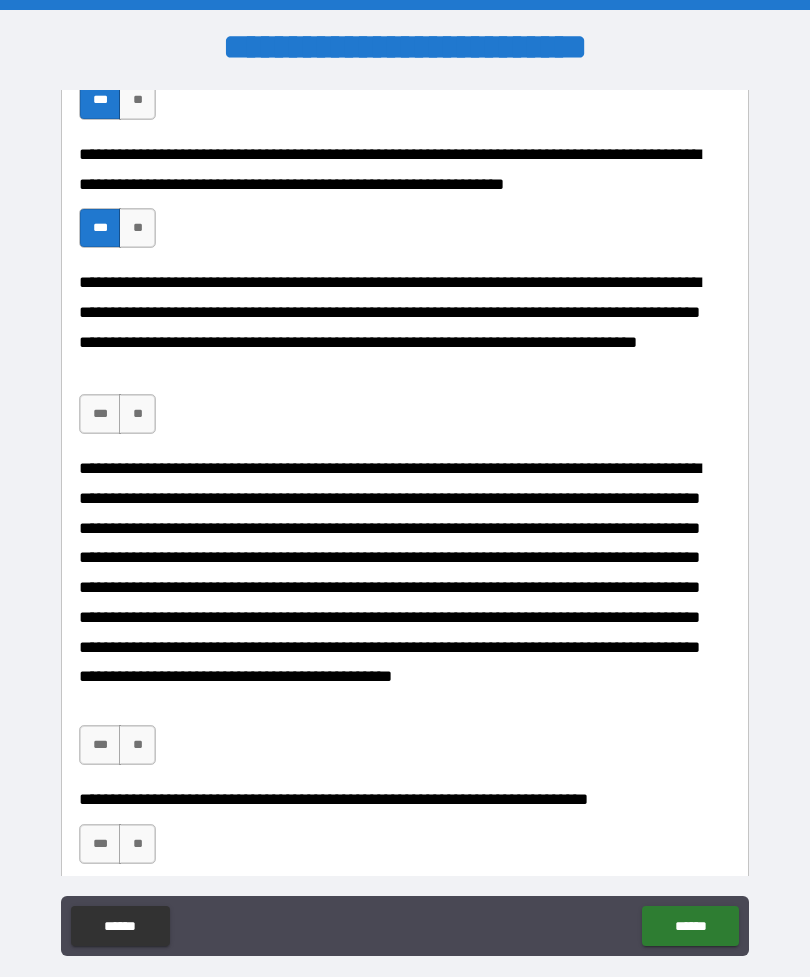 scroll, scrollTop: 1666, scrollLeft: 0, axis: vertical 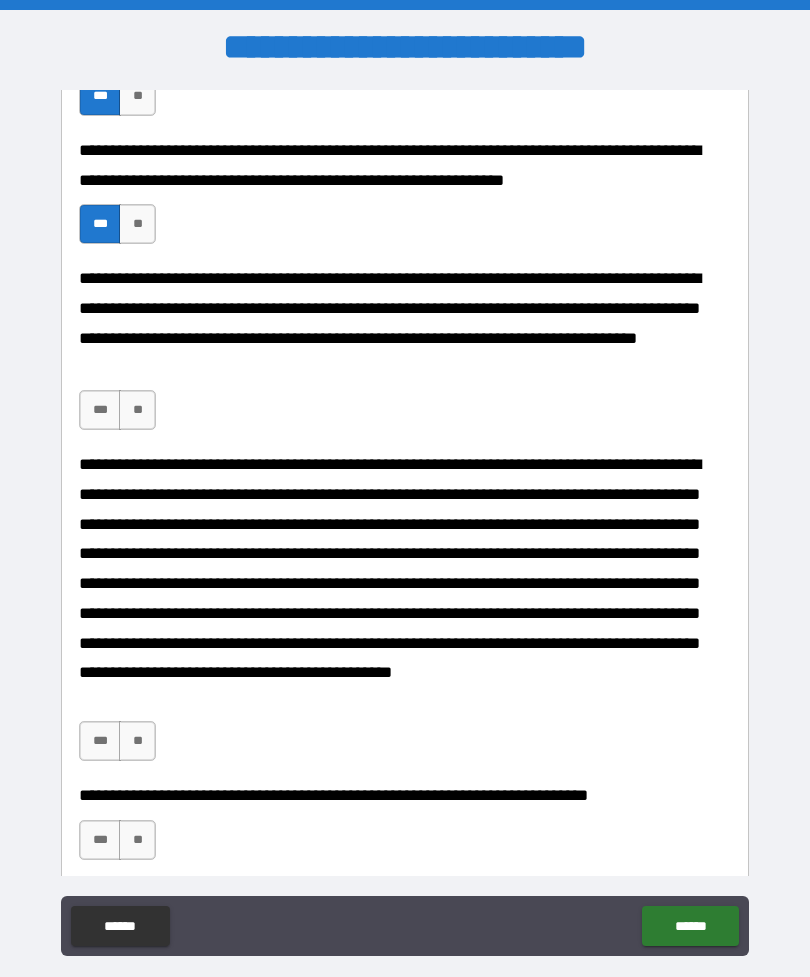 click on "***" at bounding box center (100, 410) 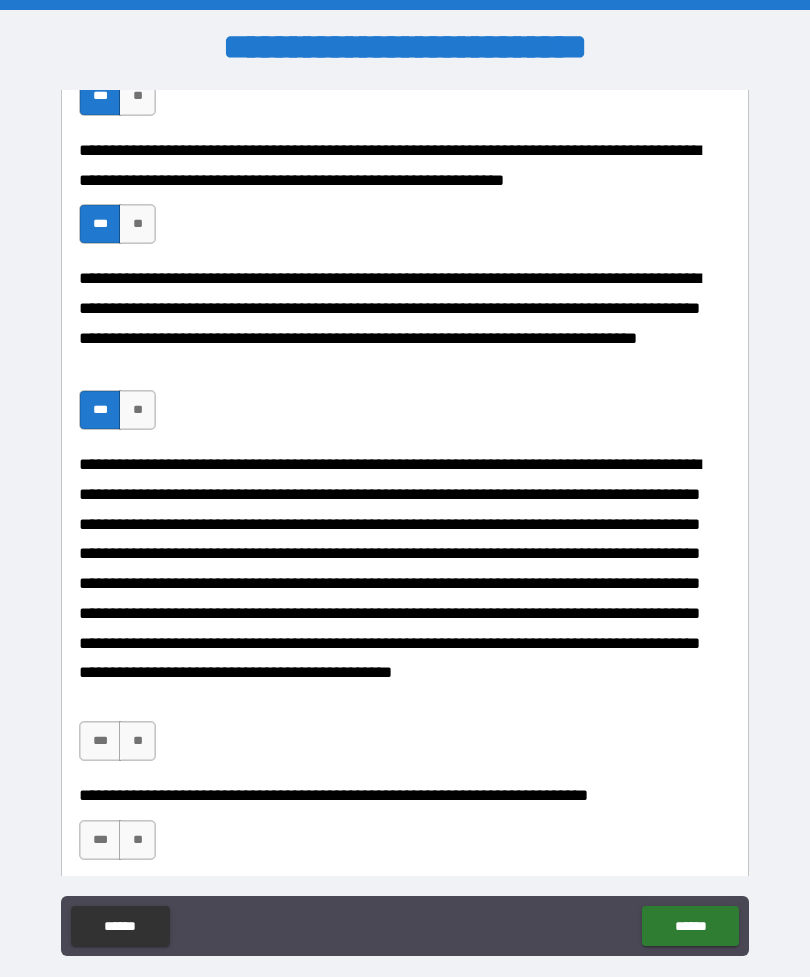 click on "***" at bounding box center [100, 741] 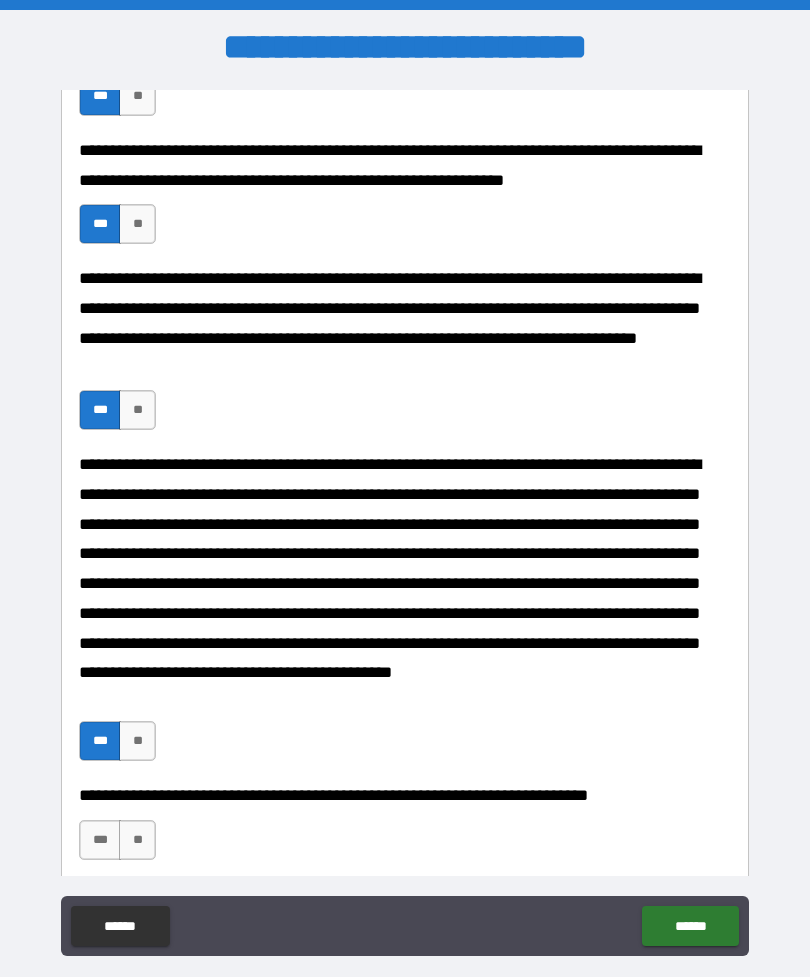 click on "***" at bounding box center [100, 840] 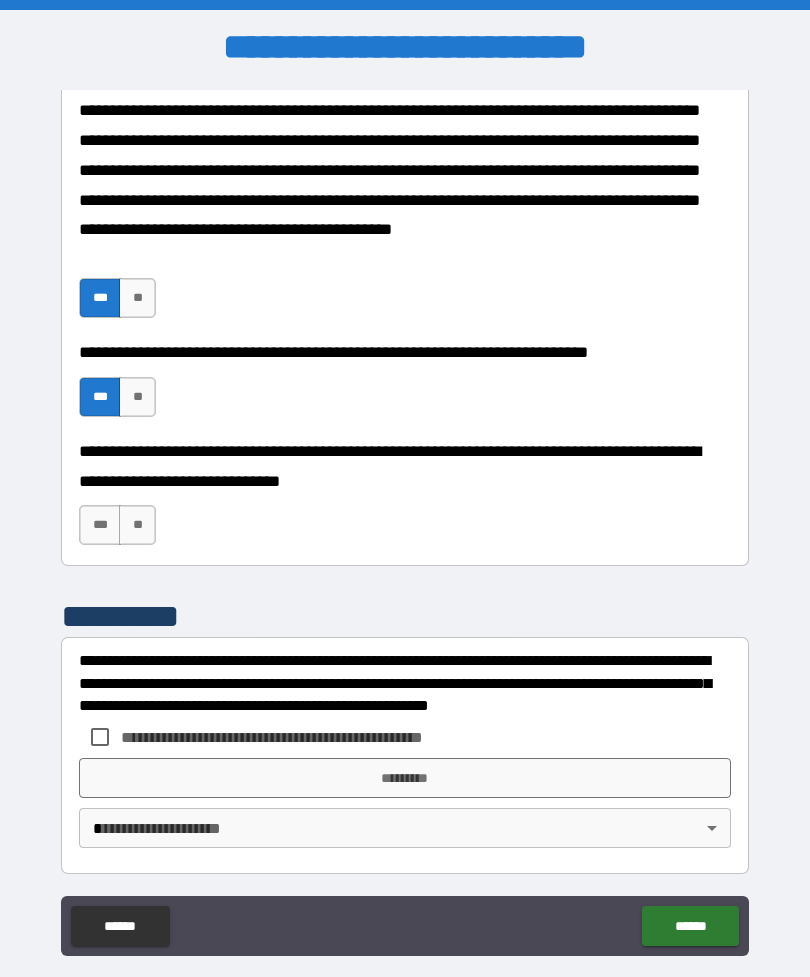scroll, scrollTop: 2107, scrollLeft: 0, axis: vertical 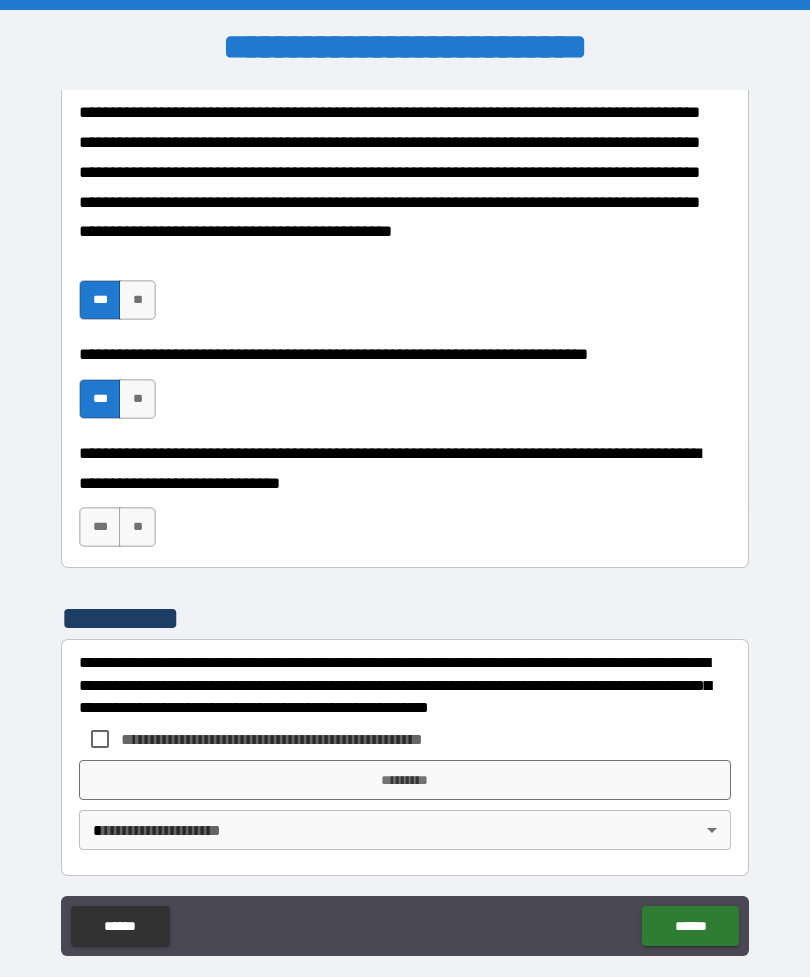 click on "***" at bounding box center (100, 527) 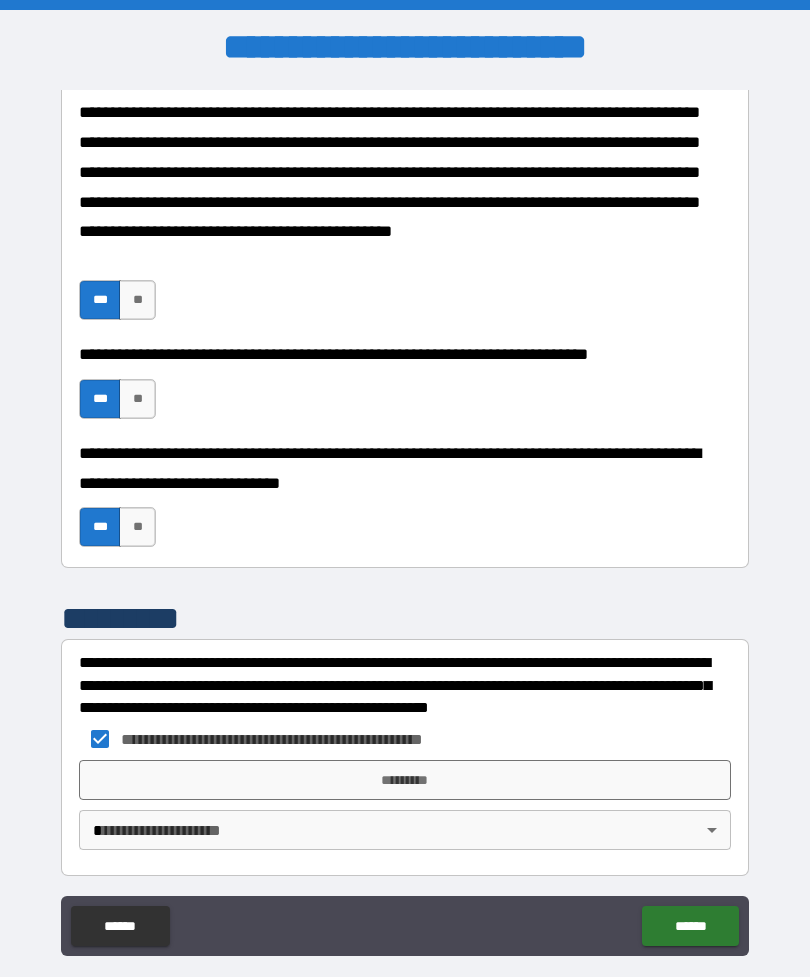 click on "*********" at bounding box center [405, 780] 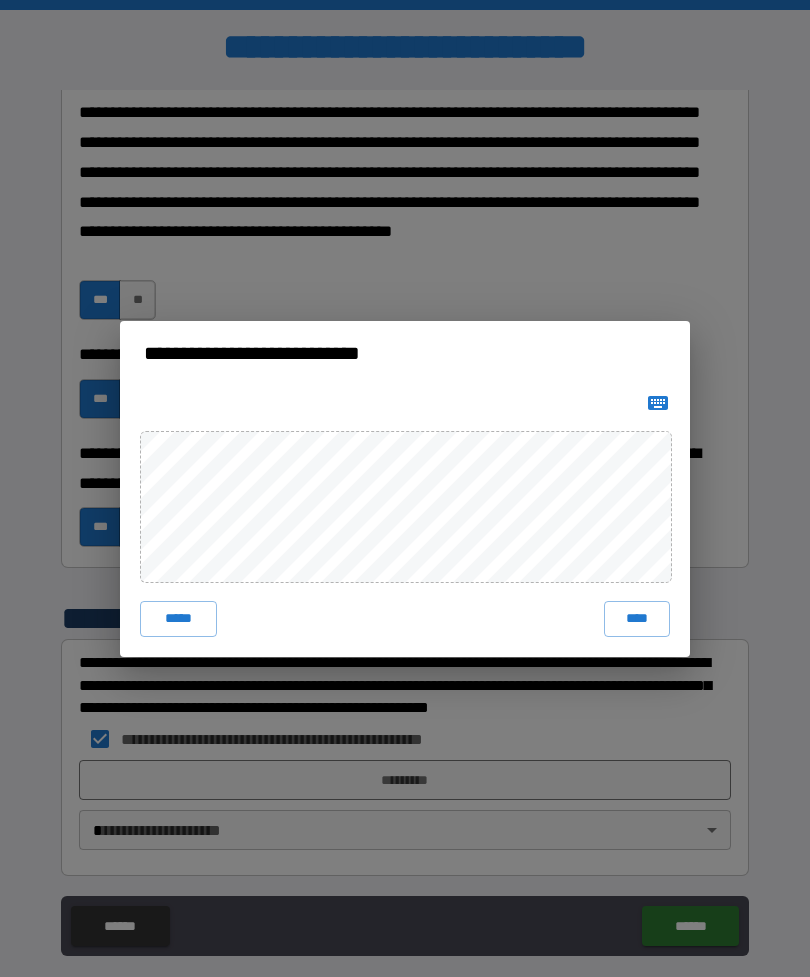 click on "****" at bounding box center (637, 619) 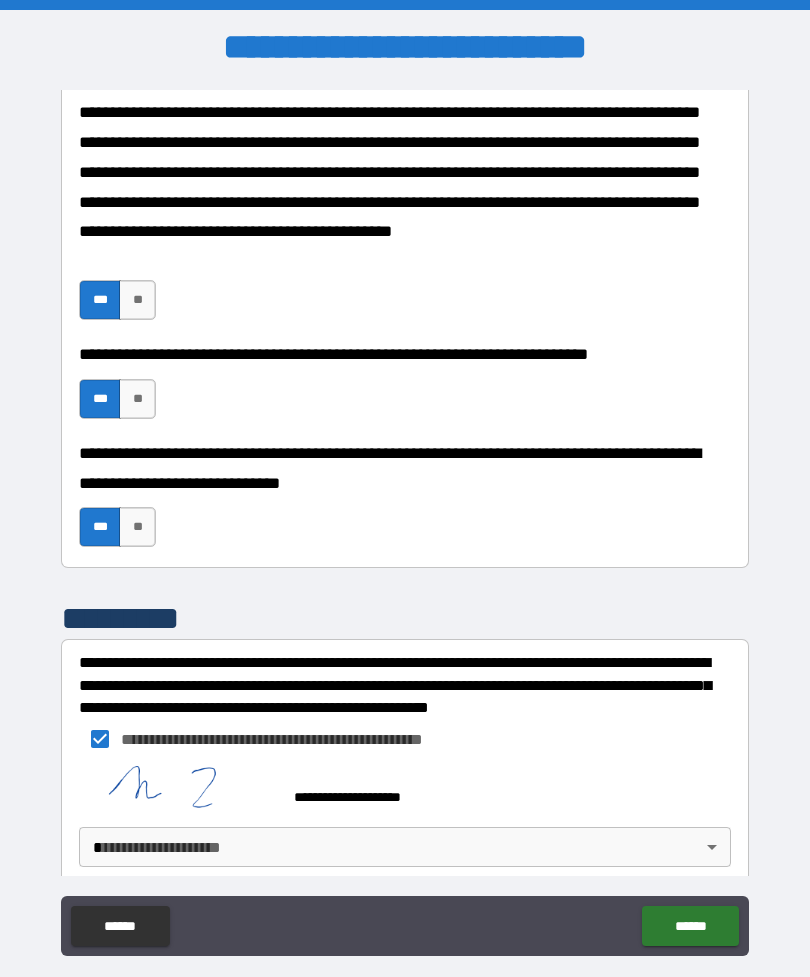 click on "**********" at bounding box center (405, 520) 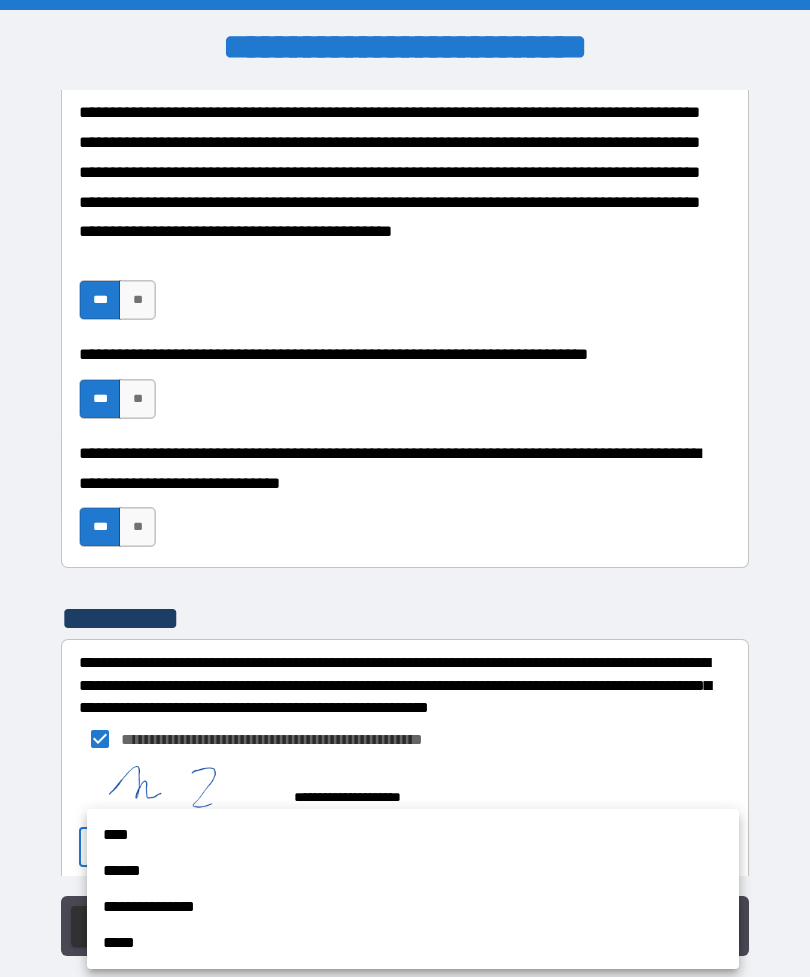 click on "**********" at bounding box center (413, 907) 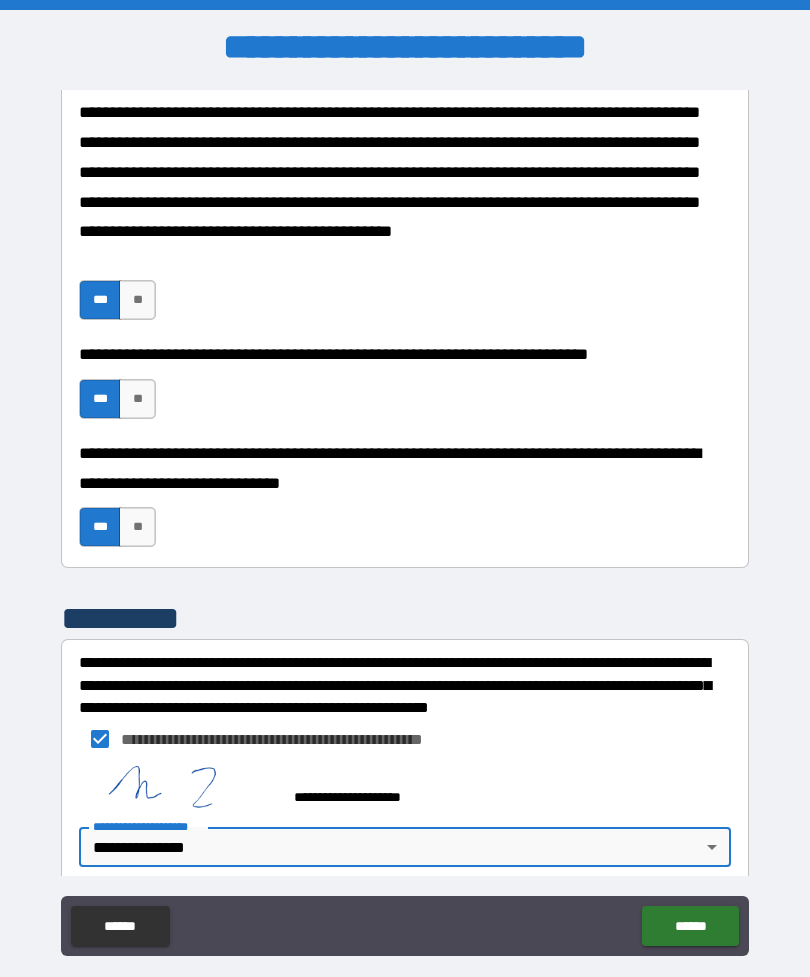 click on "******" at bounding box center (690, 926) 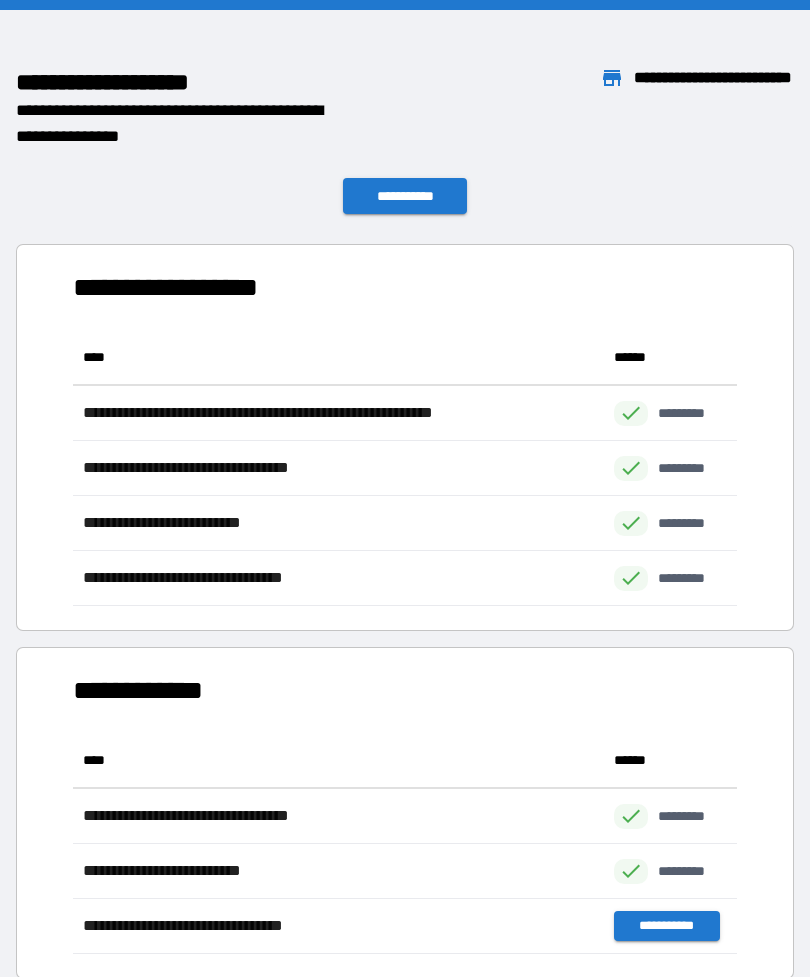 scroll, scrollTop: 1, scrollLeft: 1, axis: both 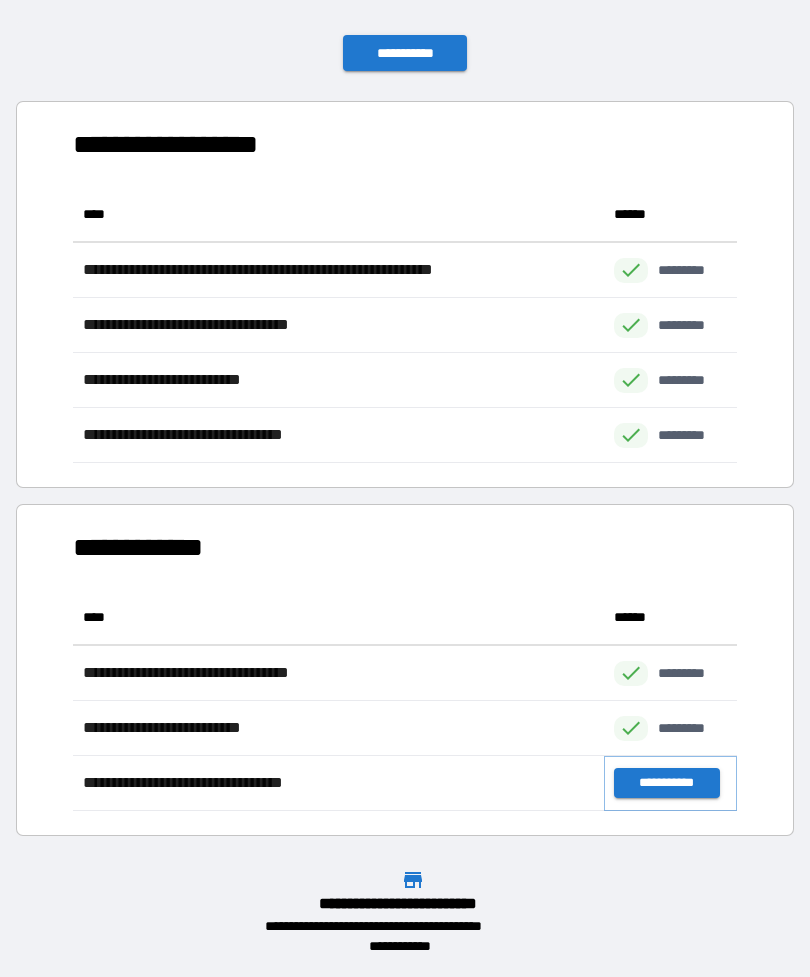 click on "**********" at bounding box center (666, 783) 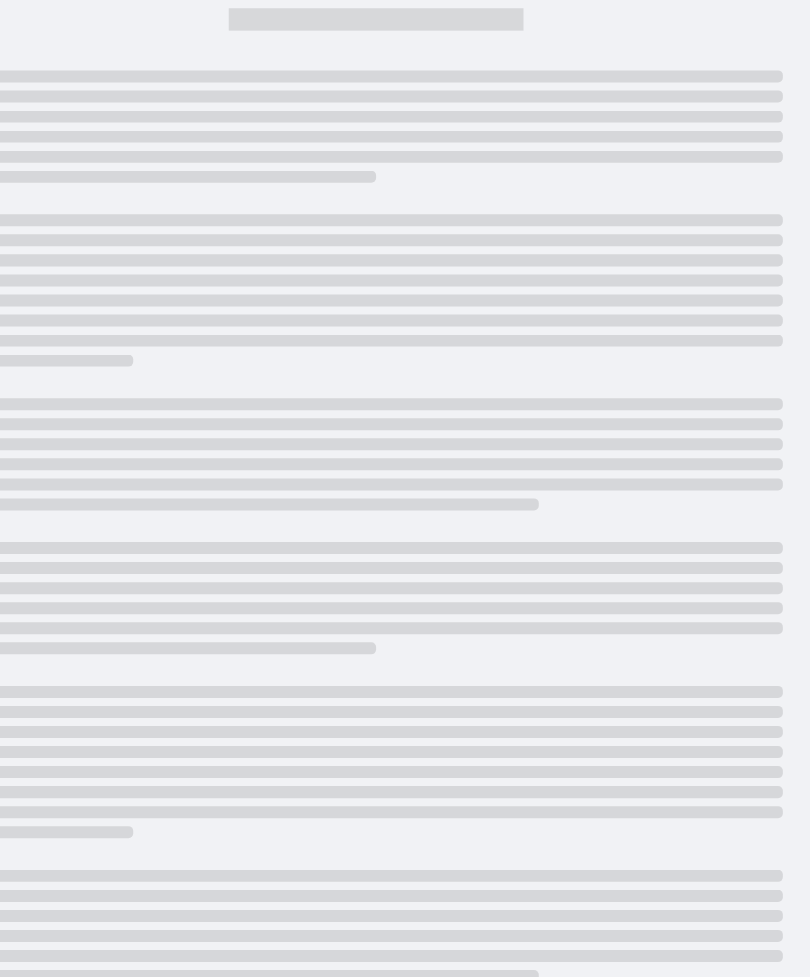 scroll, scrollTop: 64, scrollLeft: 0, axis: vertical 